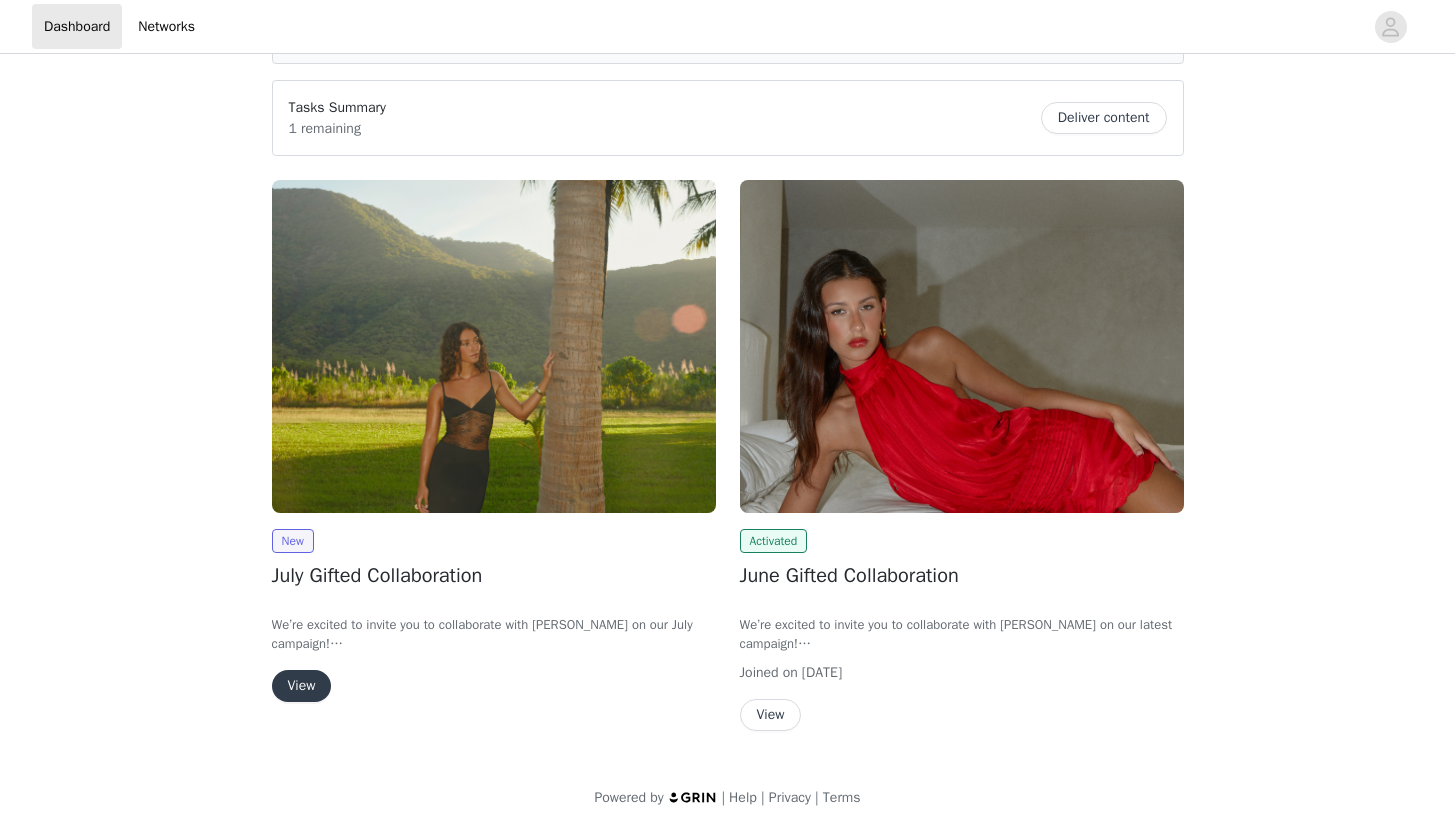 scroll, scrollTop: 136, scrollLeft: 0, axis: vertical 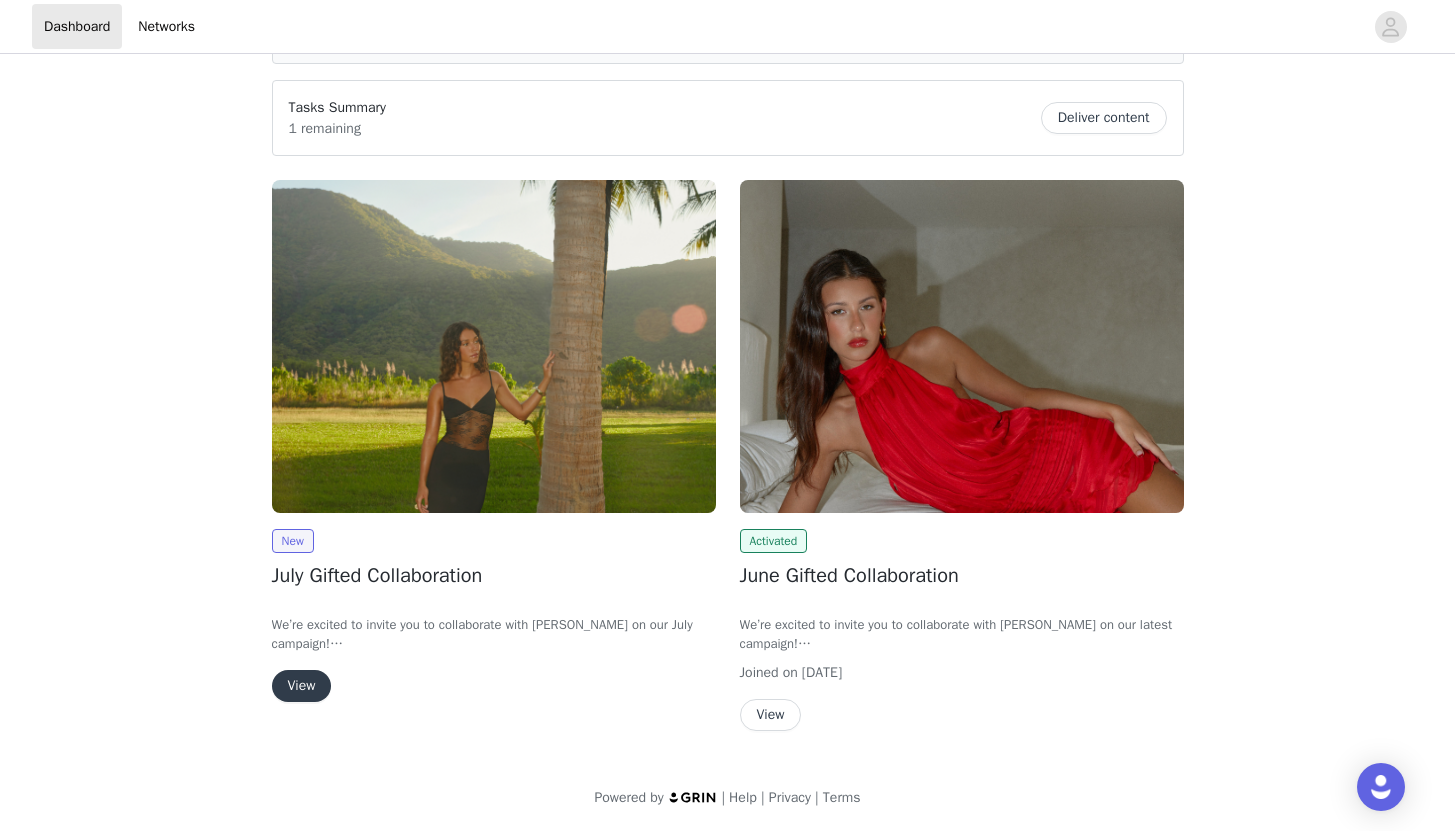 click on "View" at bounding box center [302, 686] 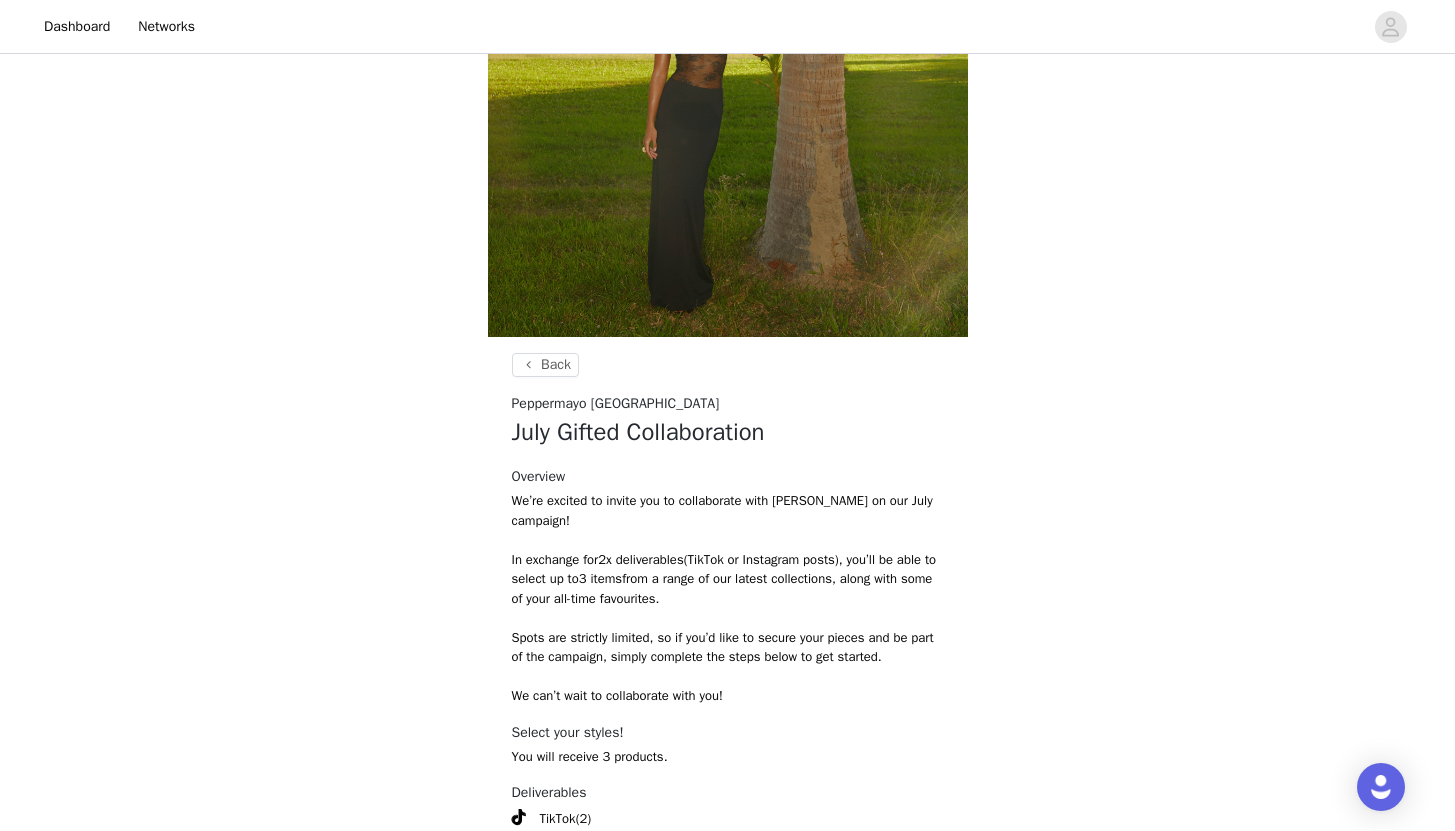 scroll, scrollTop: 685, scrollLeft: 0, axis: vertical 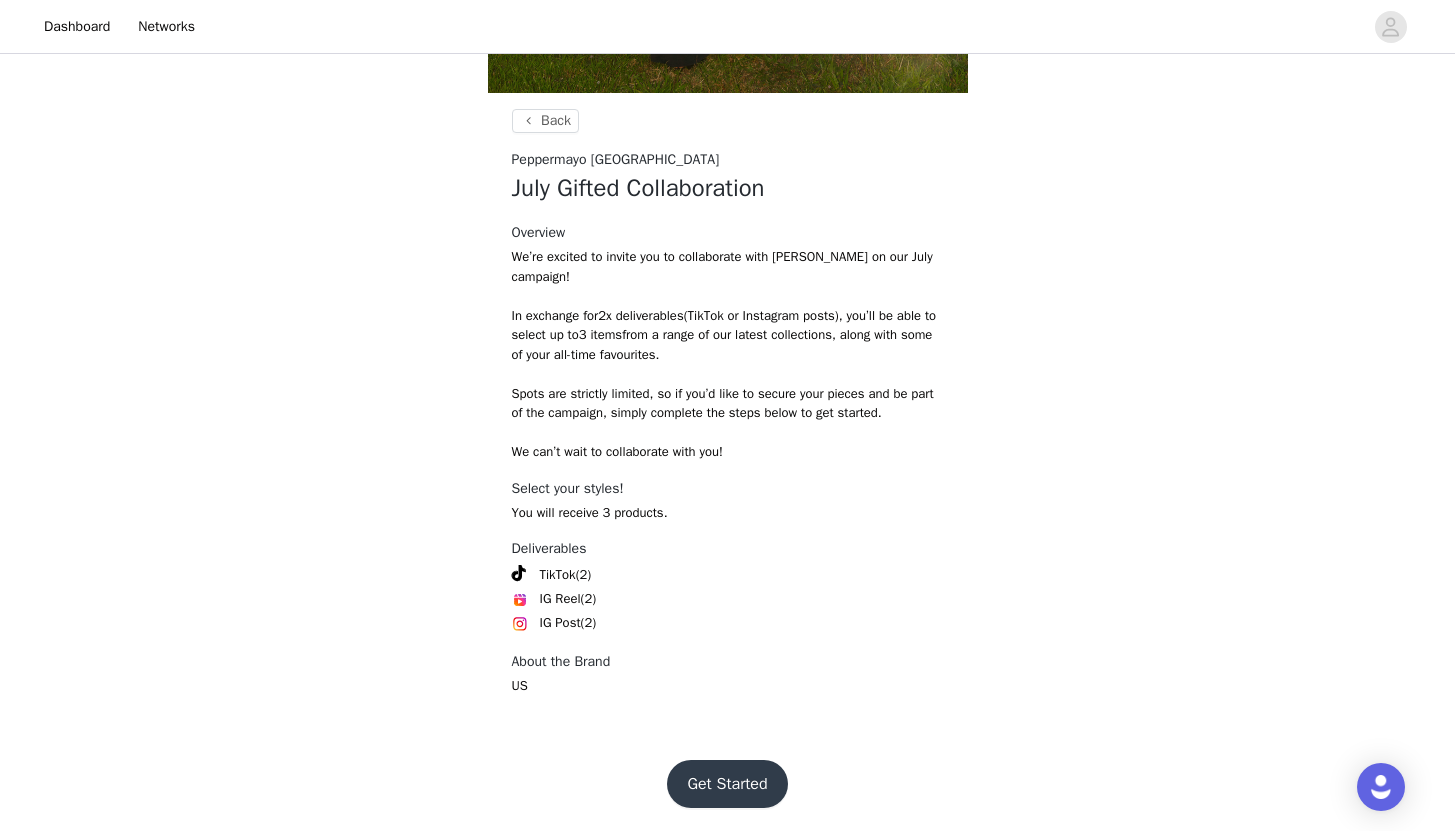 click on "Get Started" at bounding box center (727, 784) 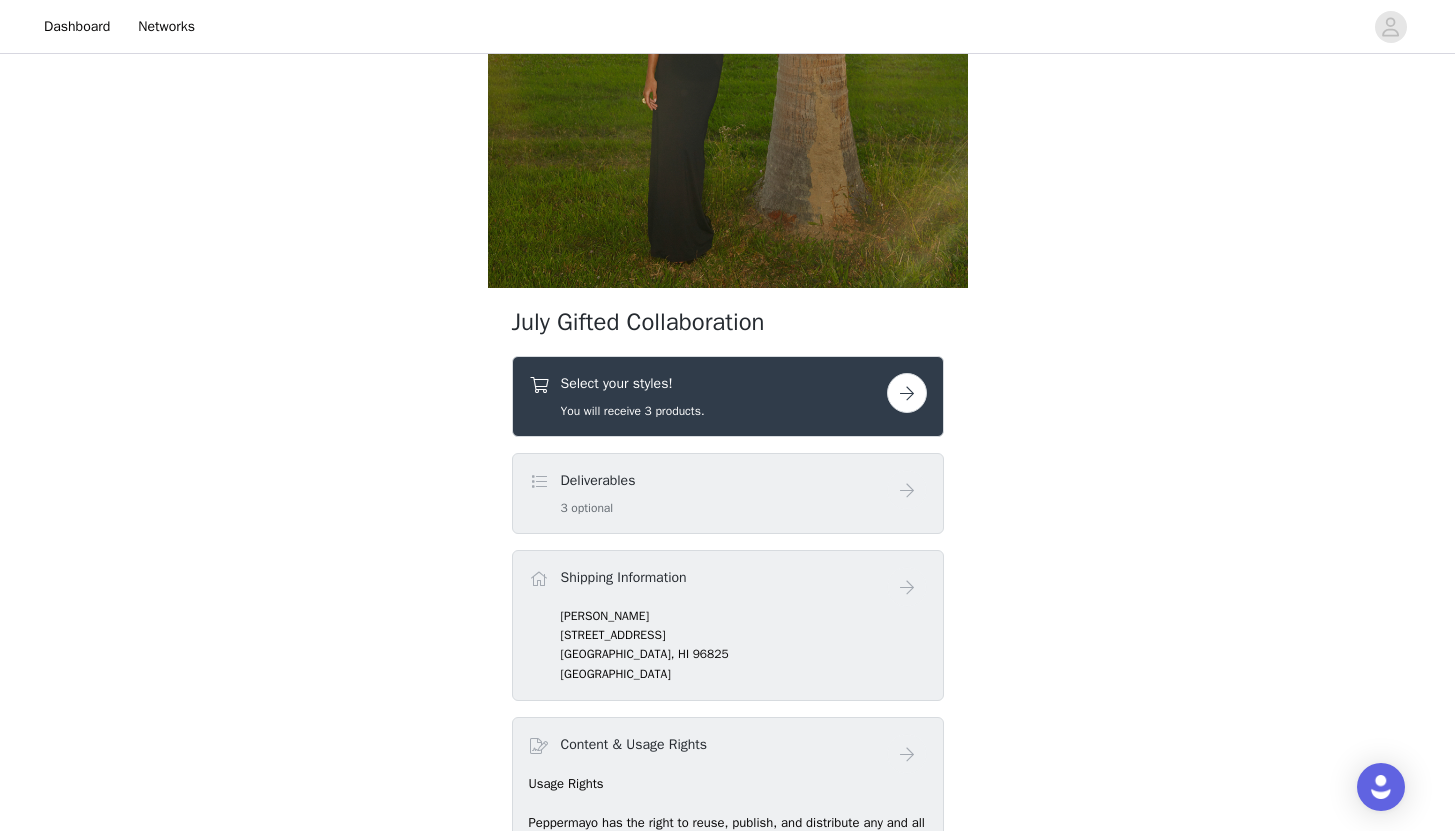 scroll, scrollTop: 506, scrollLeft: 0, axis: vertical 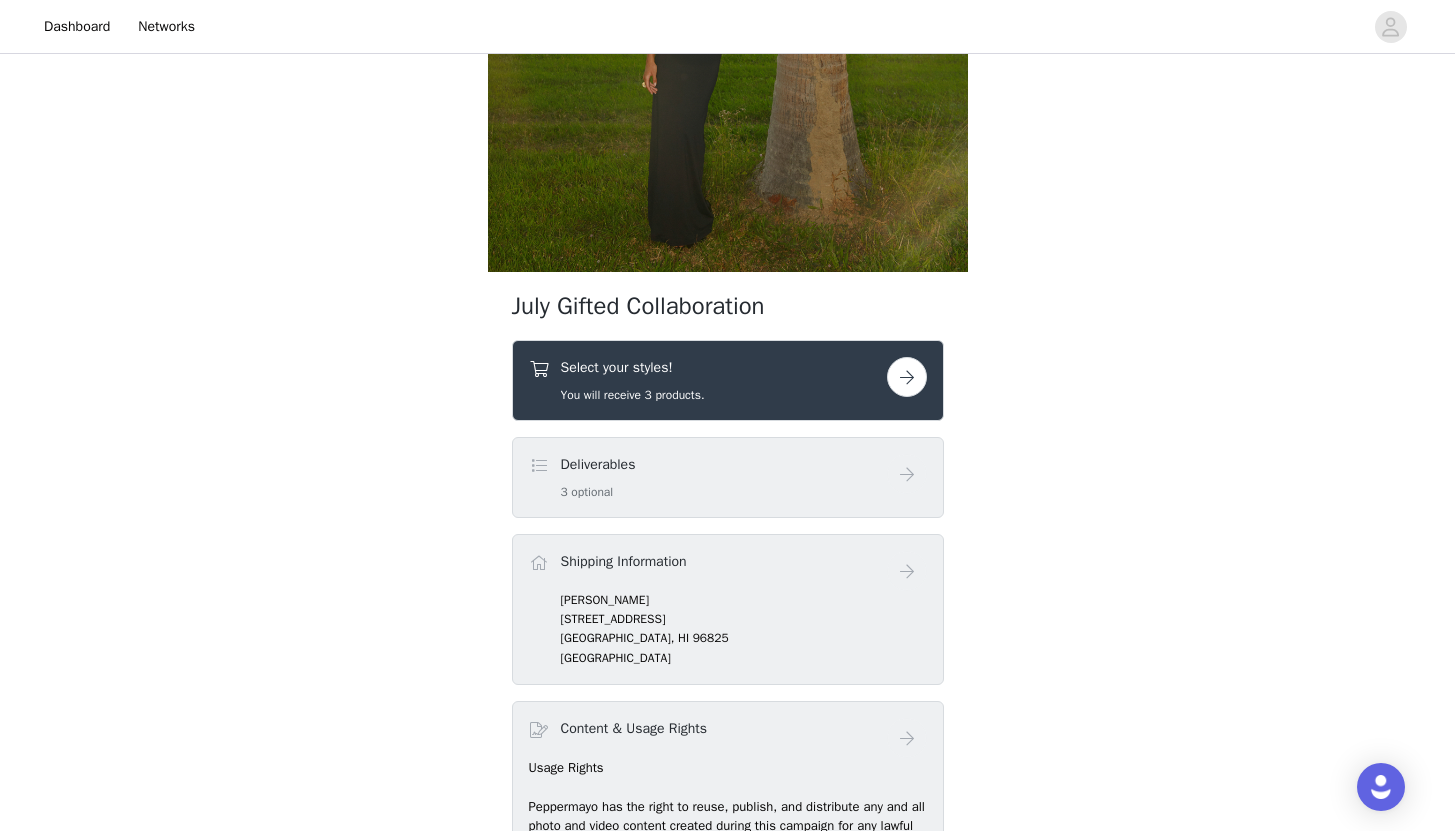 click at bounding box center [907, 377] 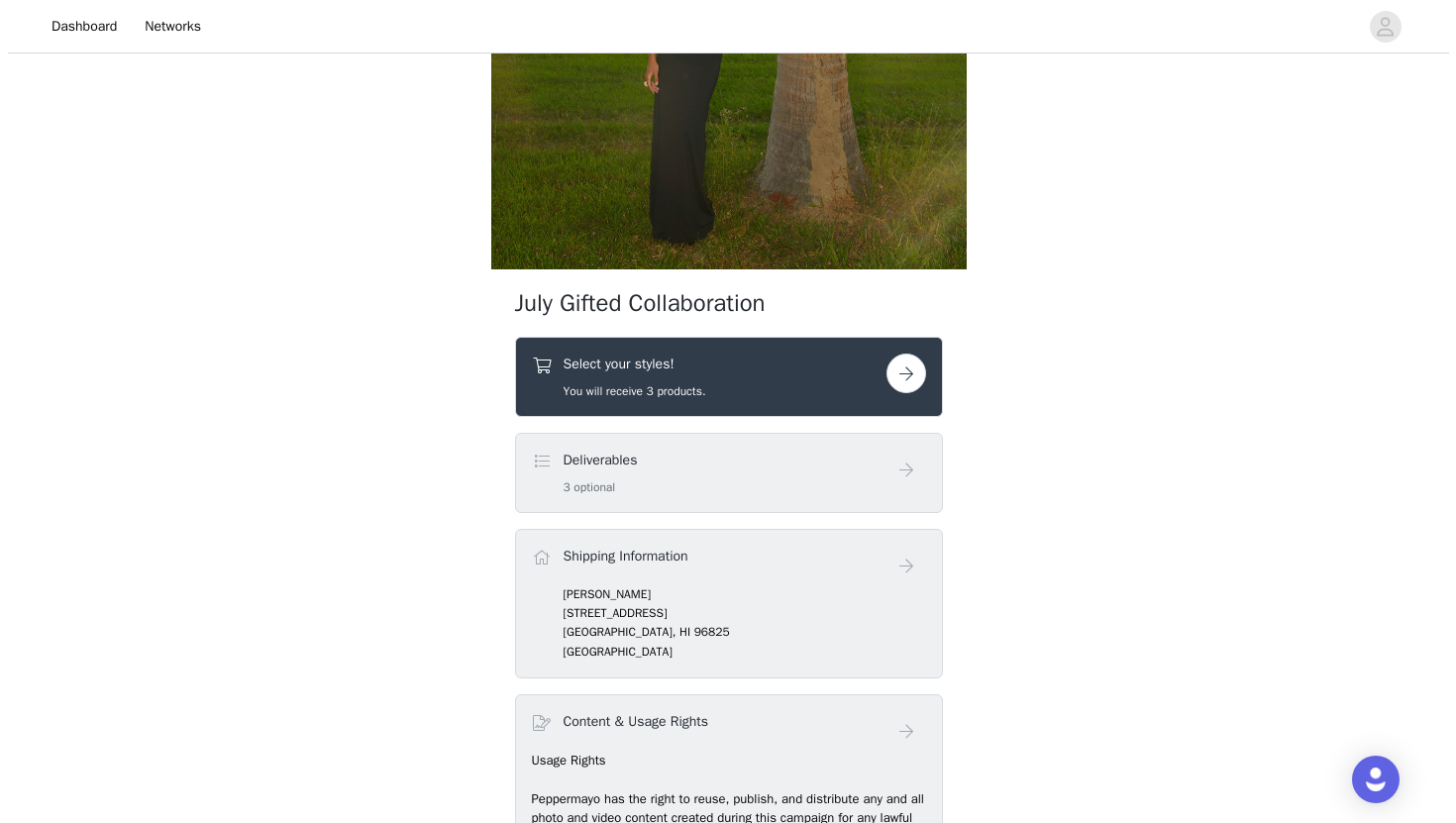 scroll, scrollTop: 0, scrollLeft: 0, axis: both 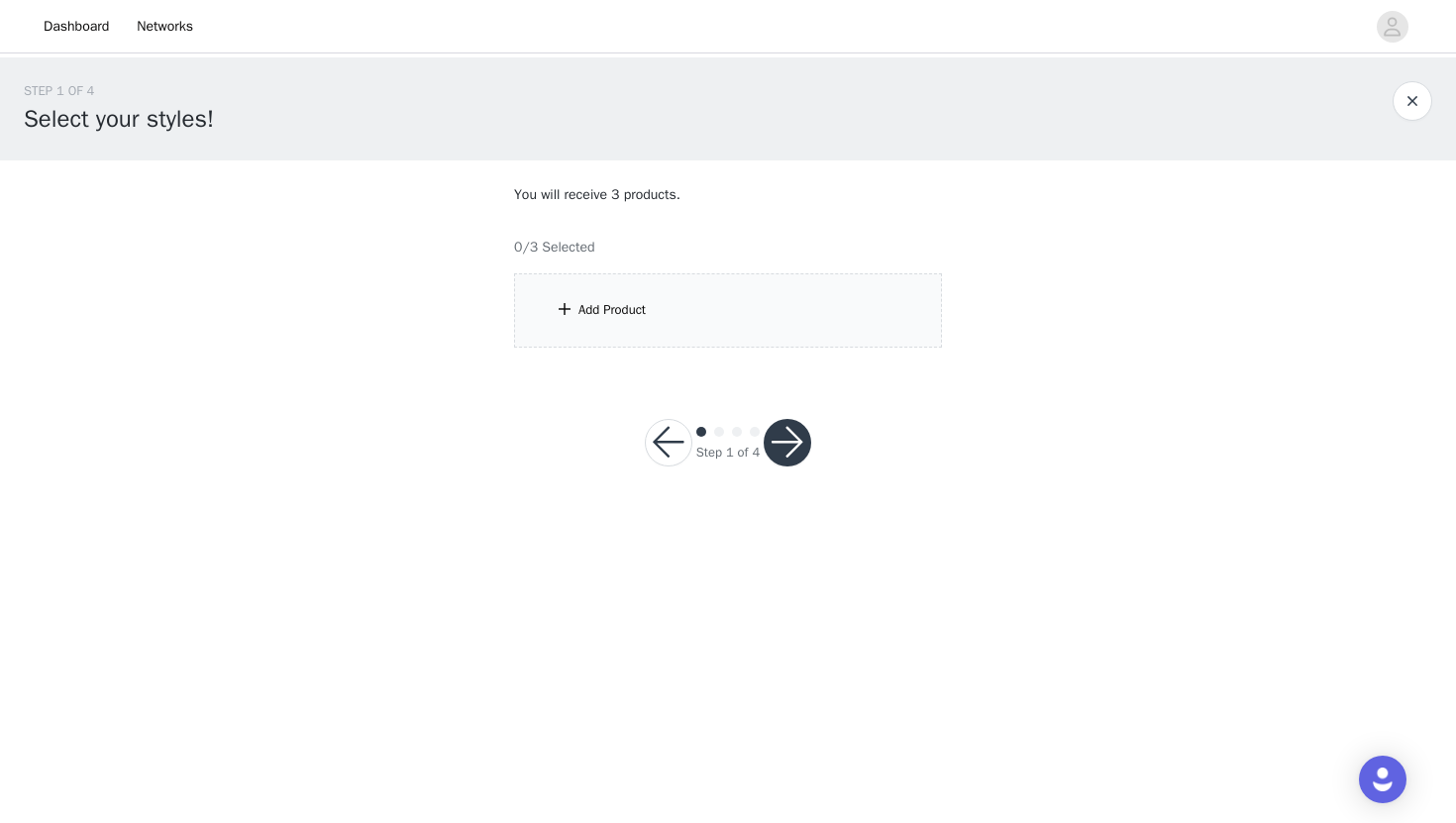 click on "Add Product" at bounding box center (728, 310) 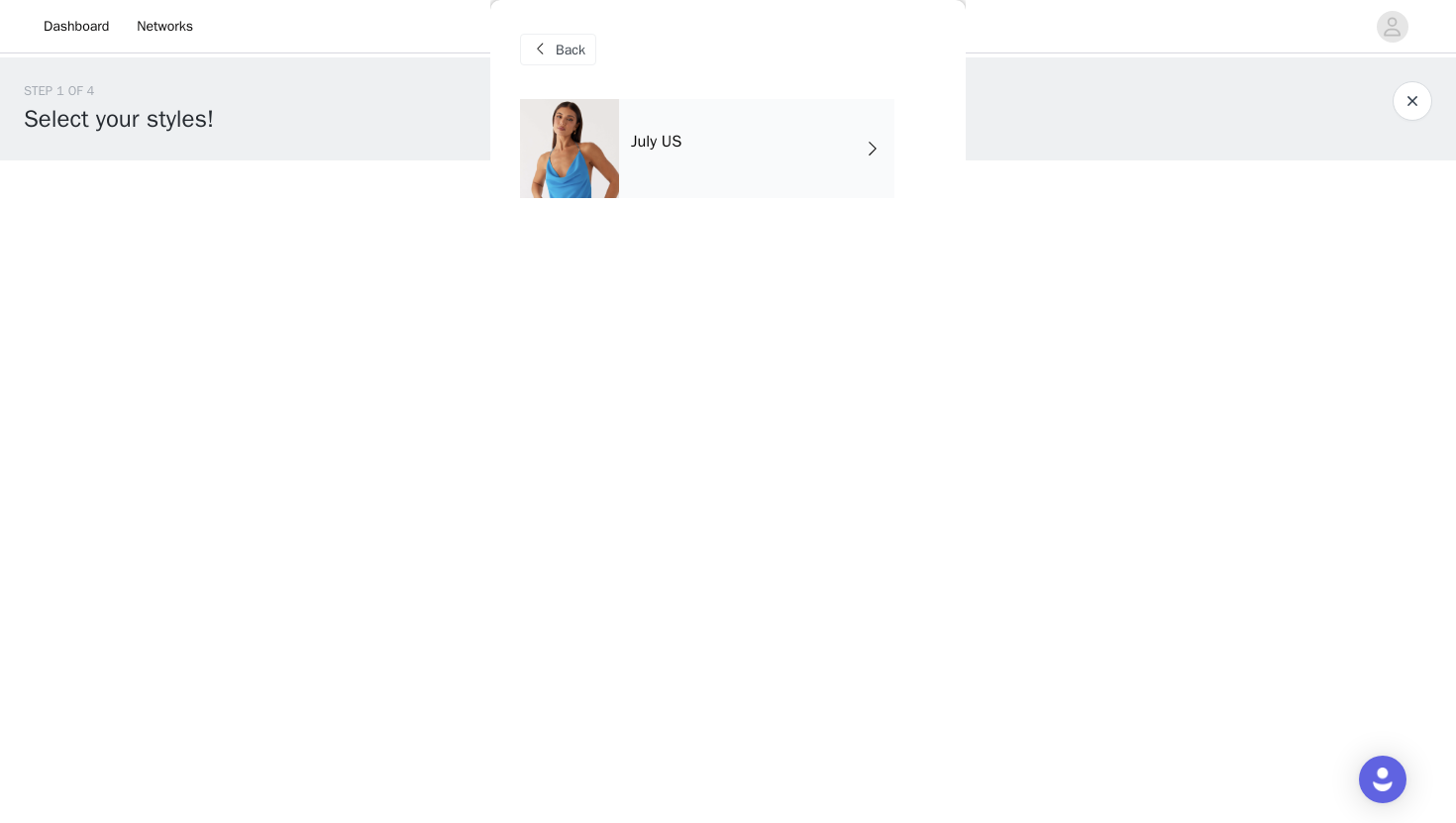 click on "July US" at bounding box center [757, 149] 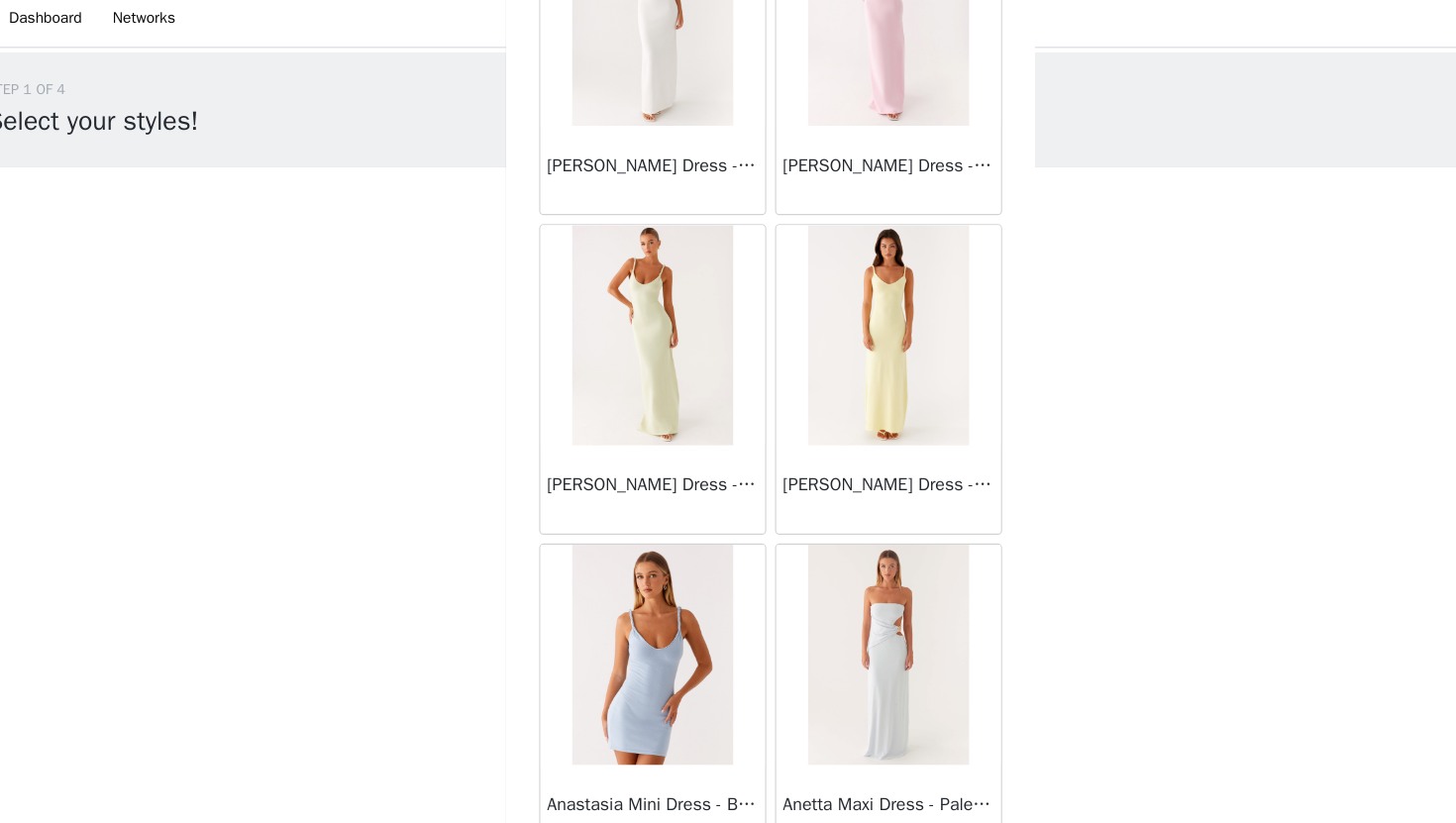scroll, scrollTop: 2208, scrollLeft: 0, axis: vertical 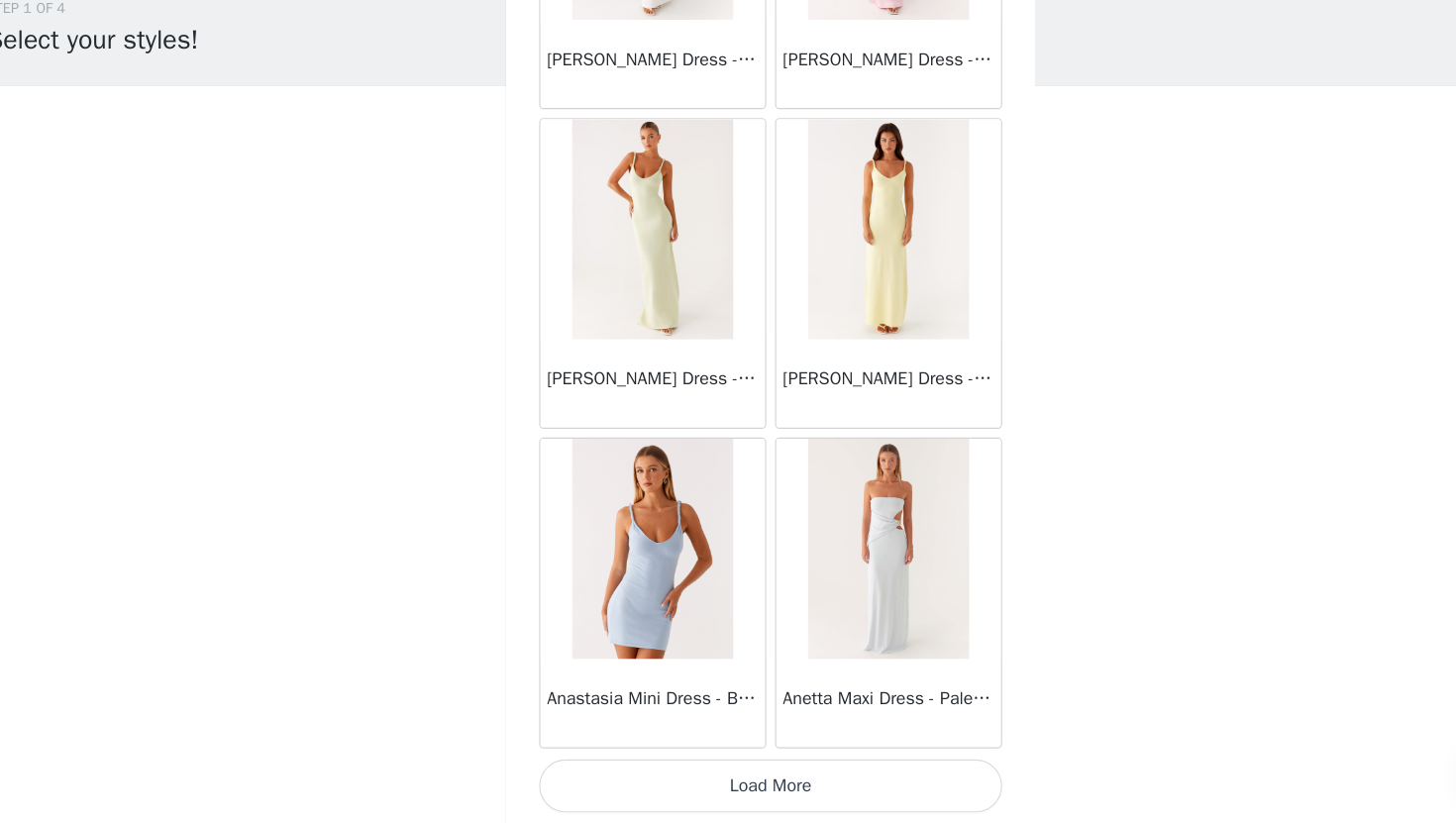 click on "Load More" at bounding box center (728, 789) 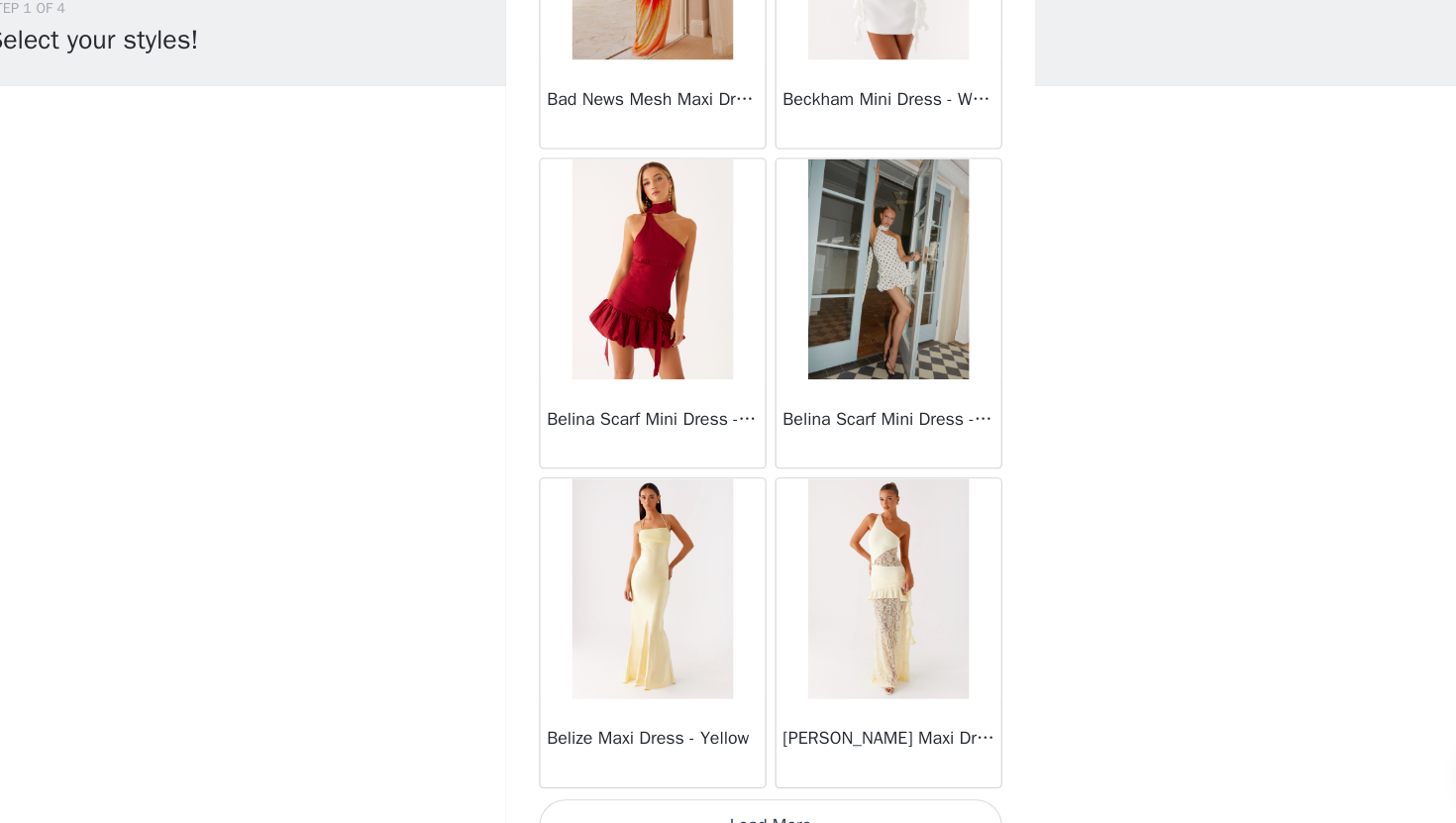 scroll, scrollTop: 5080, scrollLeft: 0, axis: vertical 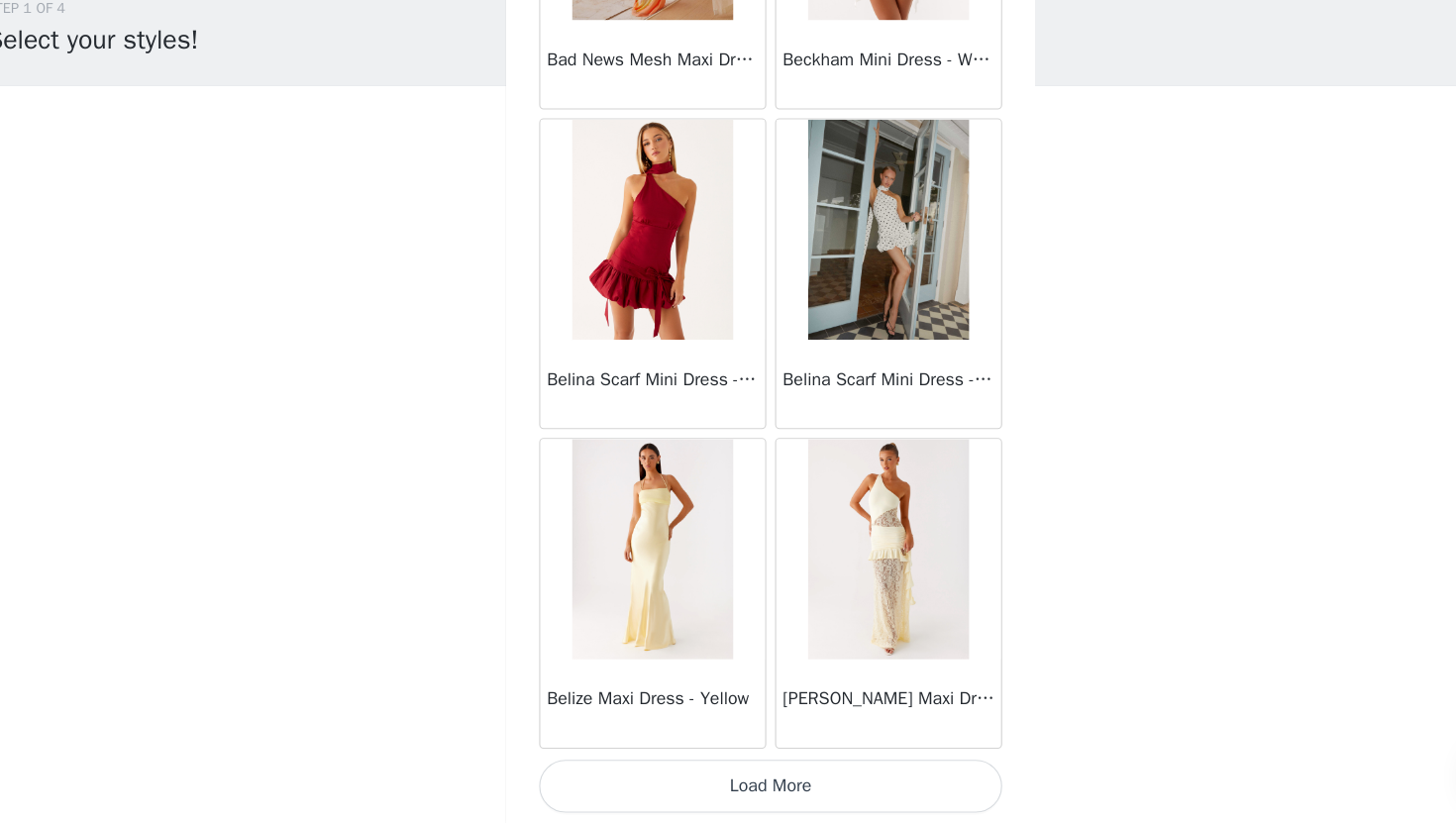 click on "Load More" at bounding box center (728, 789) 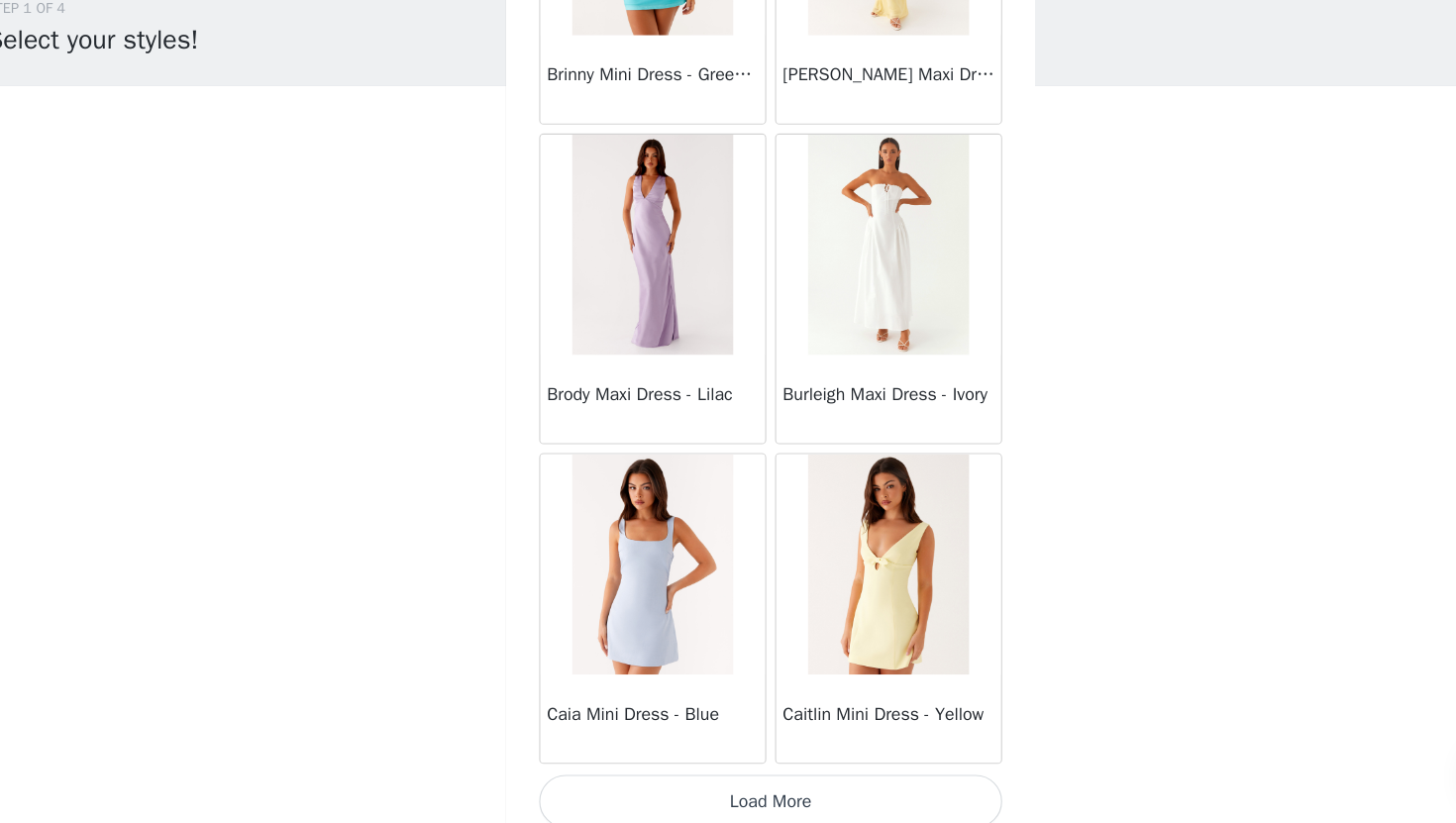 scroll, scrollTop: 7952, scrollLeft: 0, axis: vertical 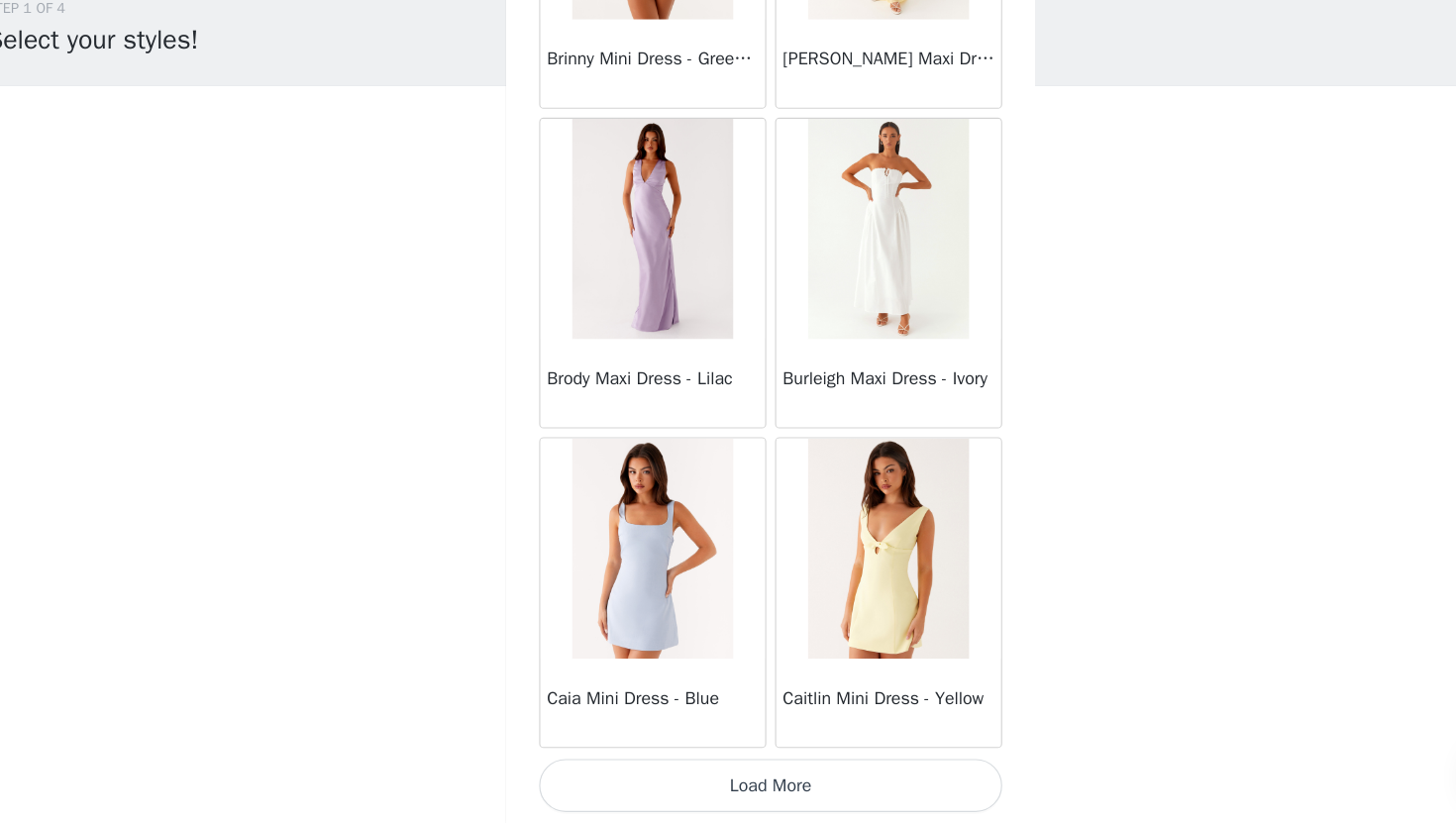 click on "Load More" at bounding box center [728, 789] 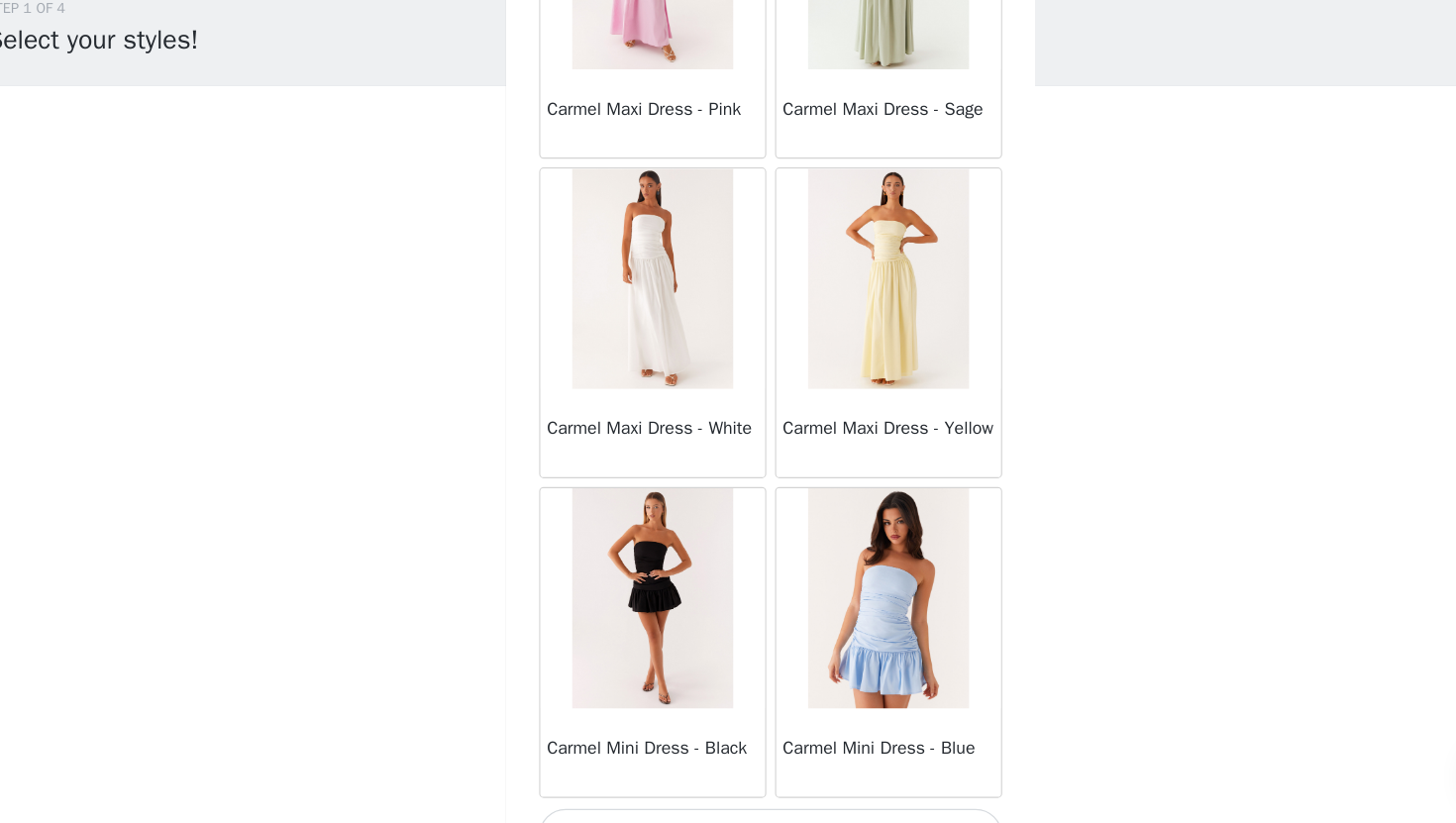 scroll, scrollTop: 10781, scrollLeft: 0, axis: vertical 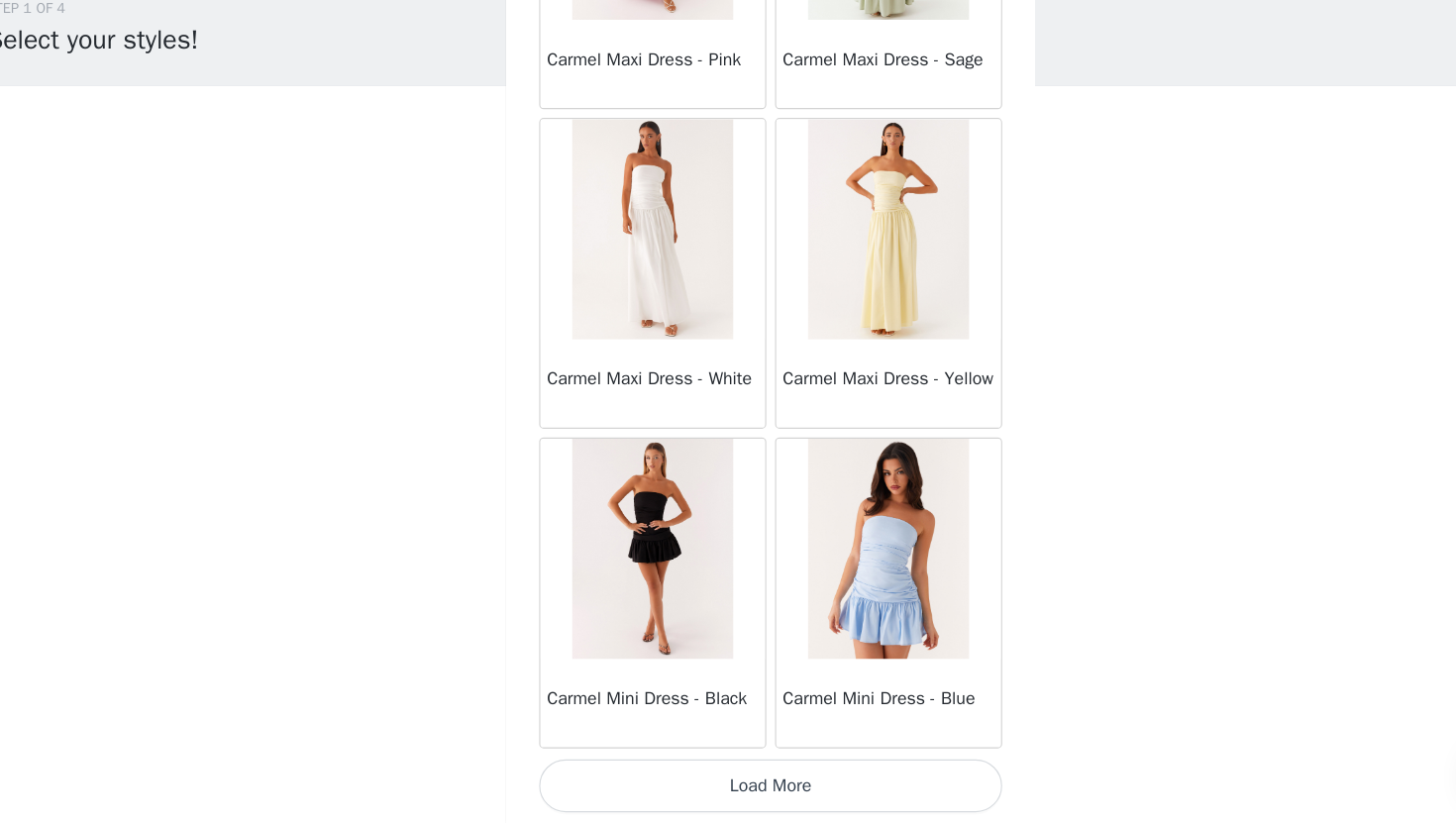 click on "Load More" at bounding box center [728, 789] 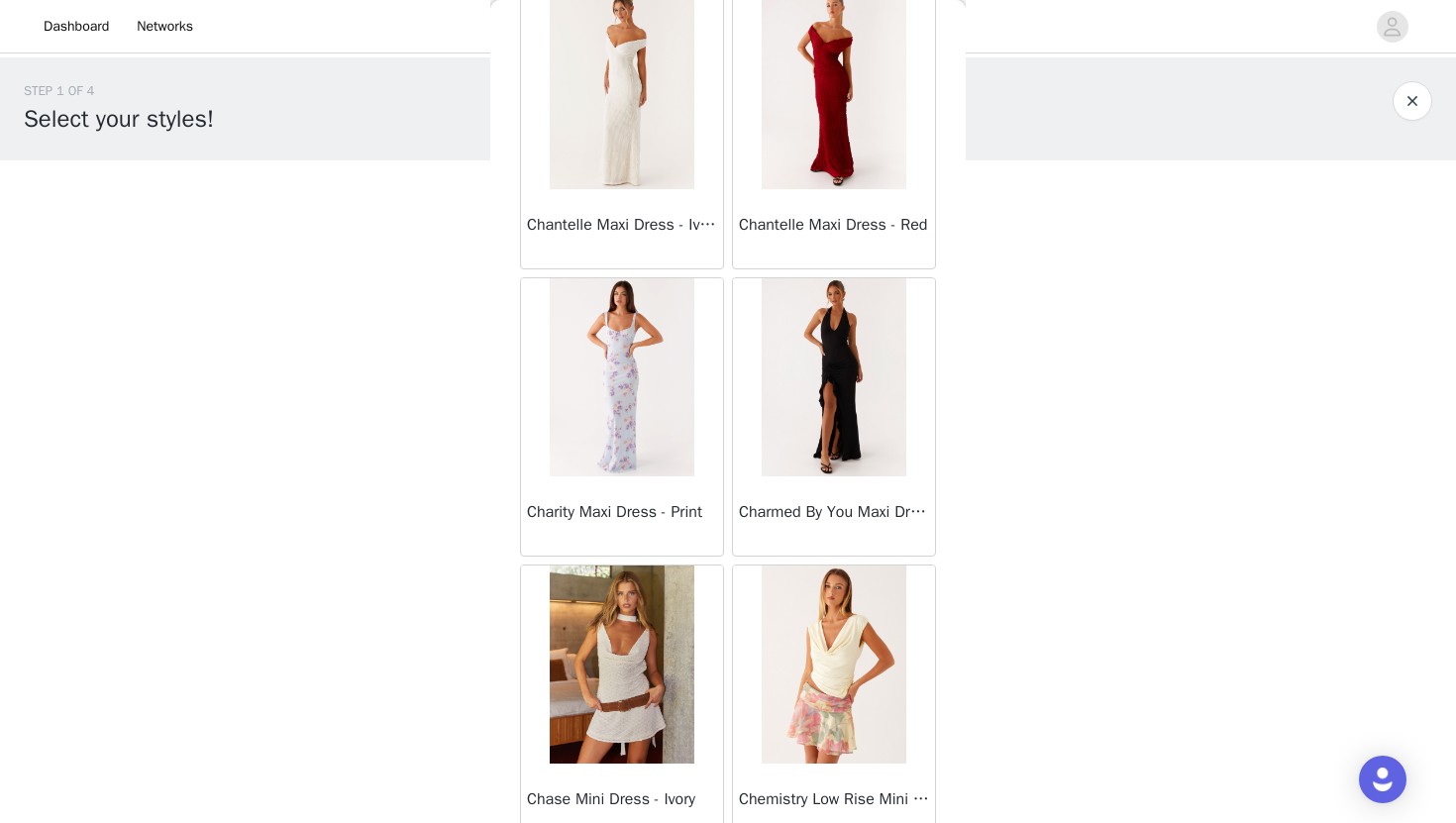 scroll, scrollTop: 13696, scrollLeft: 0, axis: vertical 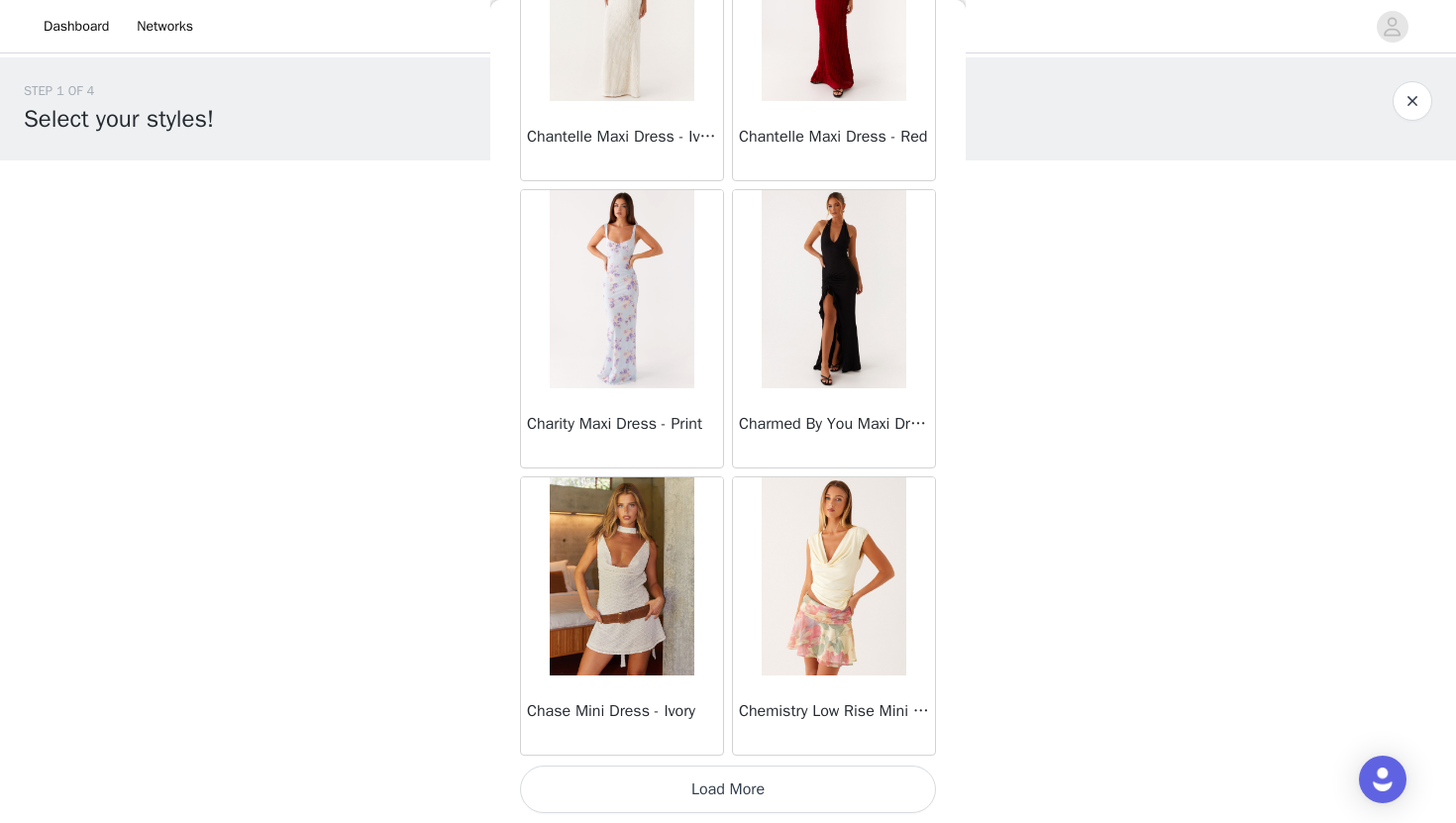 click on "Load More" at bounding box center (728, 789) 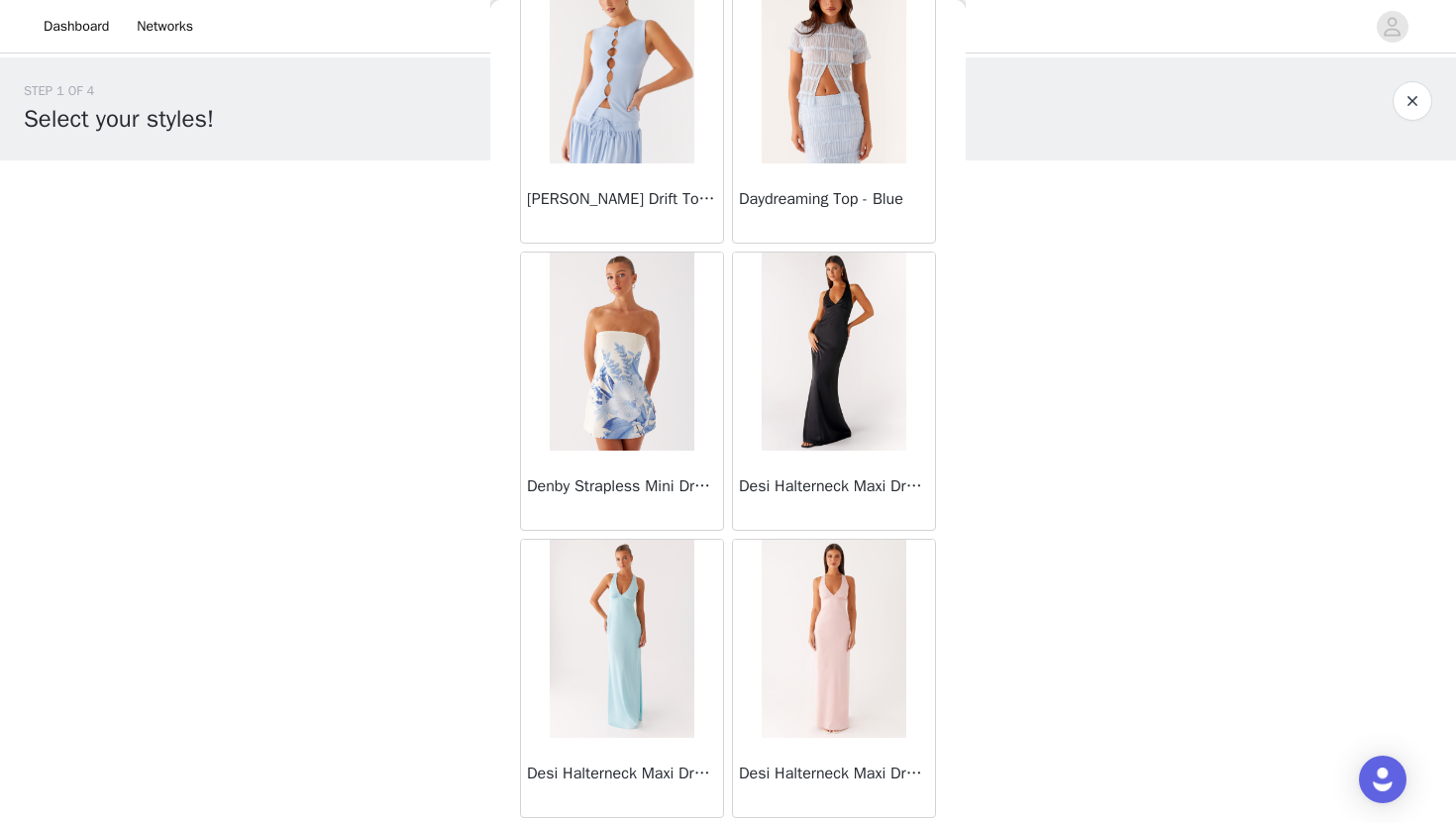 scroll, scrollTop: 16568, scrollLeft: 0, axis: vertical 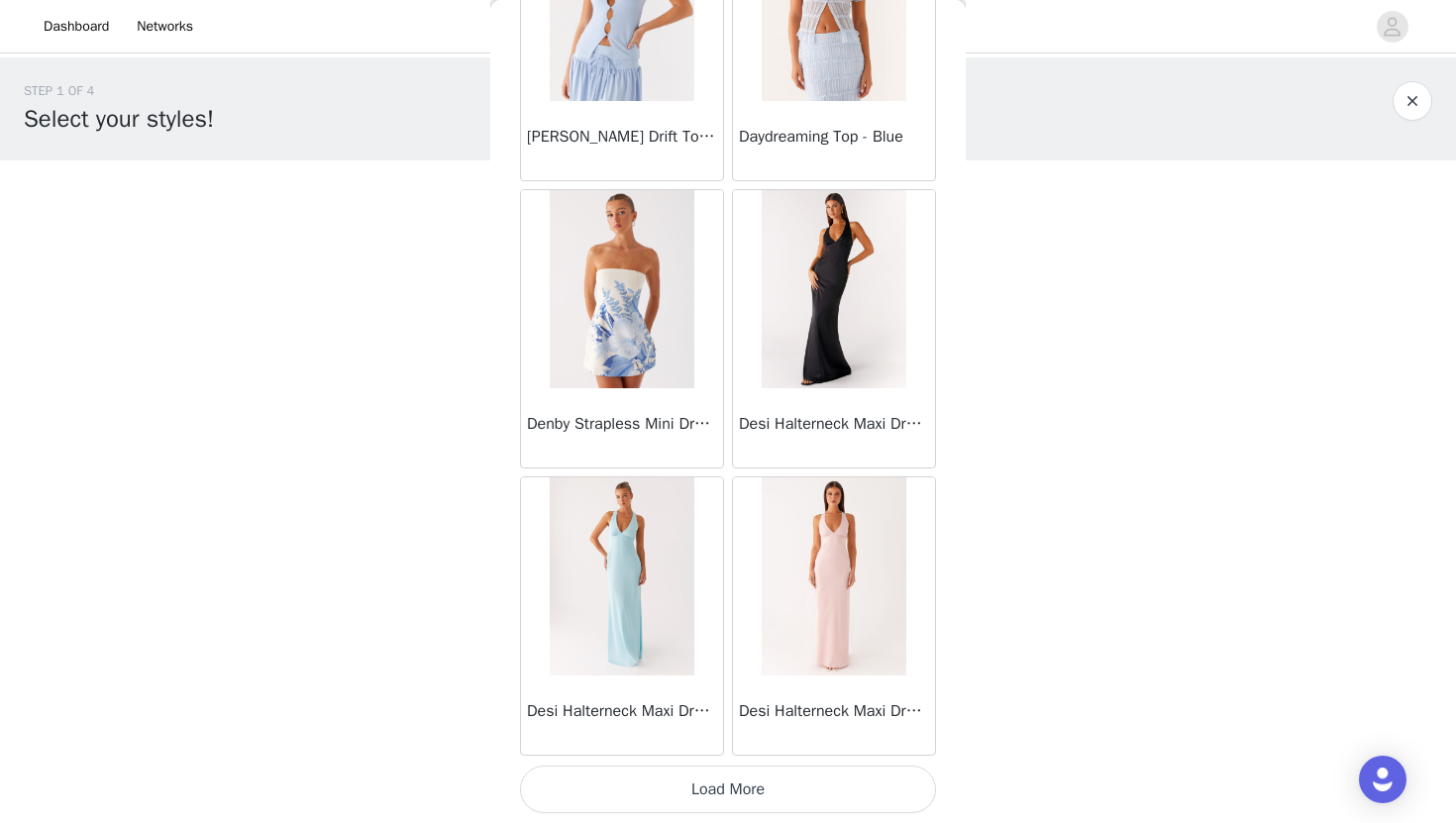 click on "Load More" at bounding box center (728, 789) 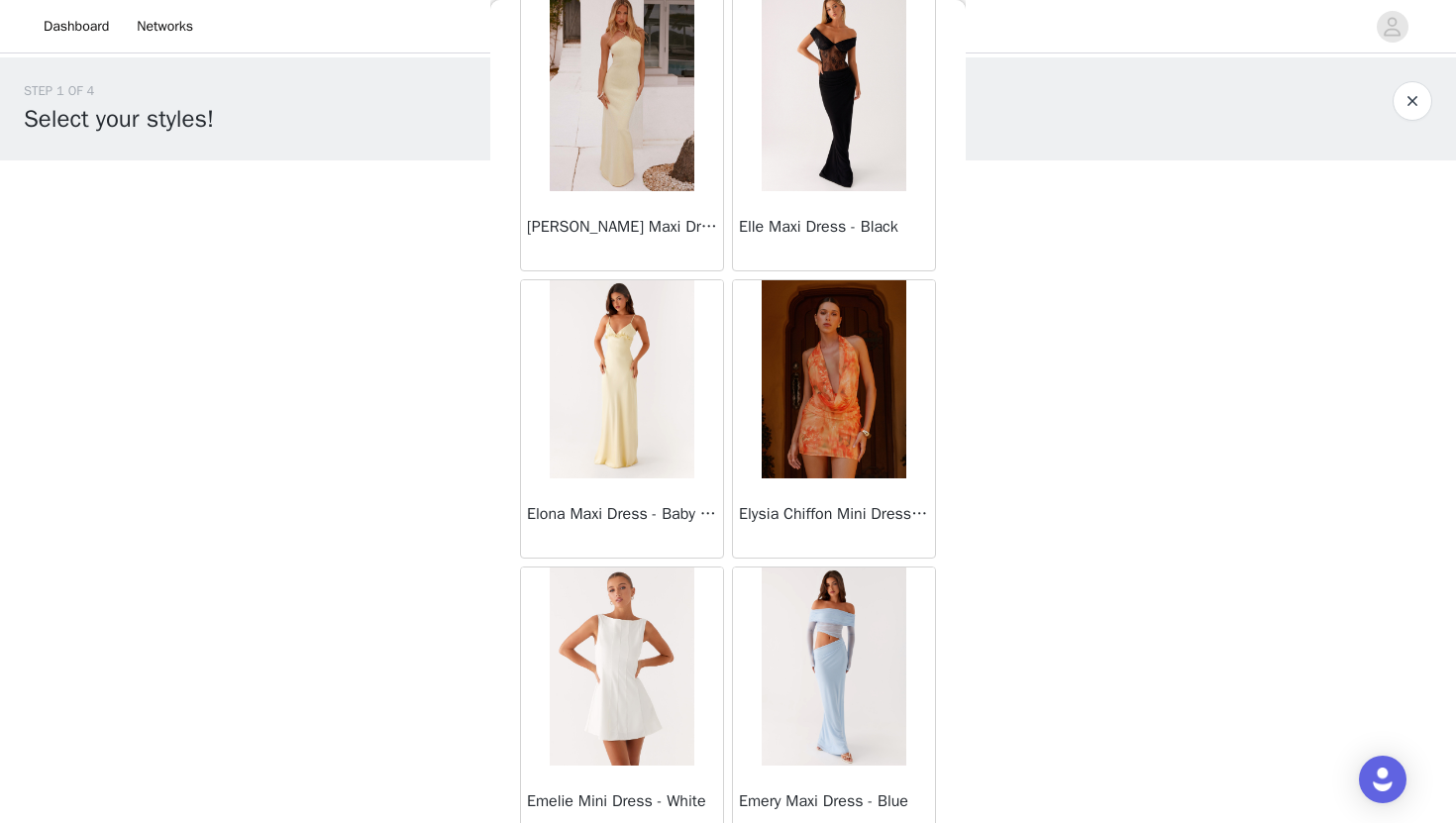 scroll, scrollTop: 19440, scrollLeft: 0, axis: vertical 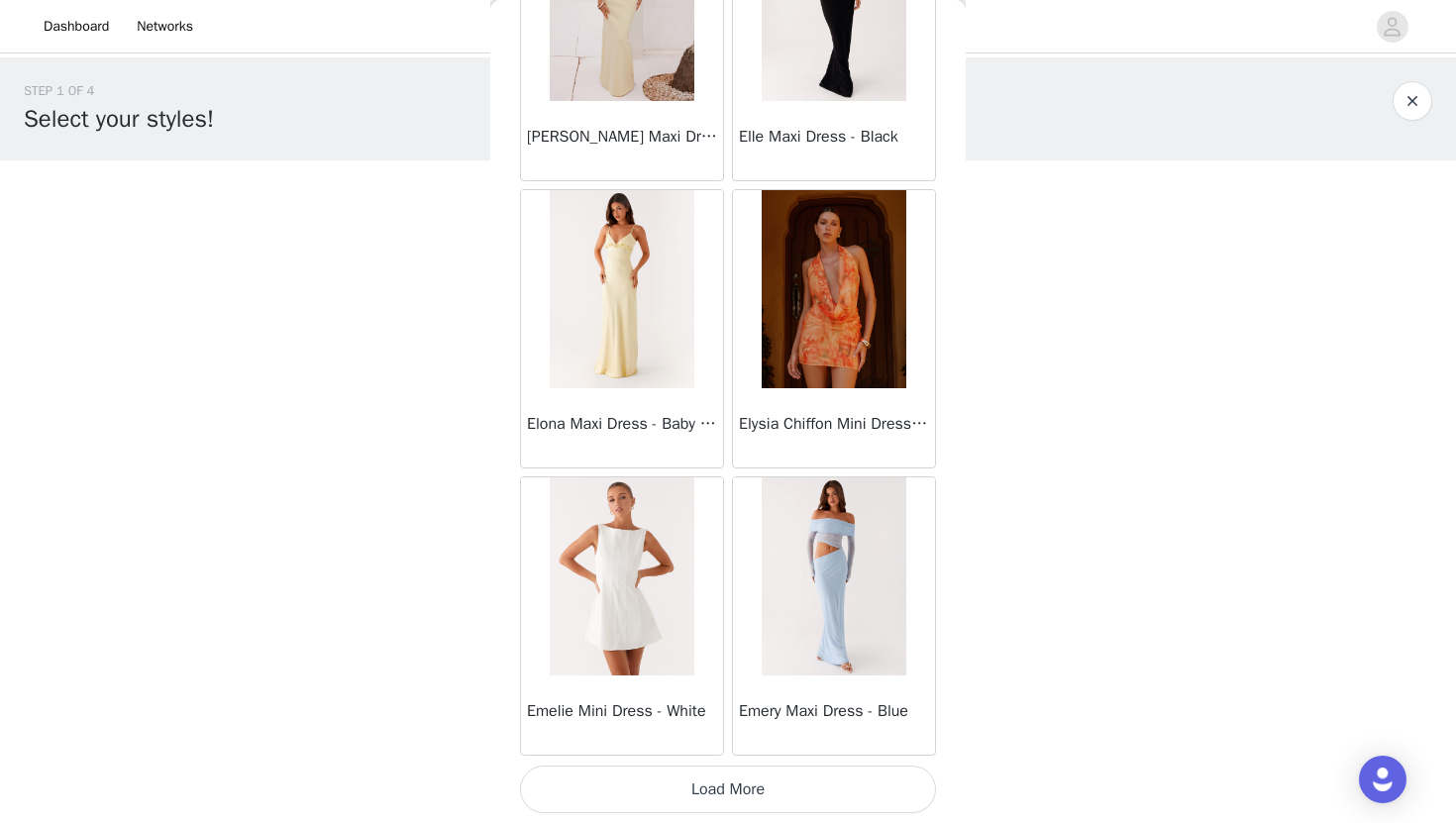 click on "Load More" at bounding box center [728, 789] 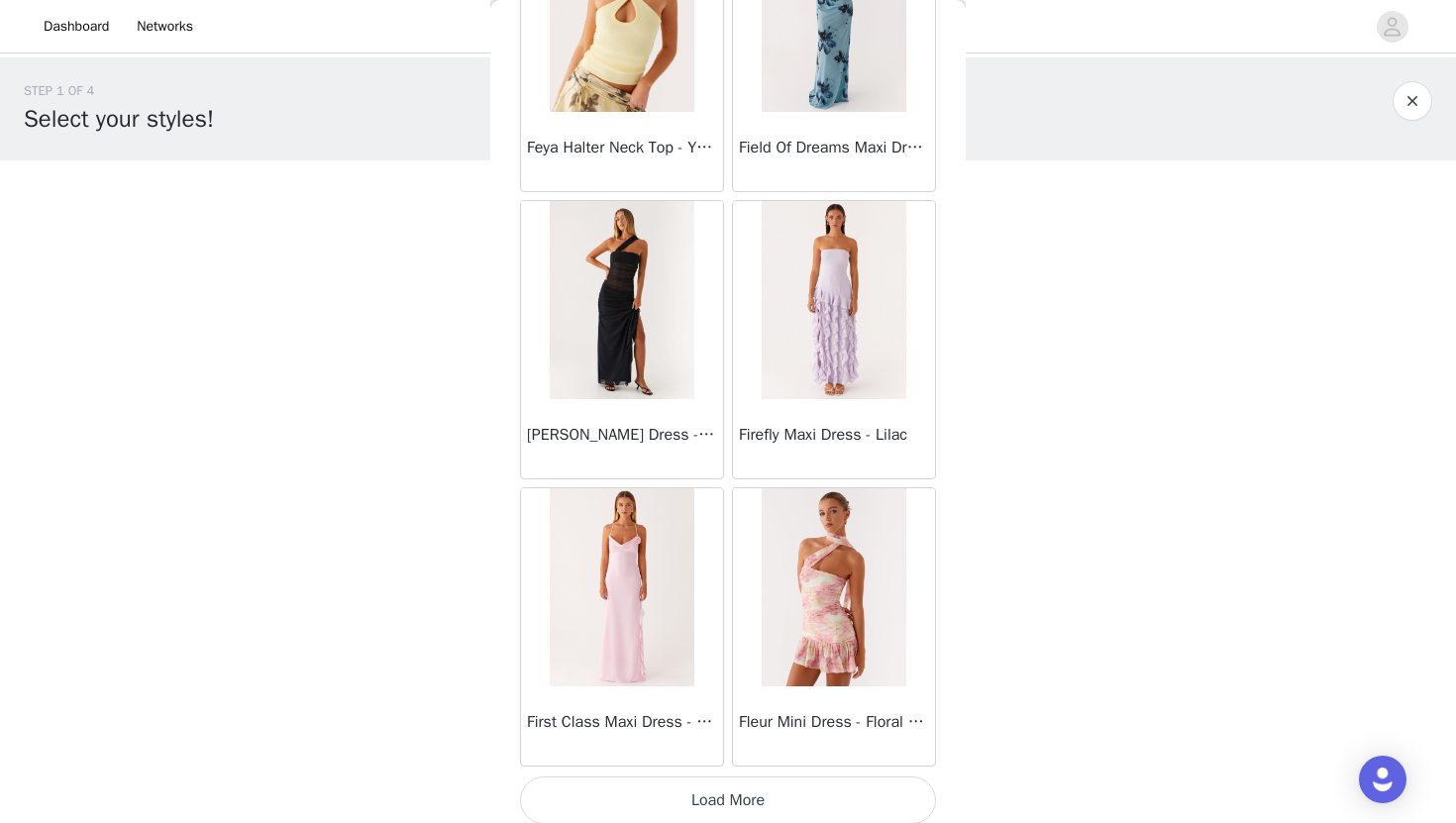 scroll, scrollTop: 22312, scrollLeft: 0, axis: vertical 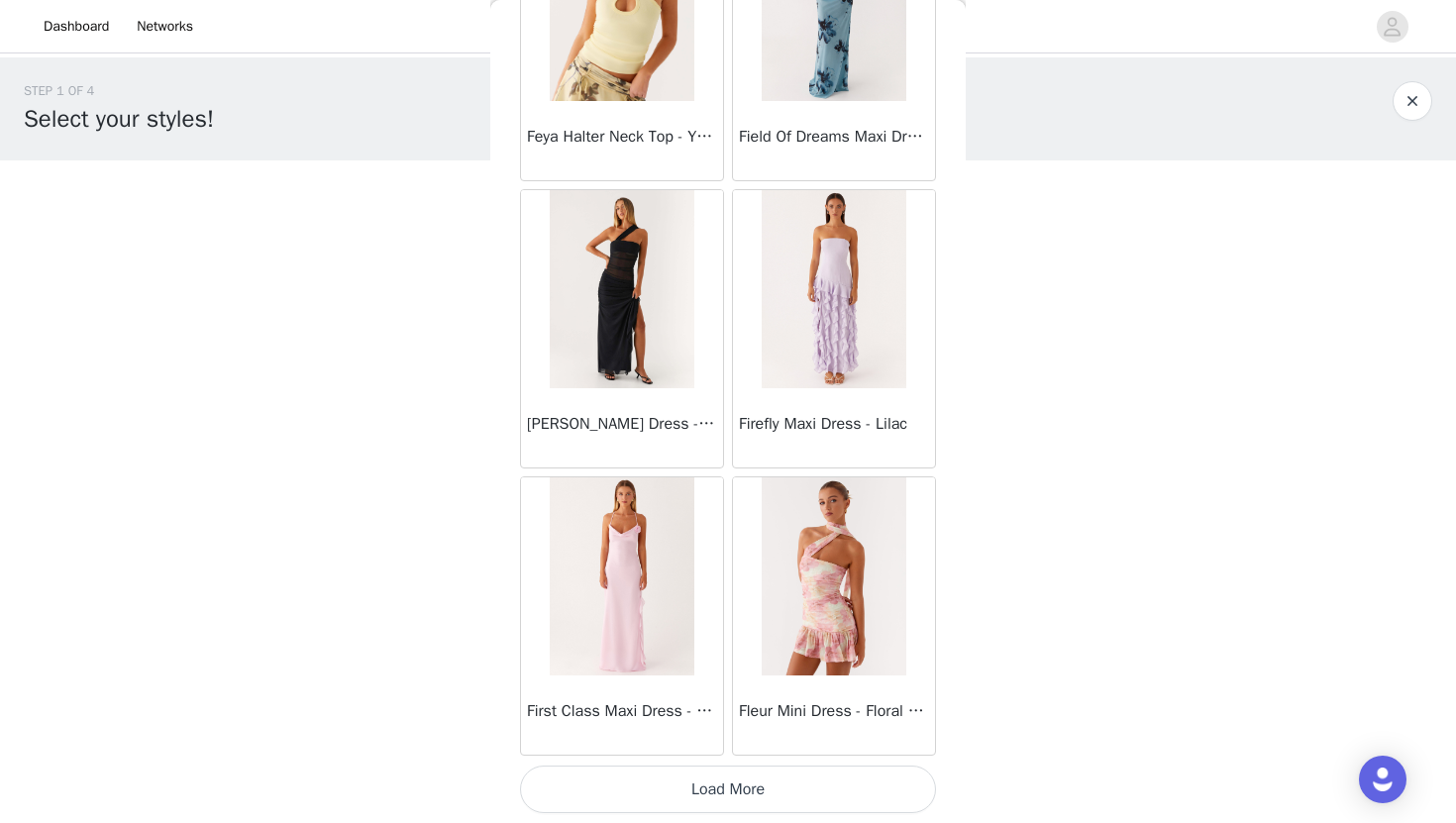 click on "Load More" at bounding box center (728, 789) 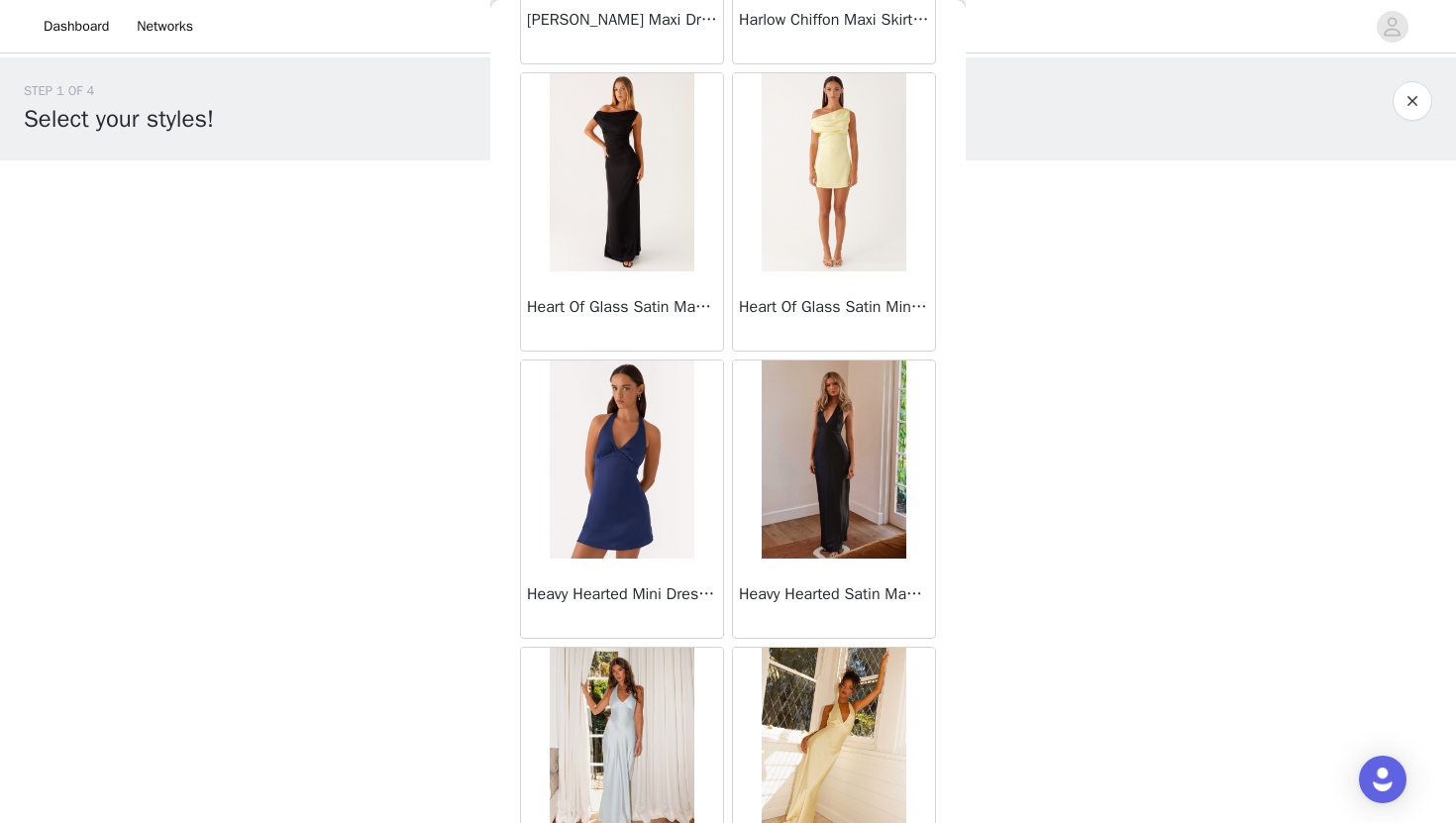 scroll, scrollTop: 25184, scrollLeft: 0, axis: vertical 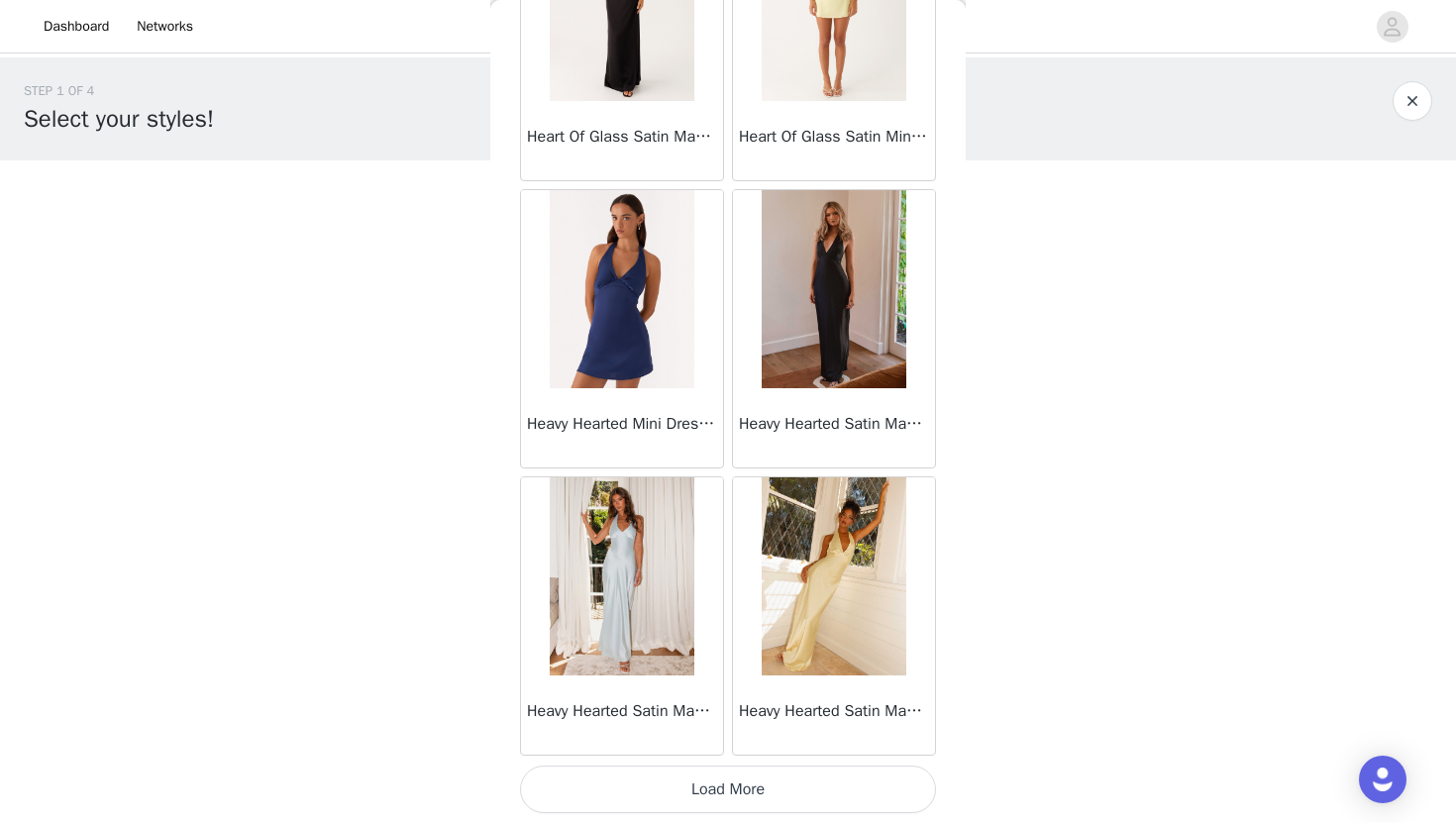click on "Load More" at bounding box center (728, 789) 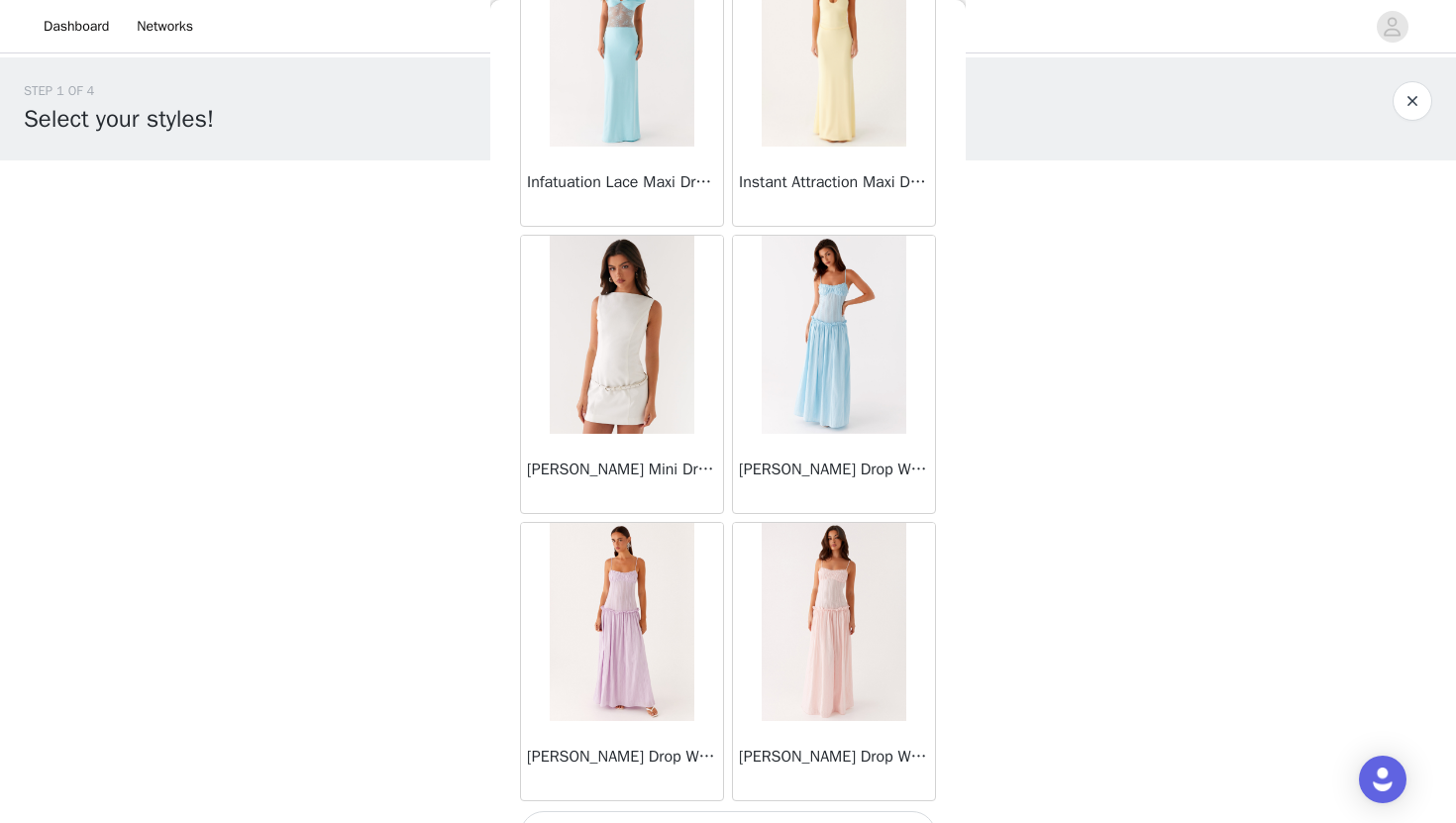 scroll, scrollTop: 28056, scrollLeft: 0, axis: vertical 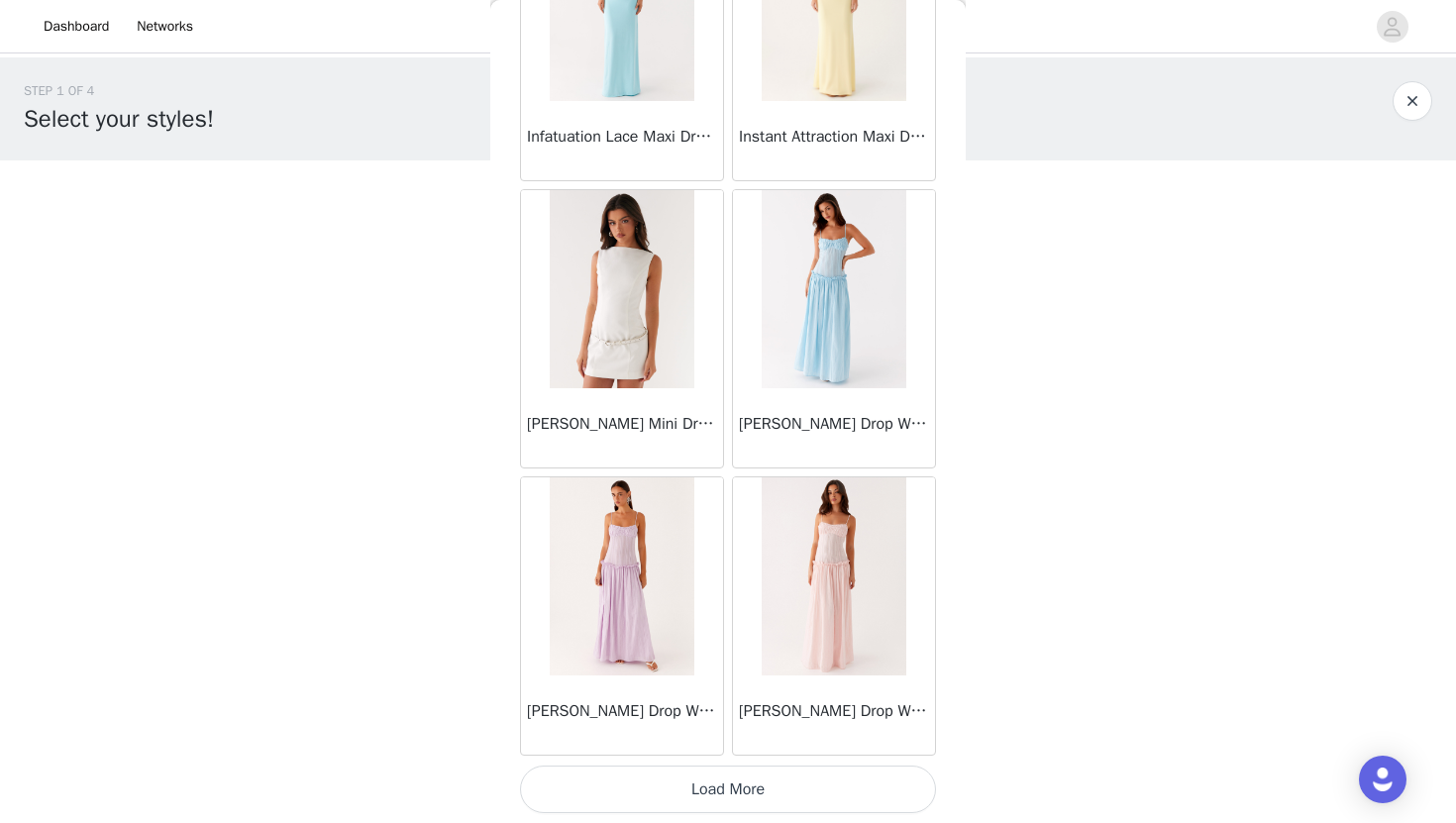 click on "Load More" at bounding box center [728, 789] 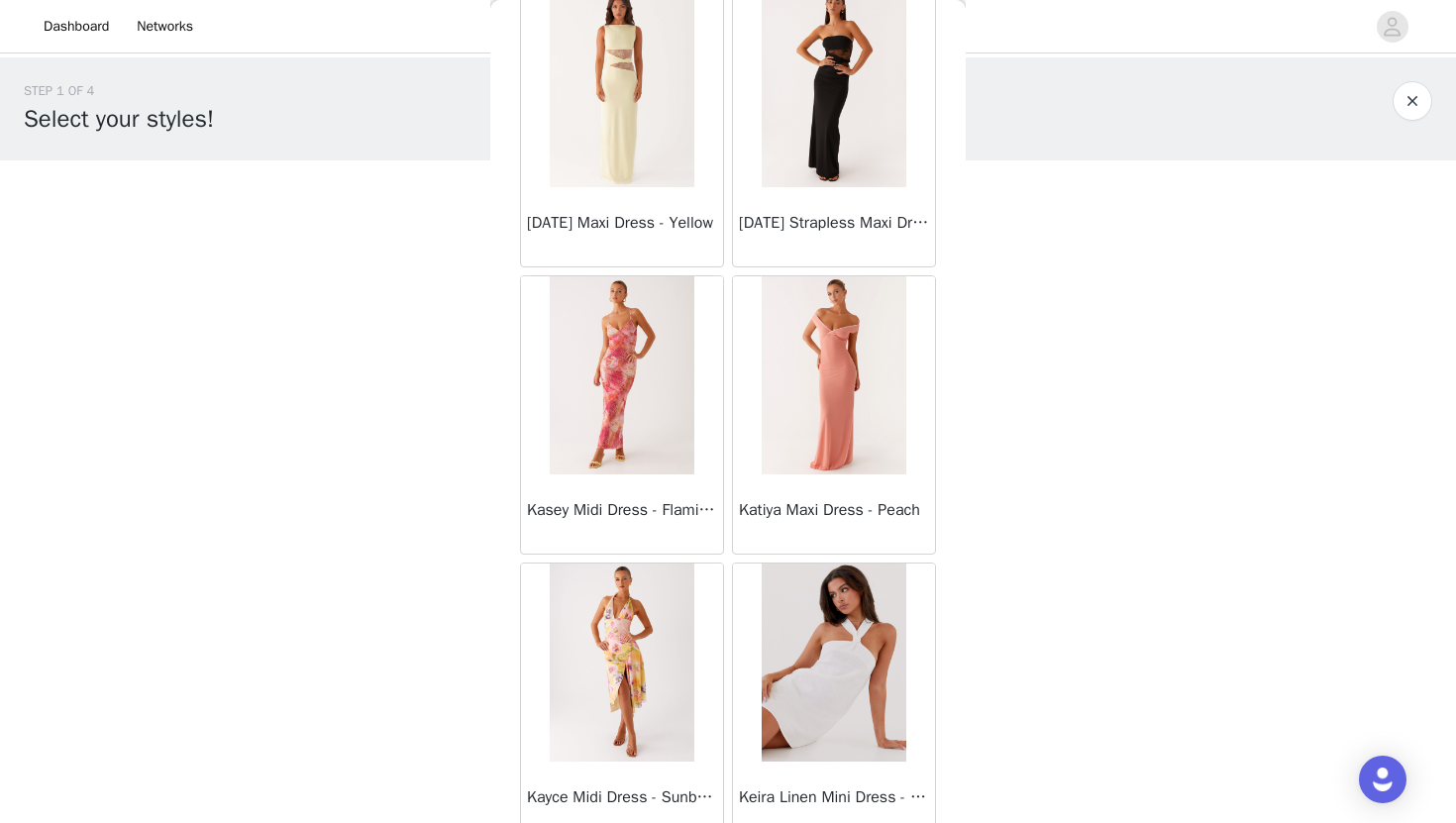 scroll, scrollTop: 30928, scrollLeft: 0, axis: vertical 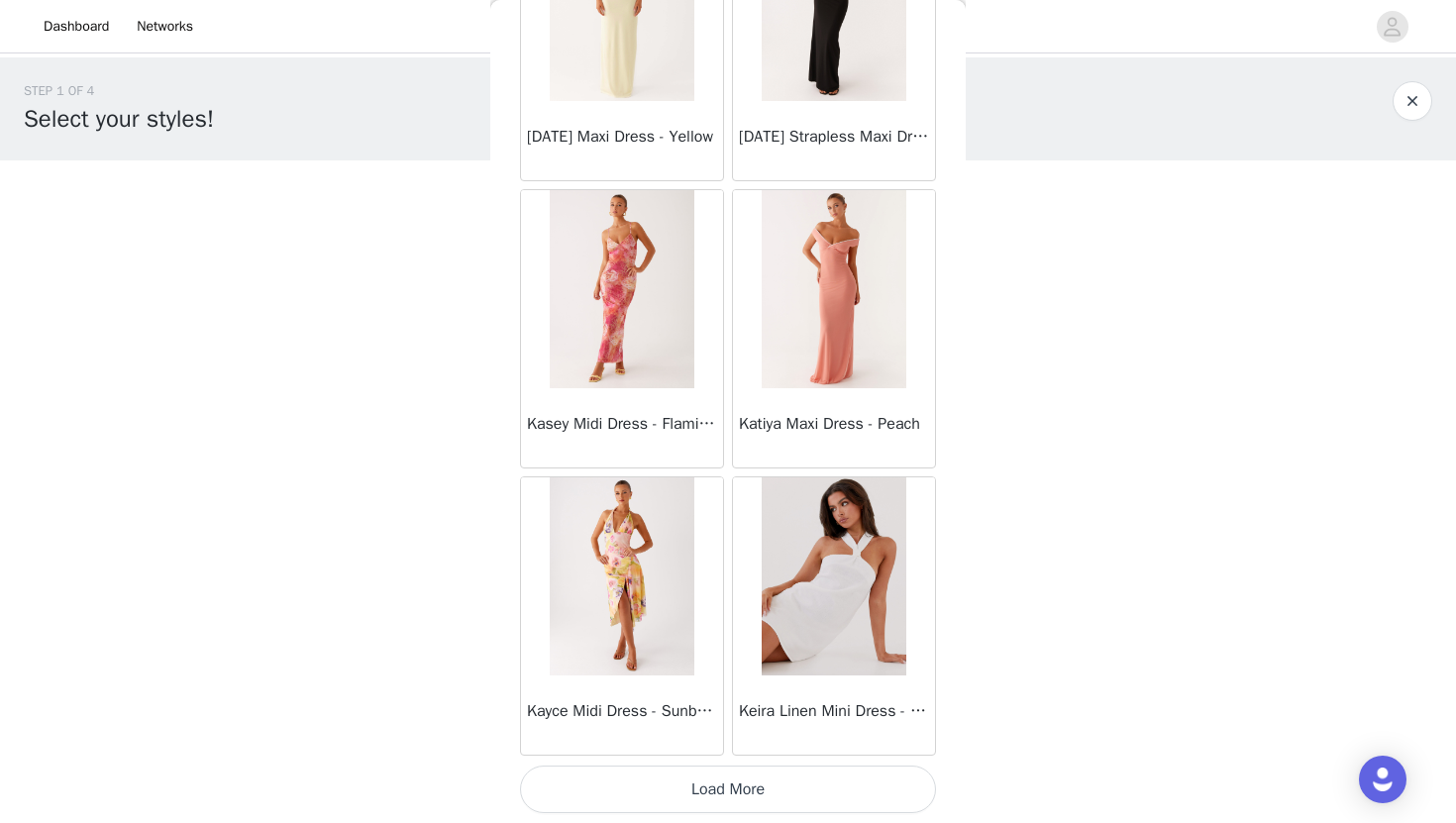 click on "Load More" at bounding box center [728, 789] 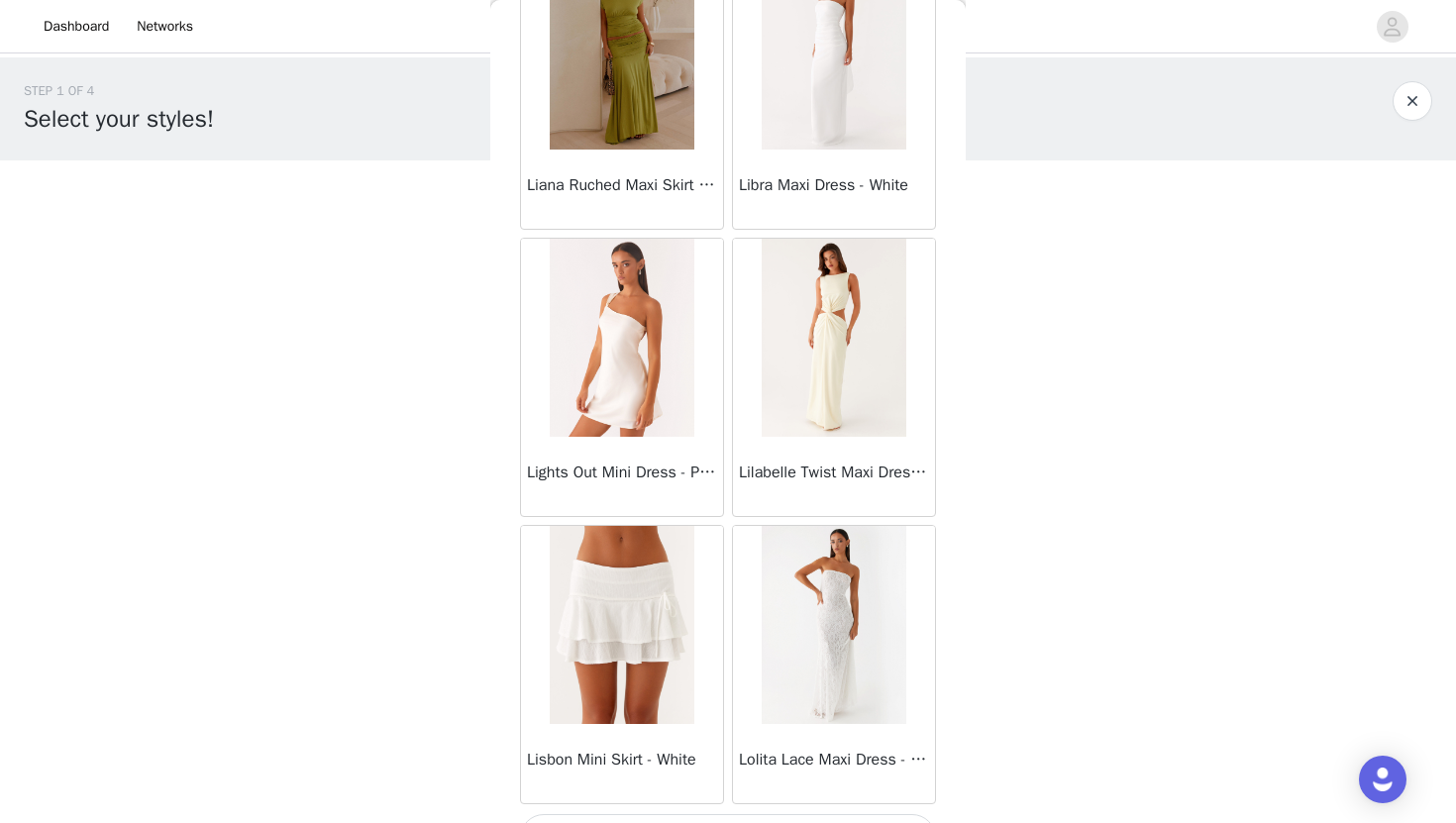 scroll, scrollTop: 33800, scrollLeft: 0, axis: vertical 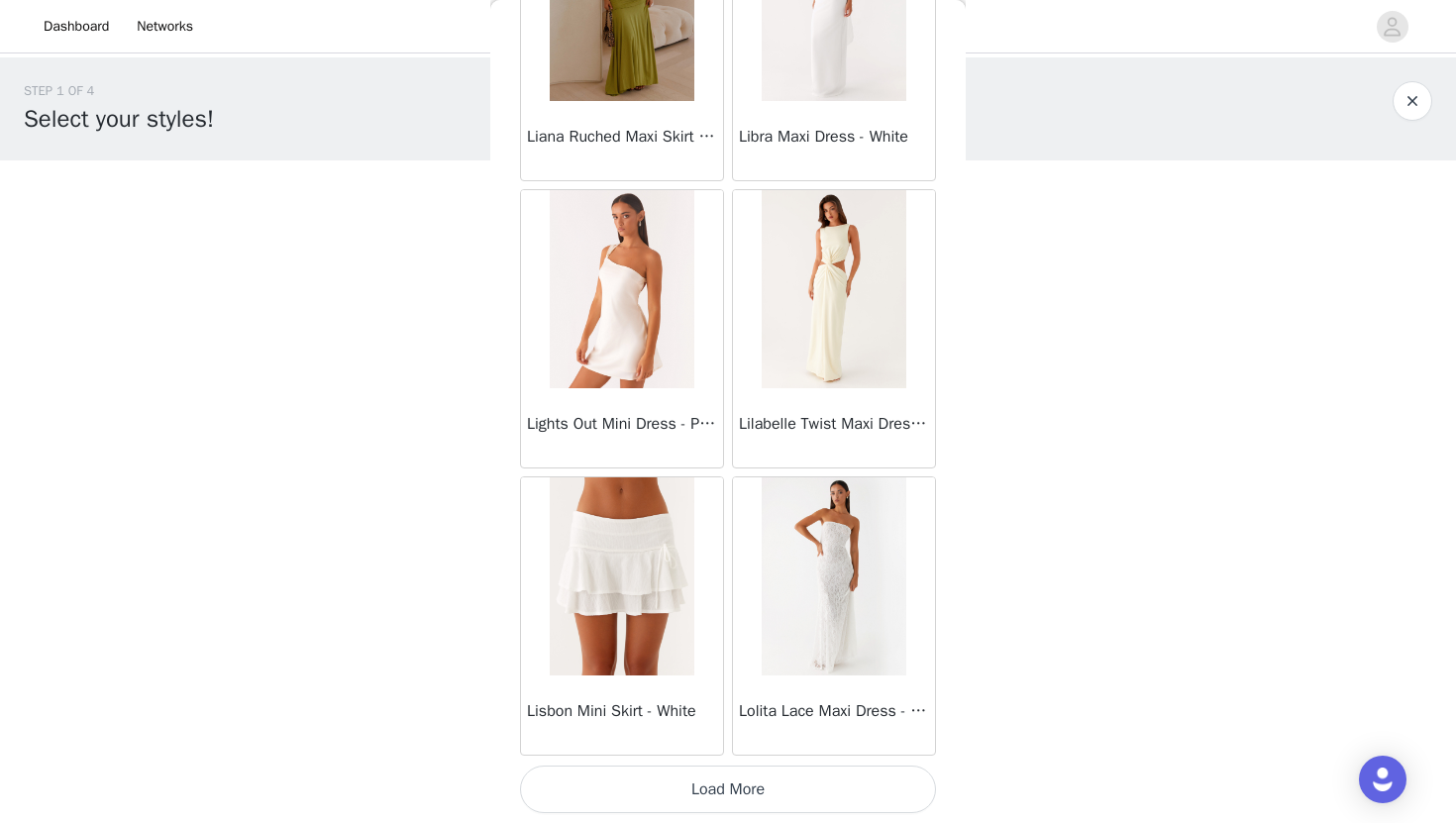 click on "Load More" at bounding box center [728, 789] 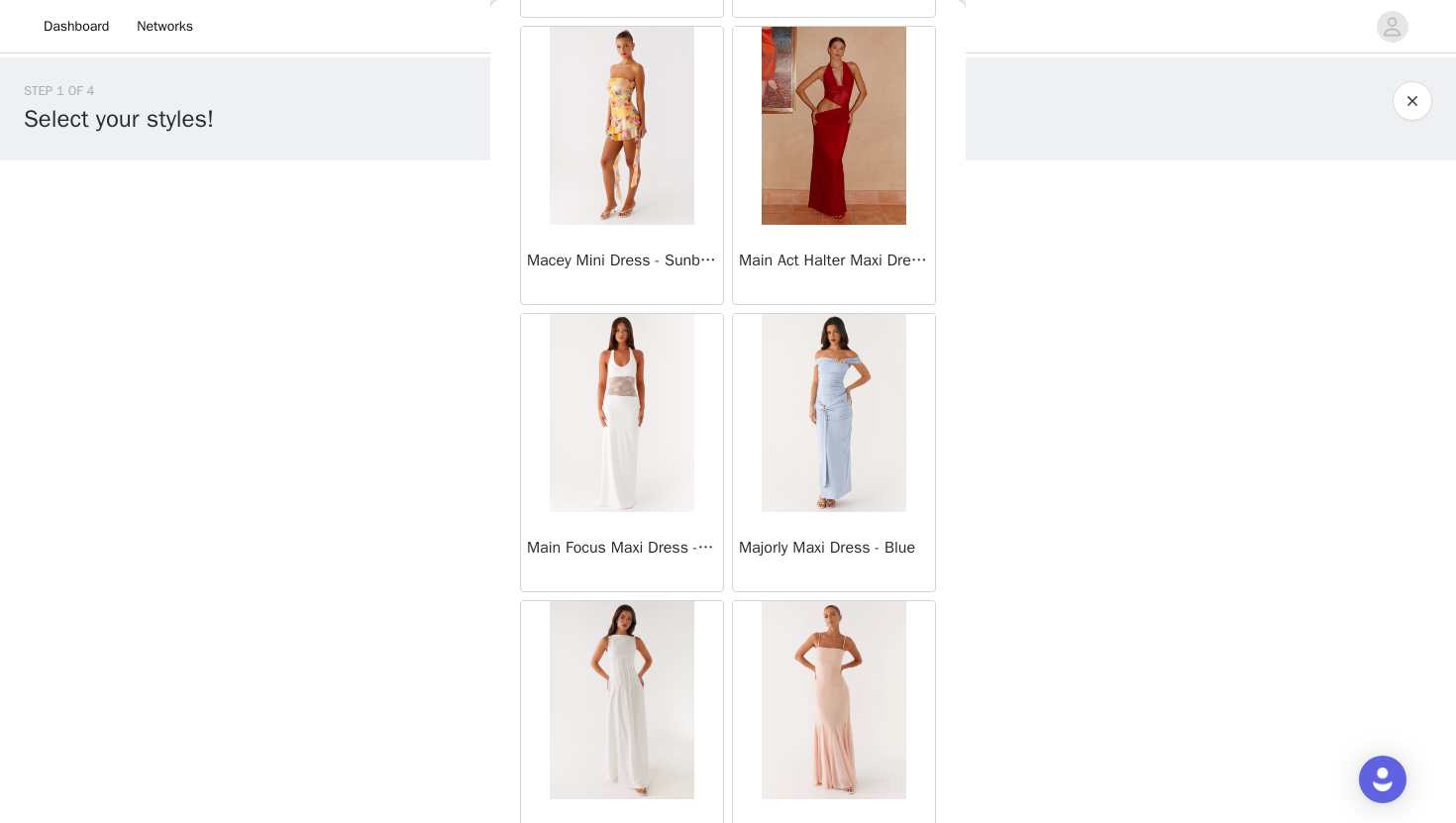 scroll, scrollTop: 36673, scrollLeft: 0, axis: vertical 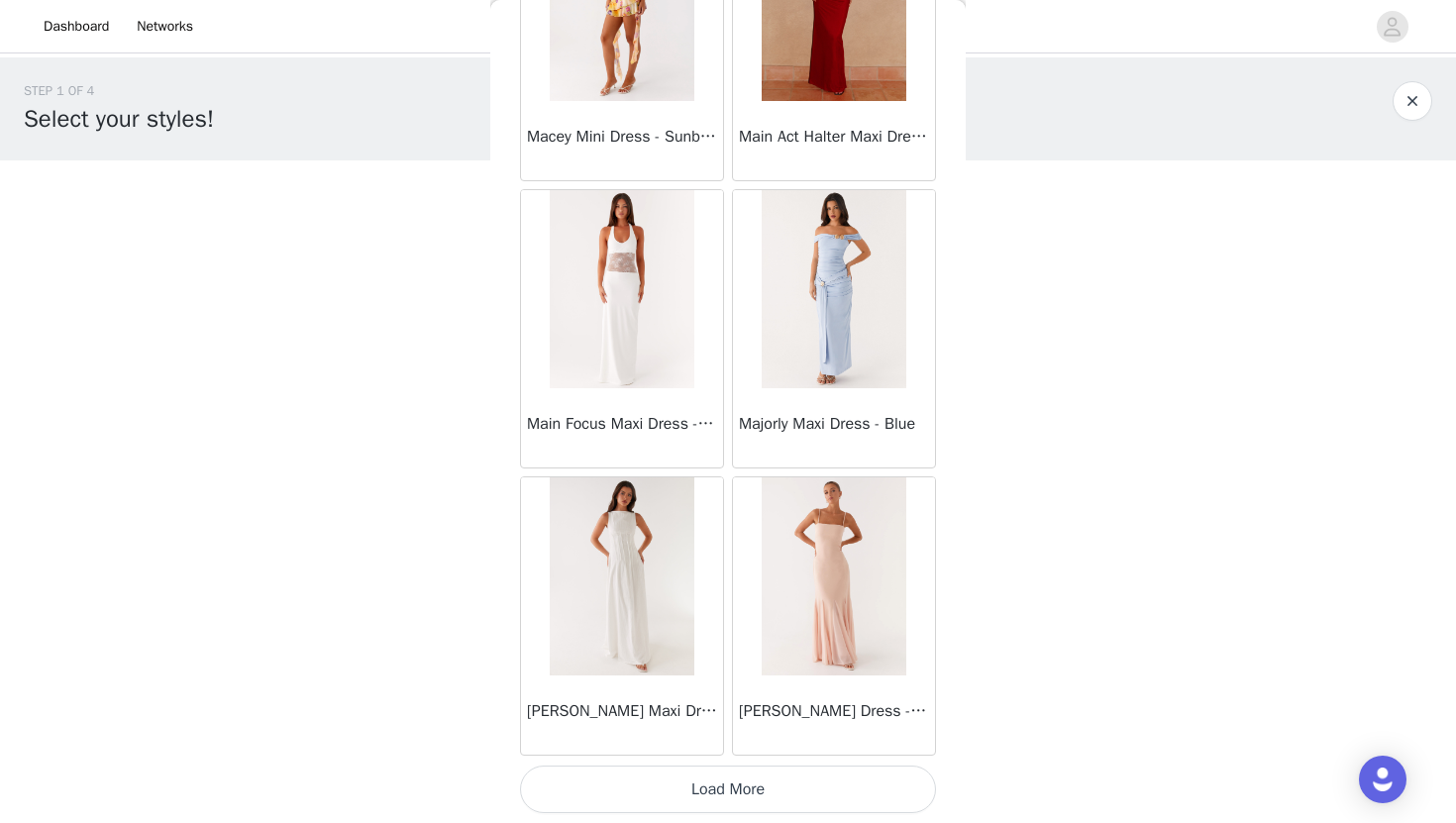click on "Load More" at bounding box center (728, 789) 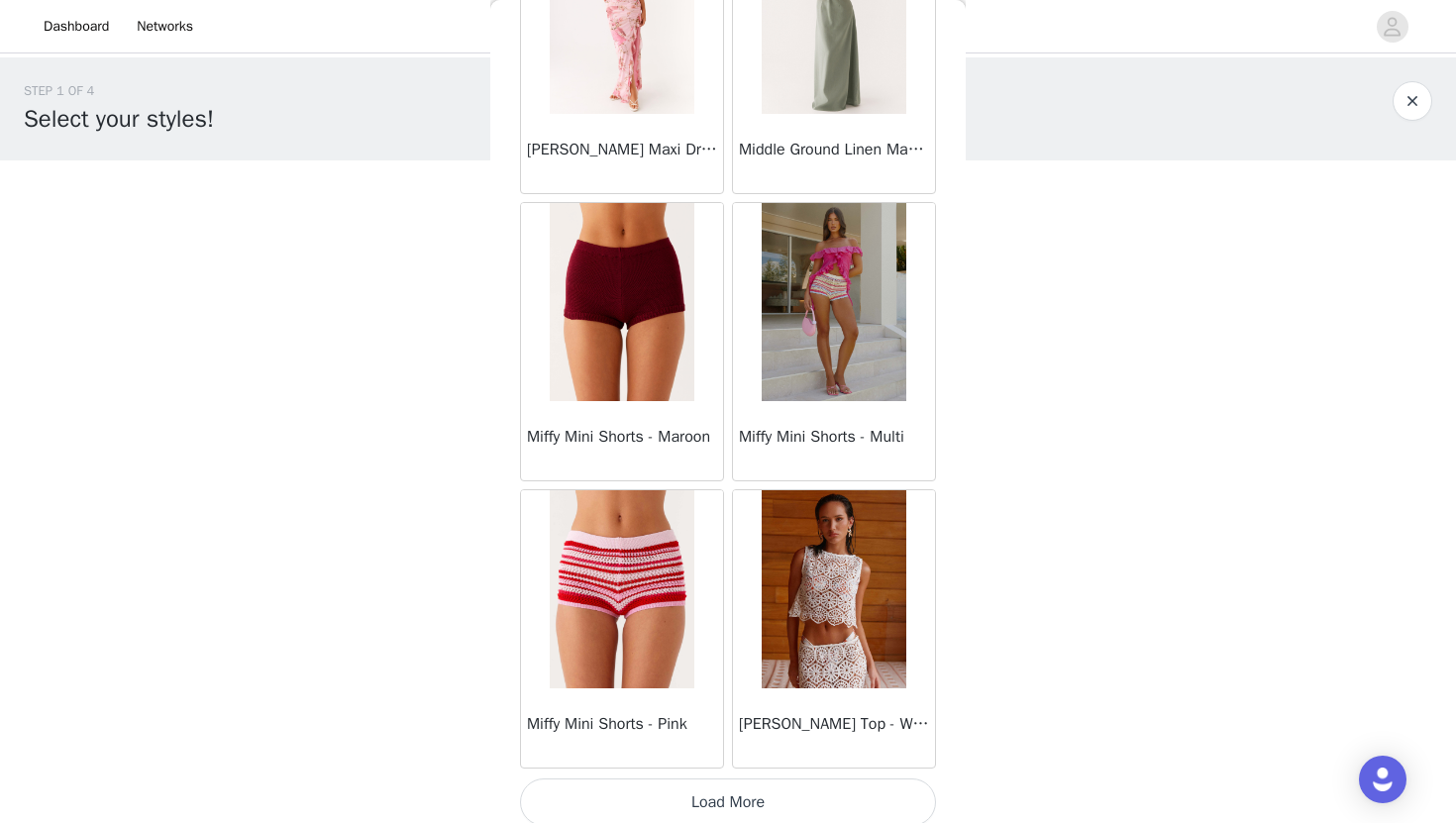 scroll, scrollTop: 39545, scrollLeft: 0, axis: vertical 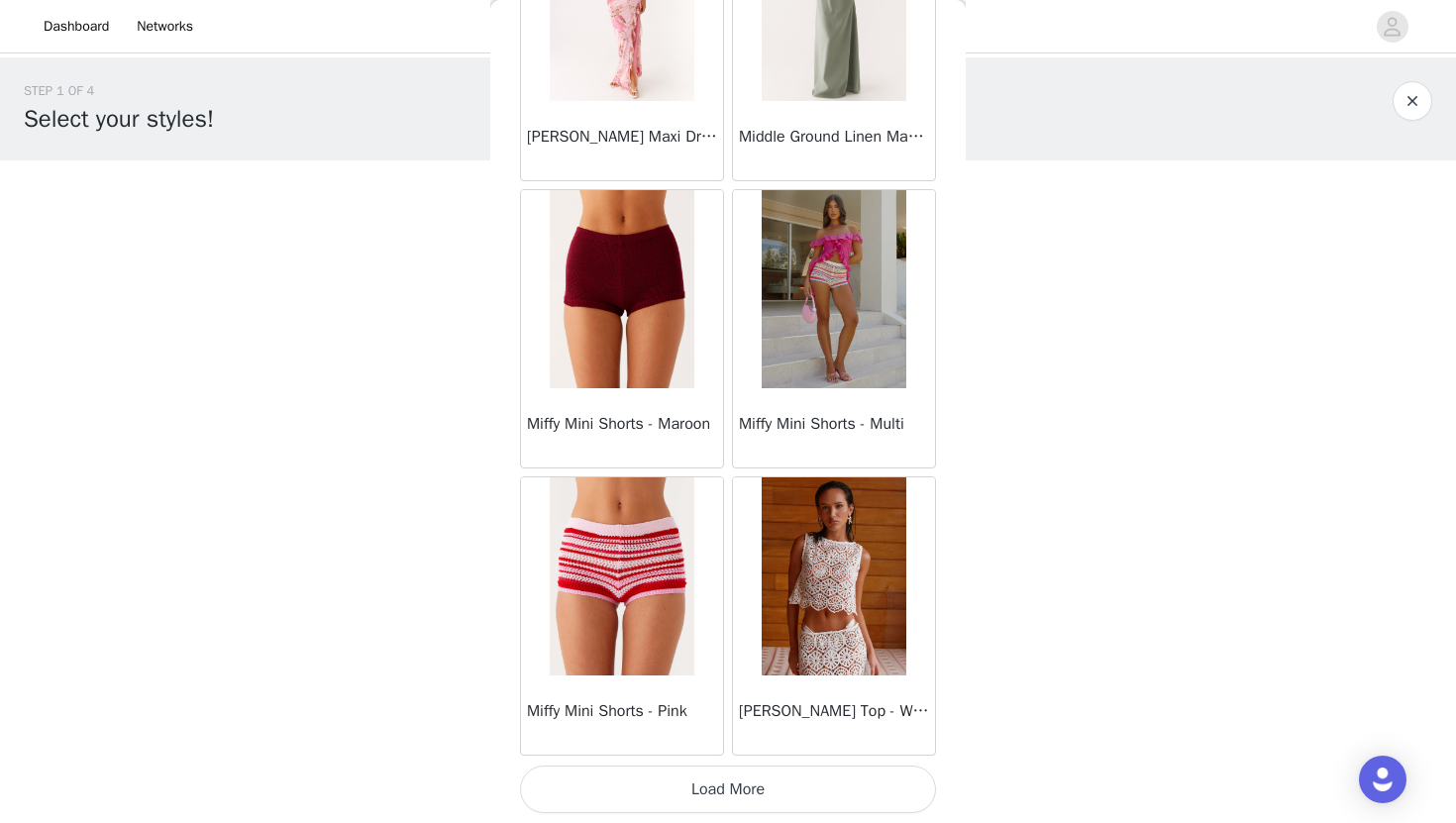 click on "Load More" at bounding box center [728, 789] 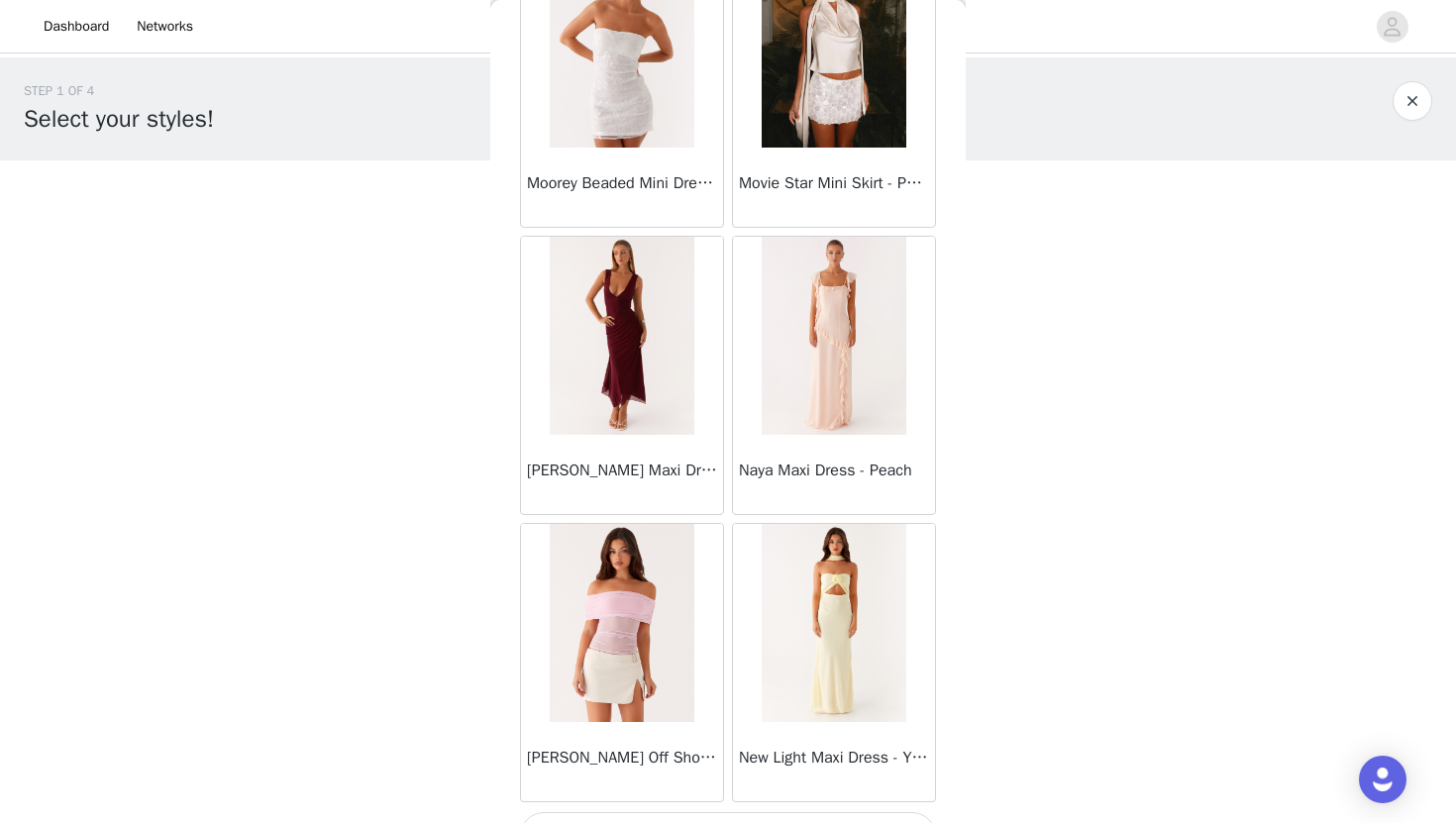 scroll, scrollTop: 42417, scrollLeft: 0, axis: vertical 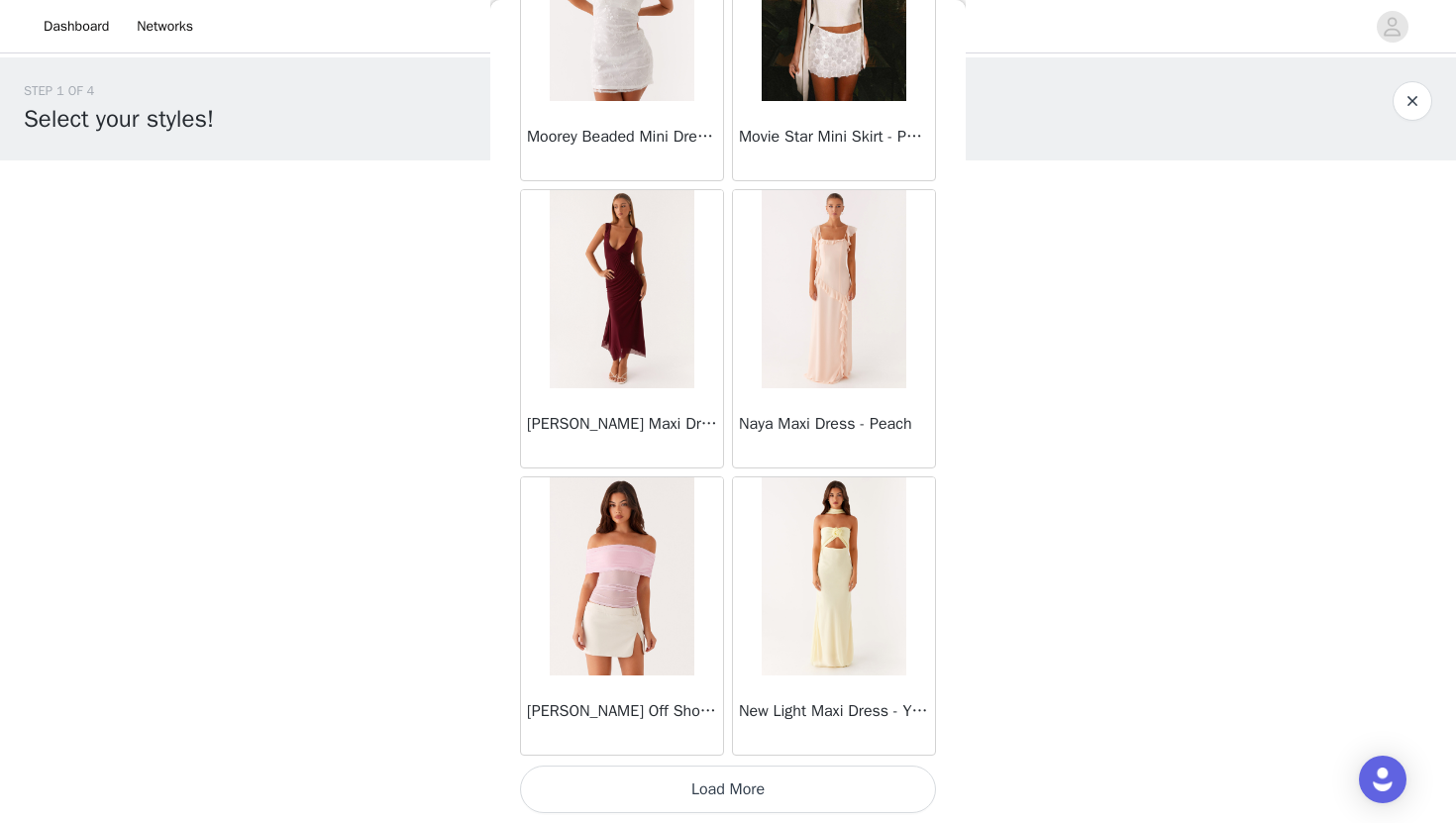 click on "Load More" at bounding box center [728, 789] 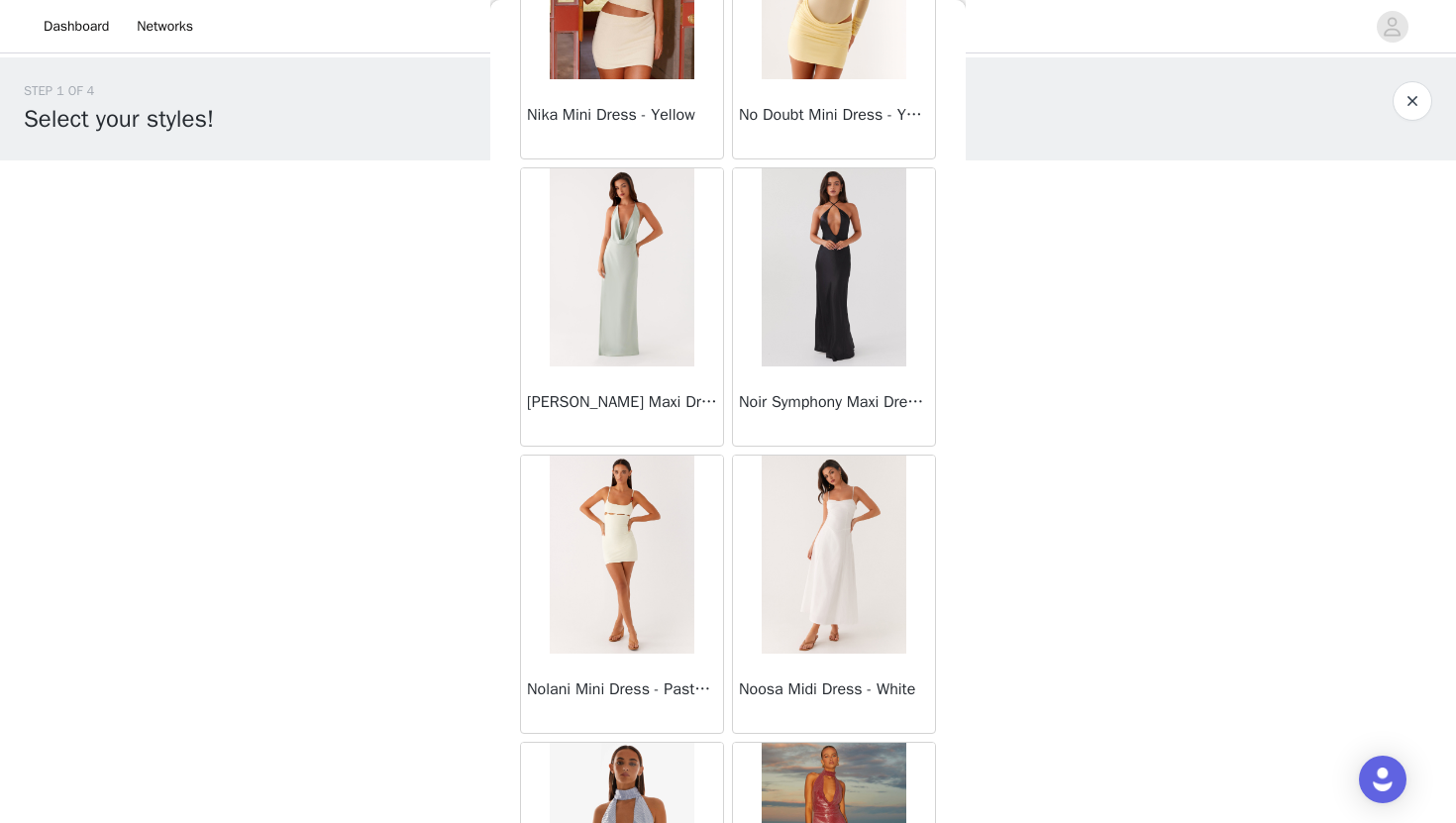scroll, scrollTop: 43884, scrollLeft: 0, axis: vertical 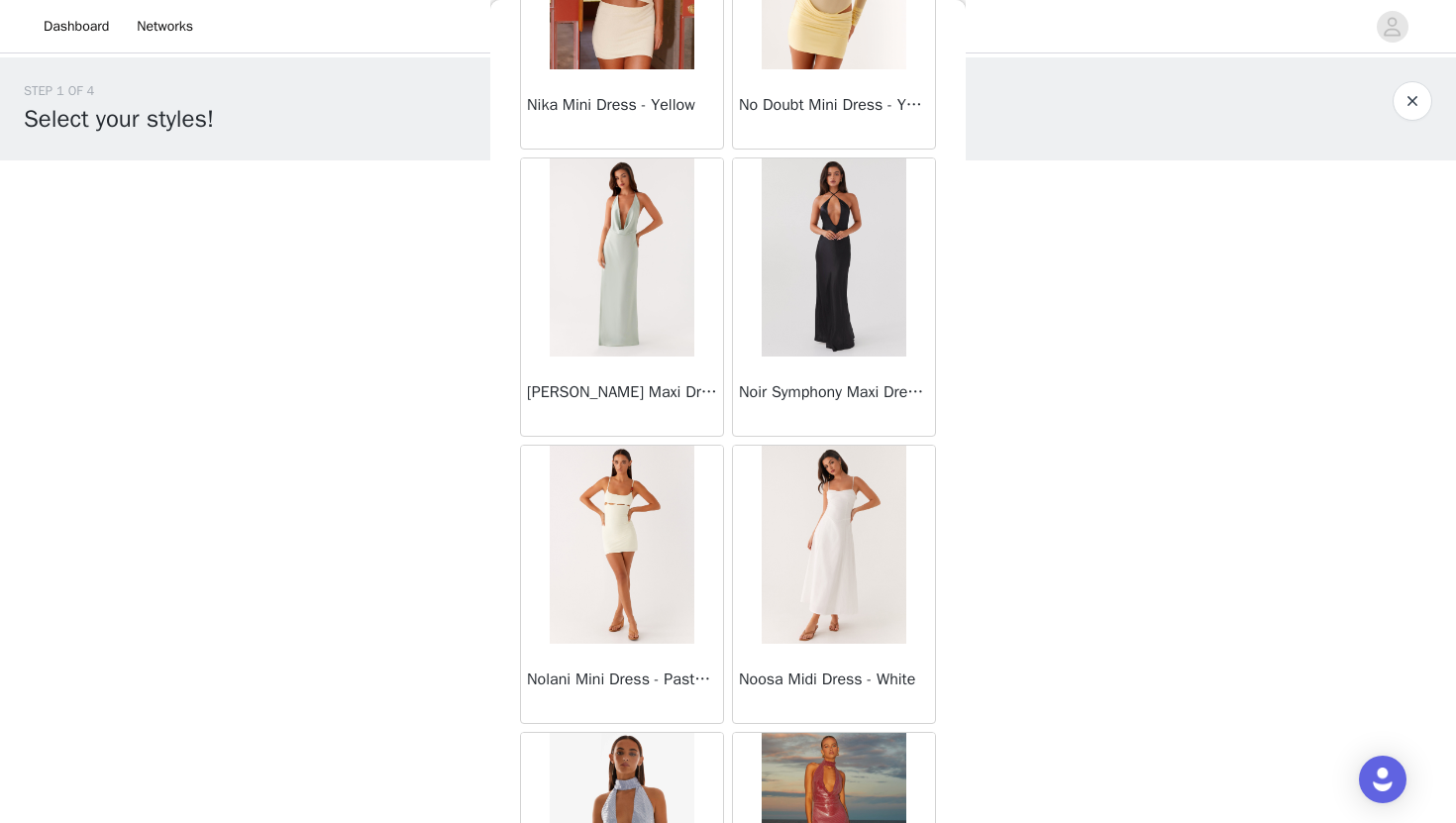 click at bounding box center (621, 545) 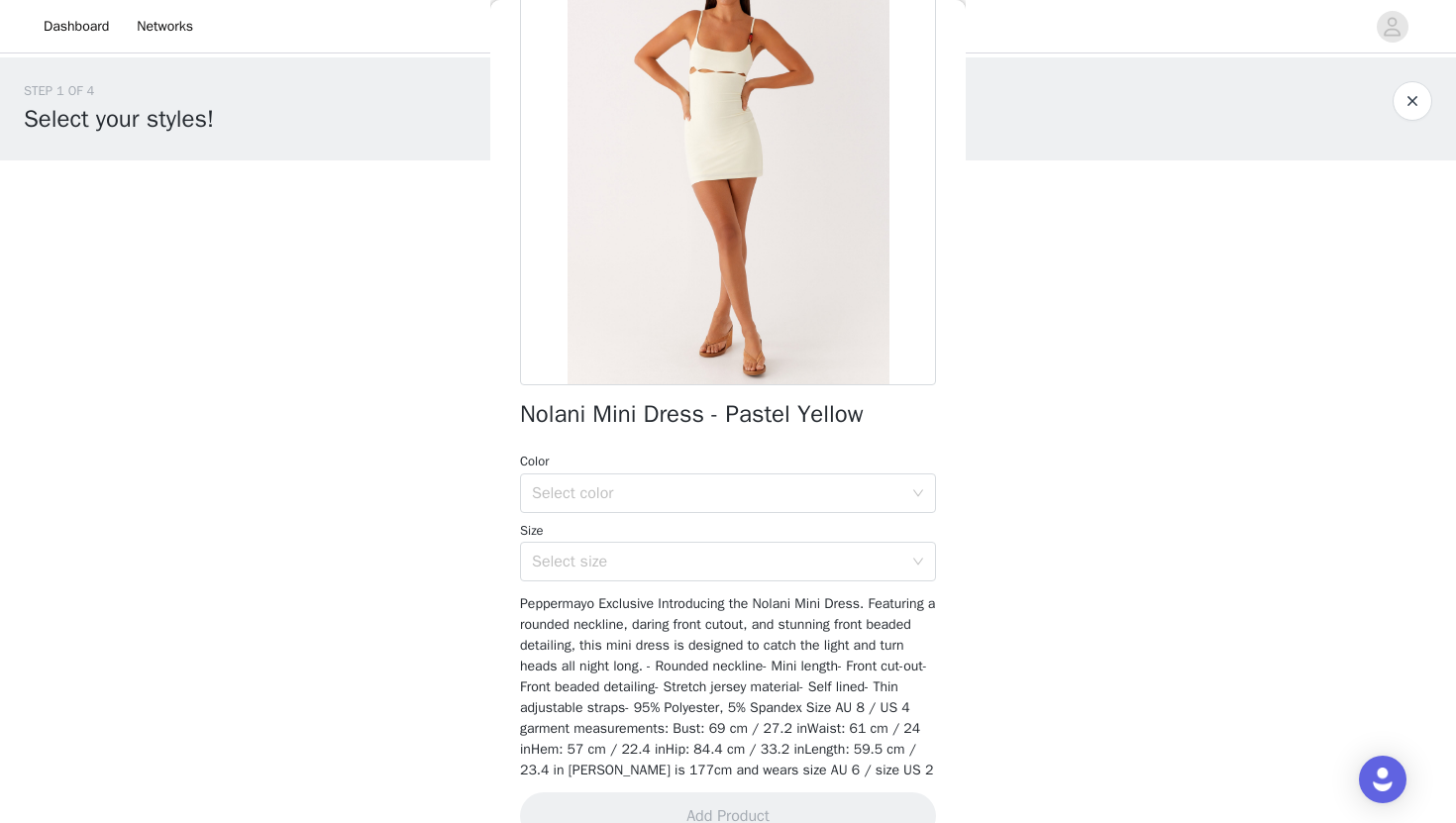 scroll, scrollTop: 221, scrollLeft: 0, axis: vertical 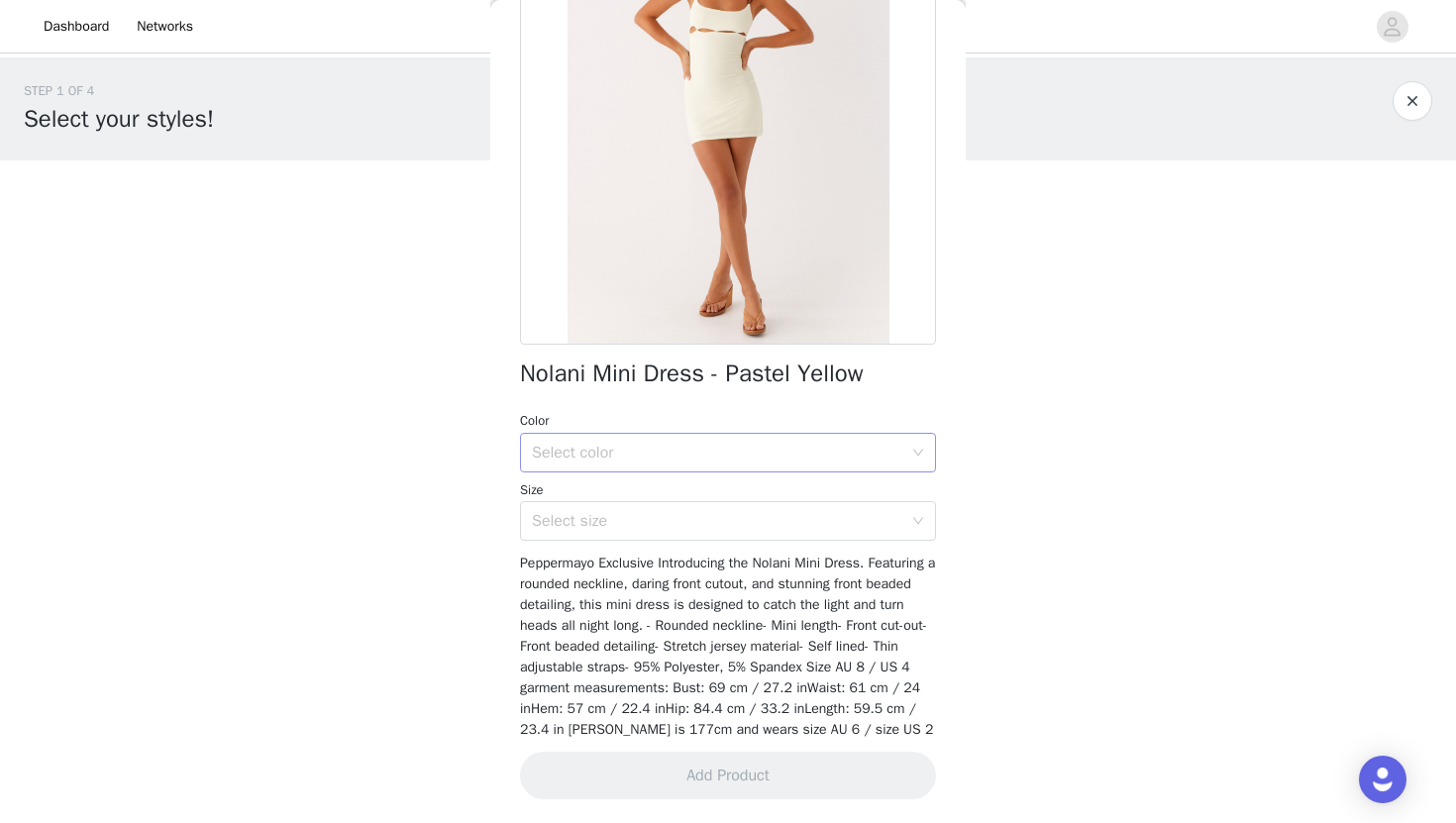 click on "Select color" at bounding box center [717, 453] 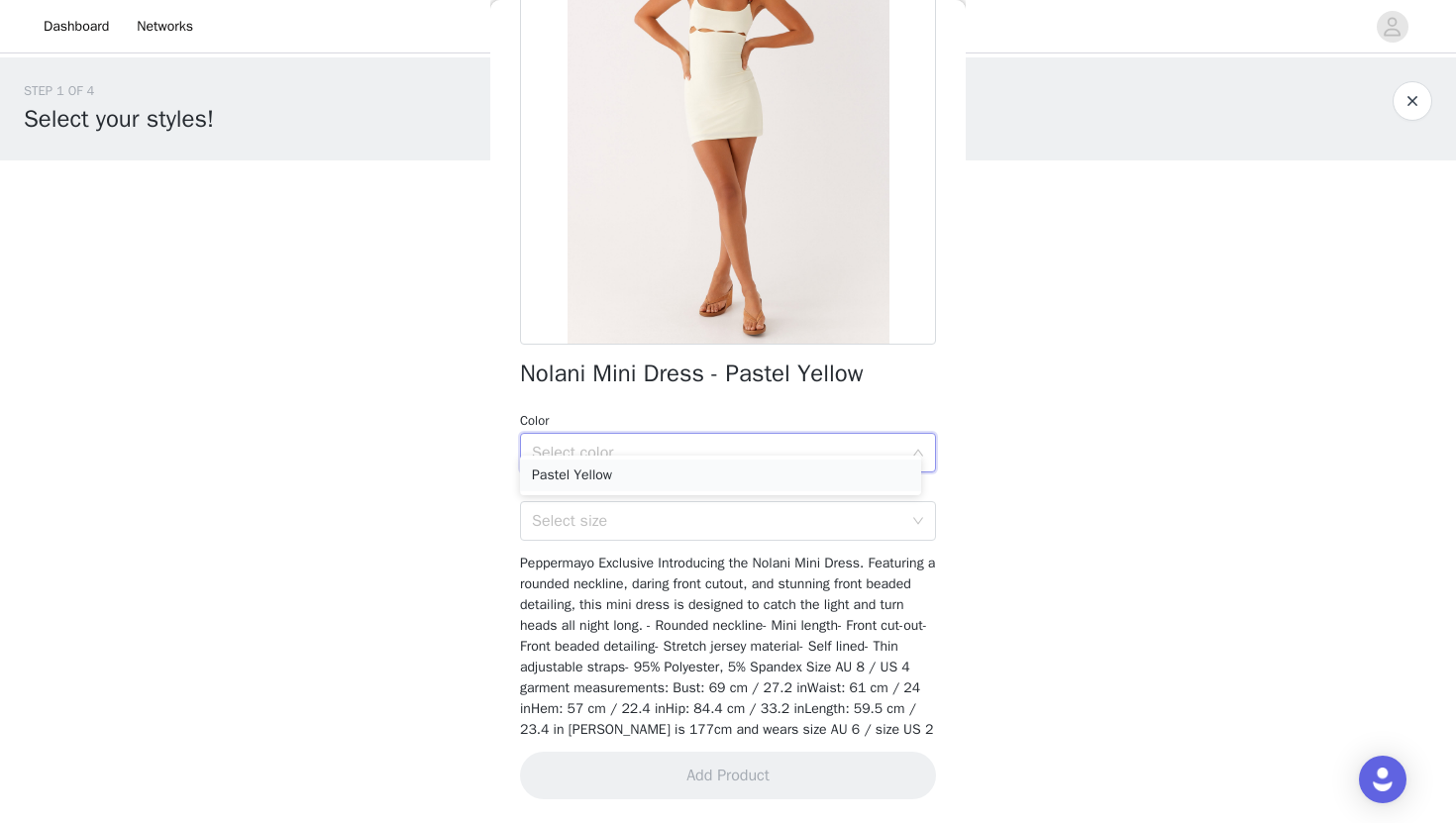click on "Pastel Yellow" at bounding box center [720, 475] 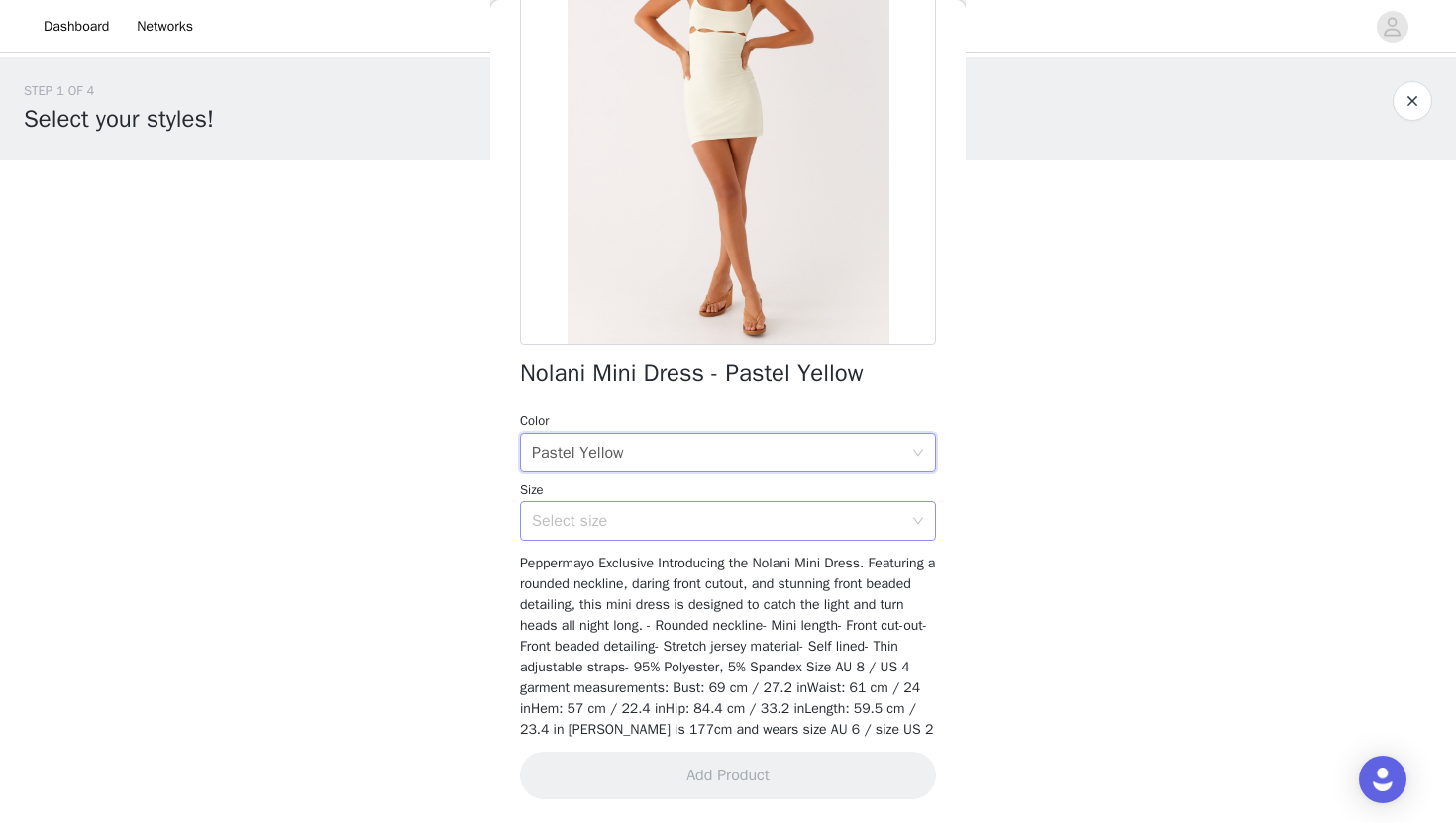 click on "Select size" at bounding box center (717, 521) 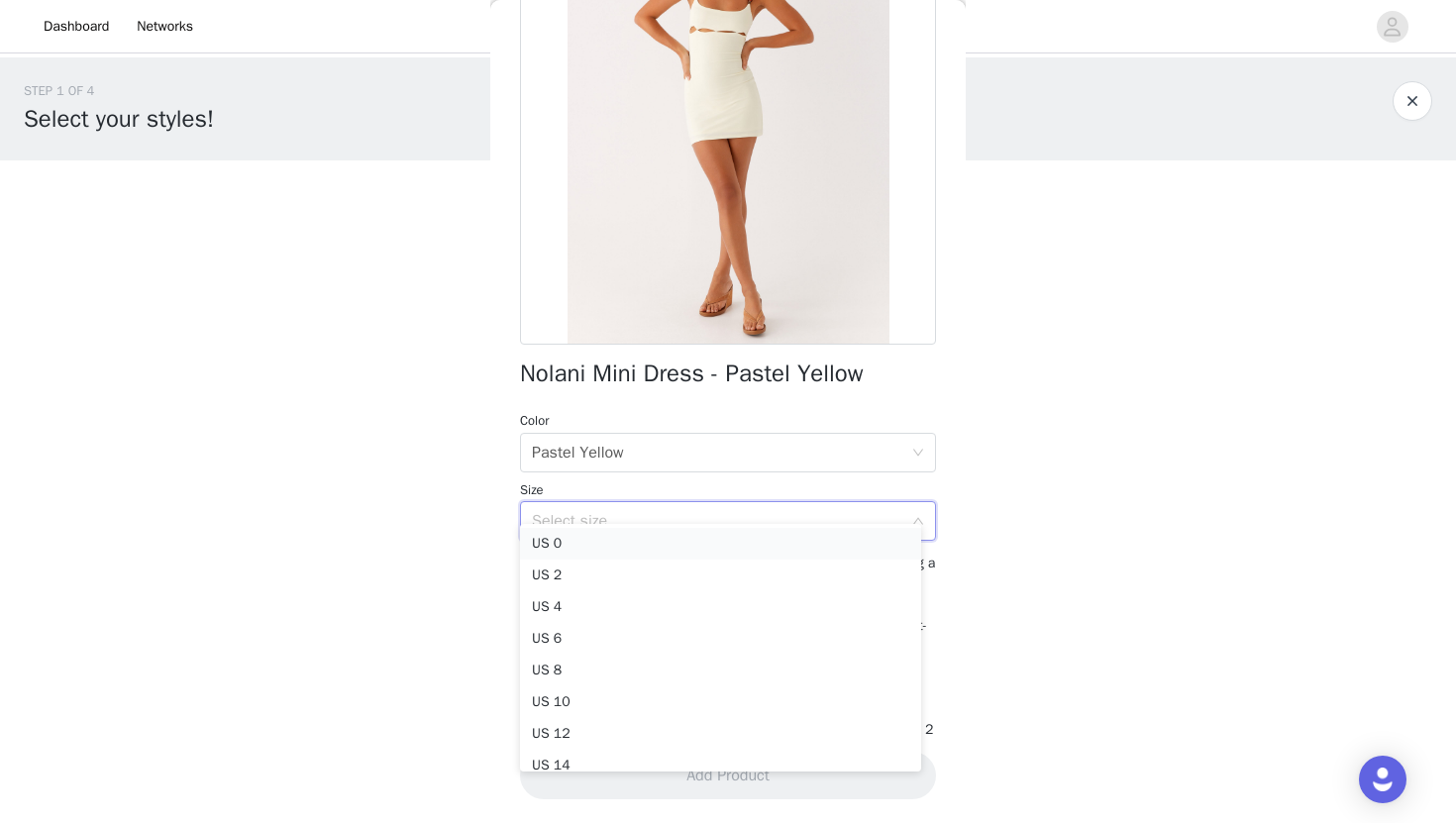 click on "US 0" at bounding box center (720, 544) 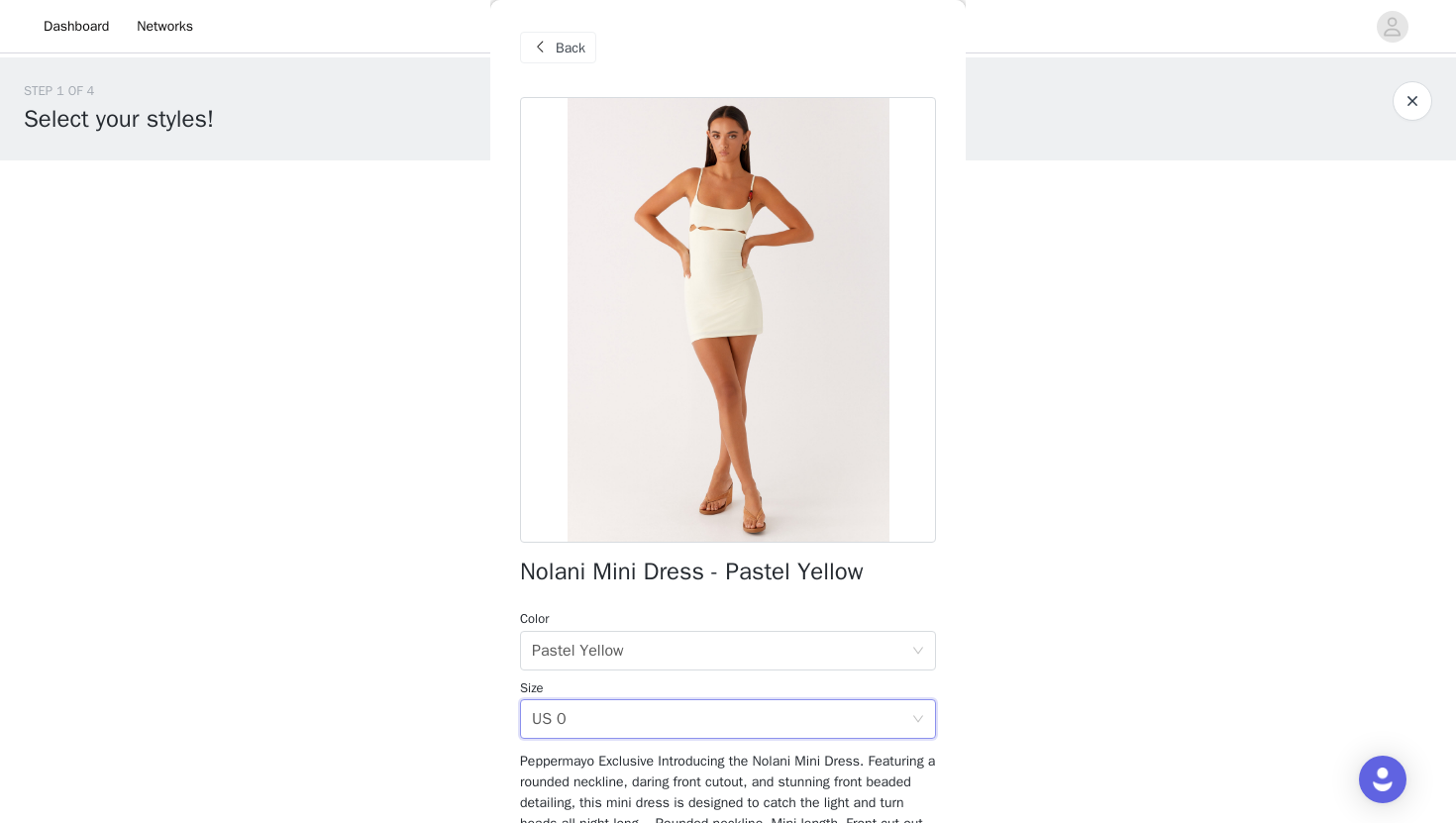 scroll, scrollTop: 221, scrollLeft: 0, axis: vertical 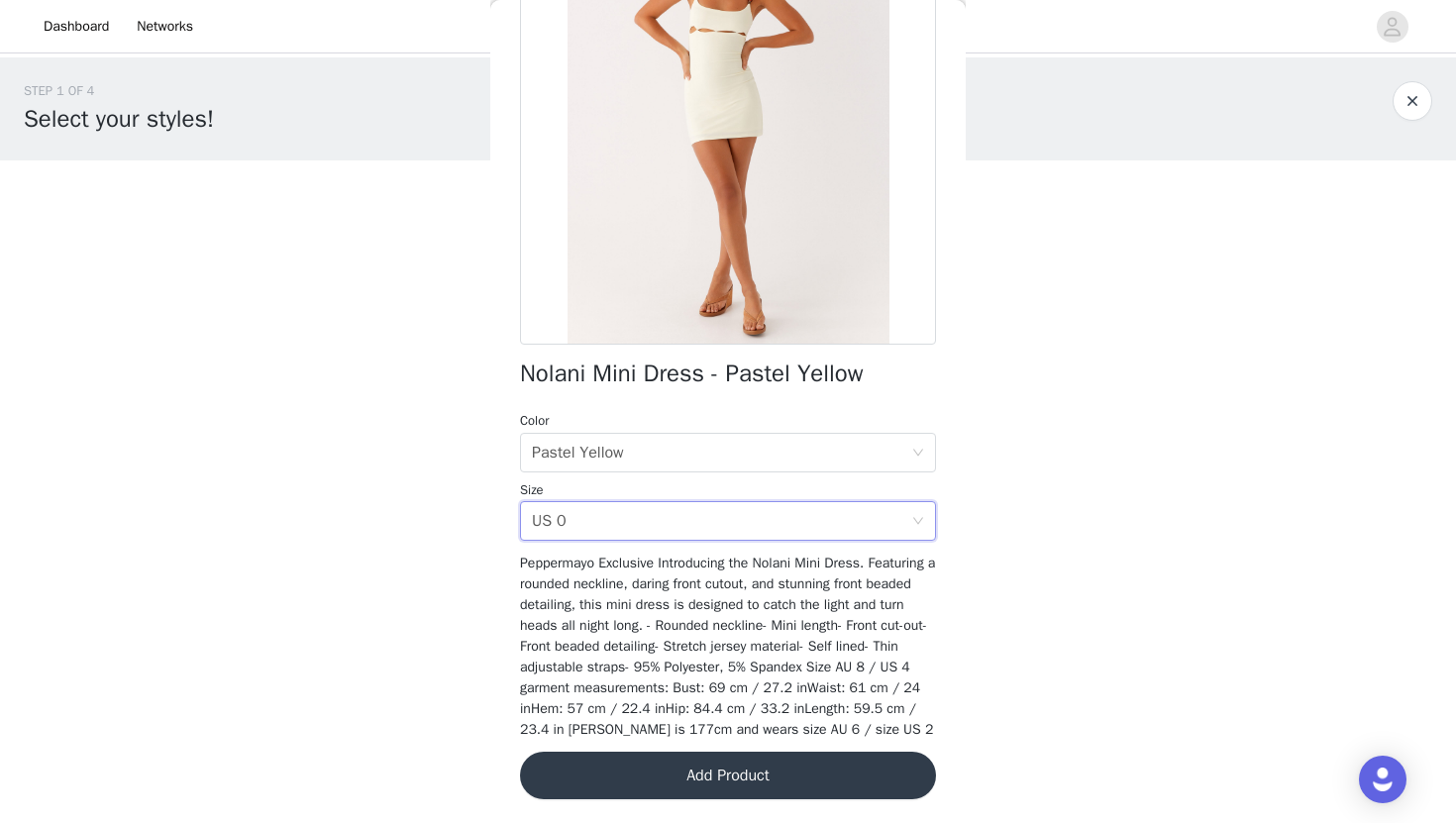 click on "Add Product" at bounding box center [728, 775] 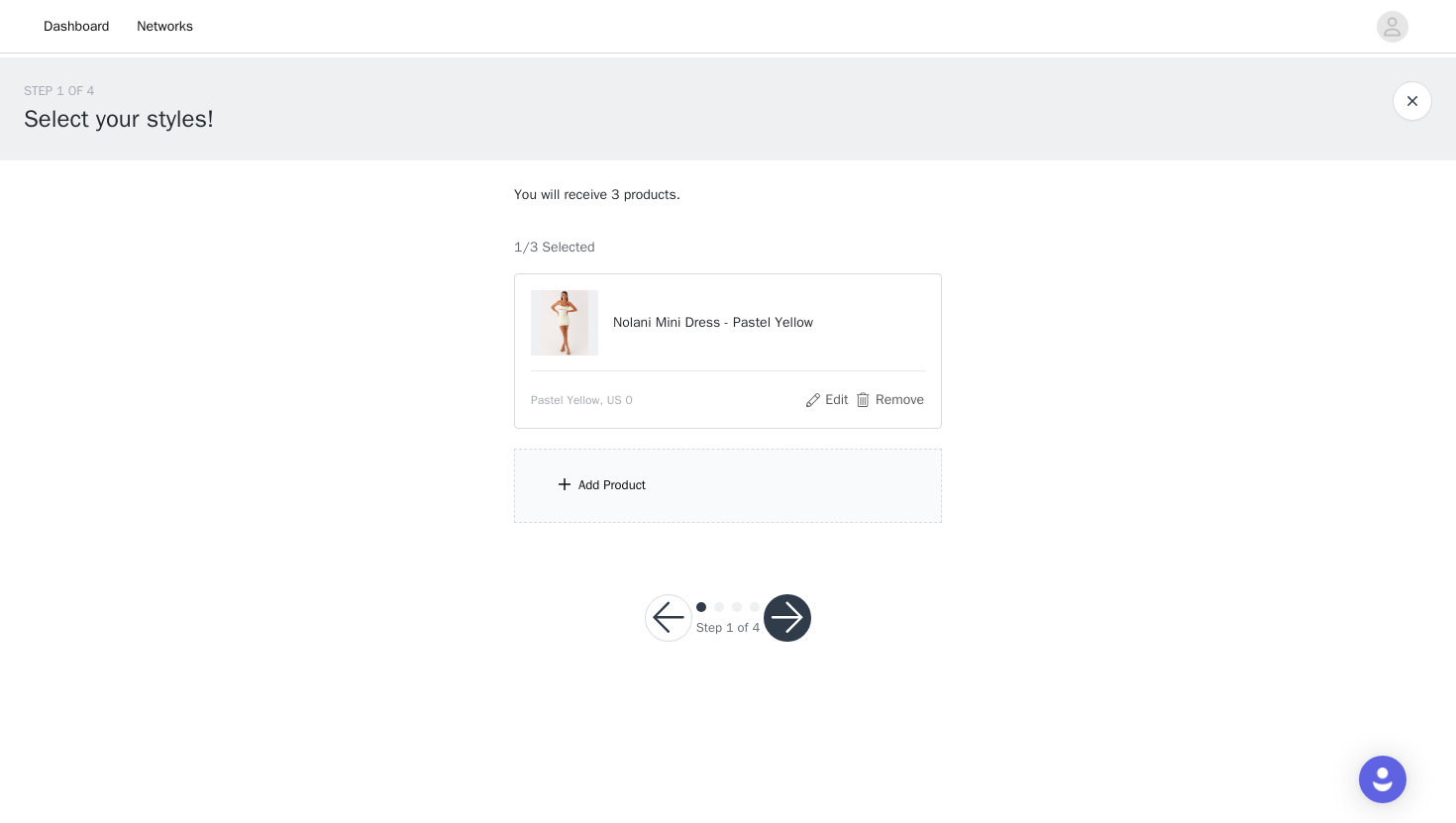 click on "Add Product" at bounding box center [728, 485] 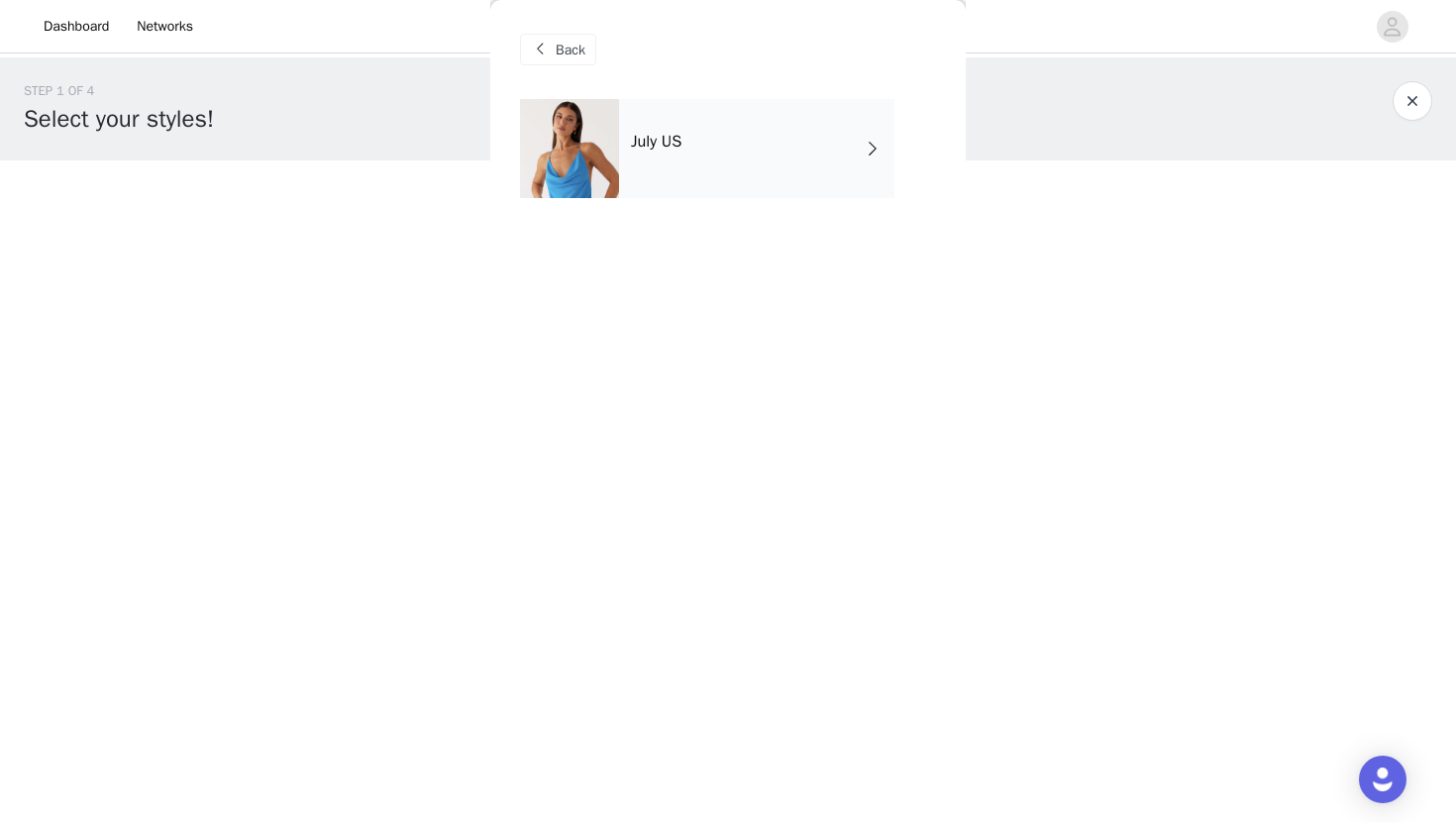 click on "July US" at bounding box center [757, 149] 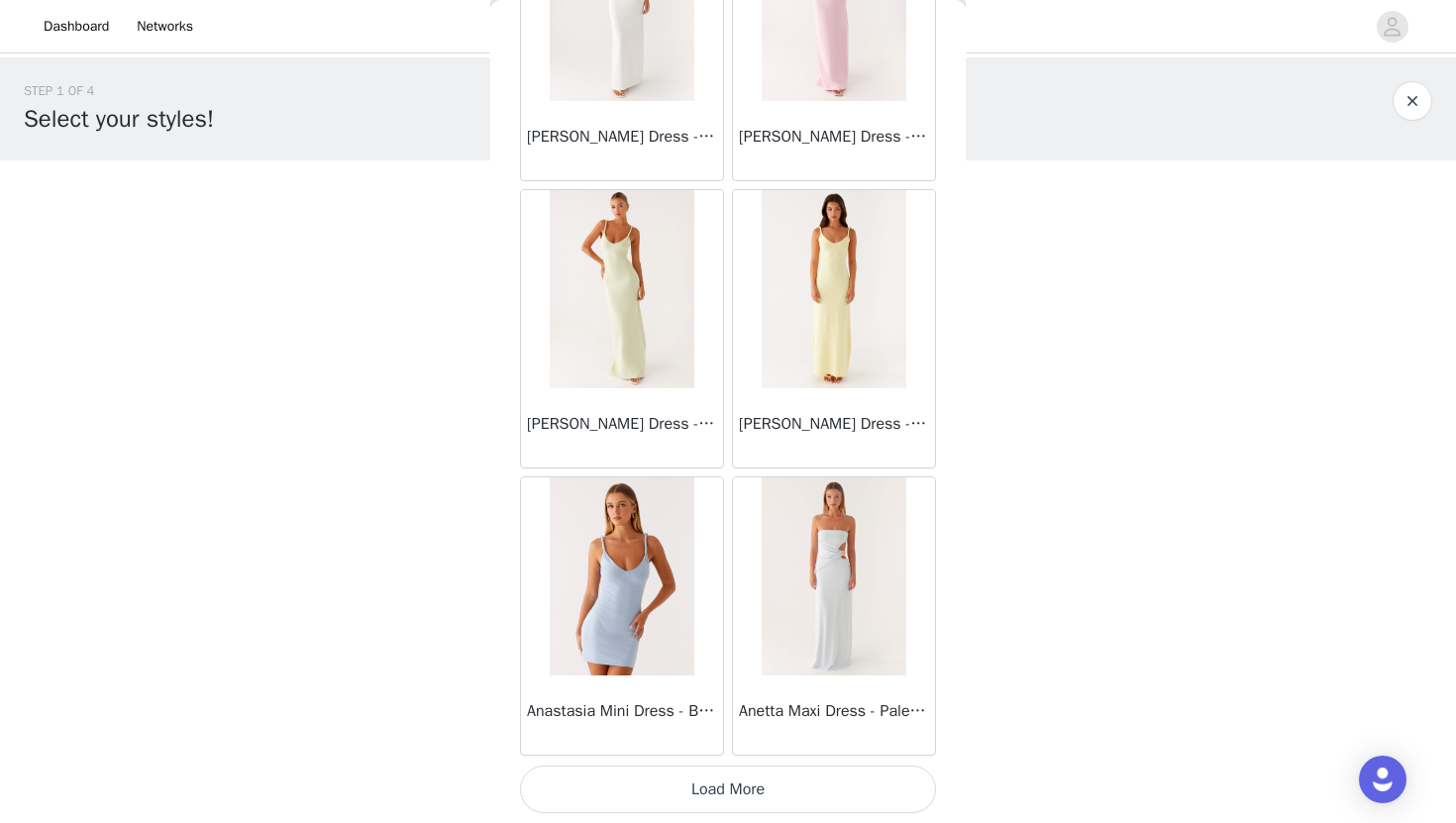 click on "Load More" at bounding box center [728, 789] 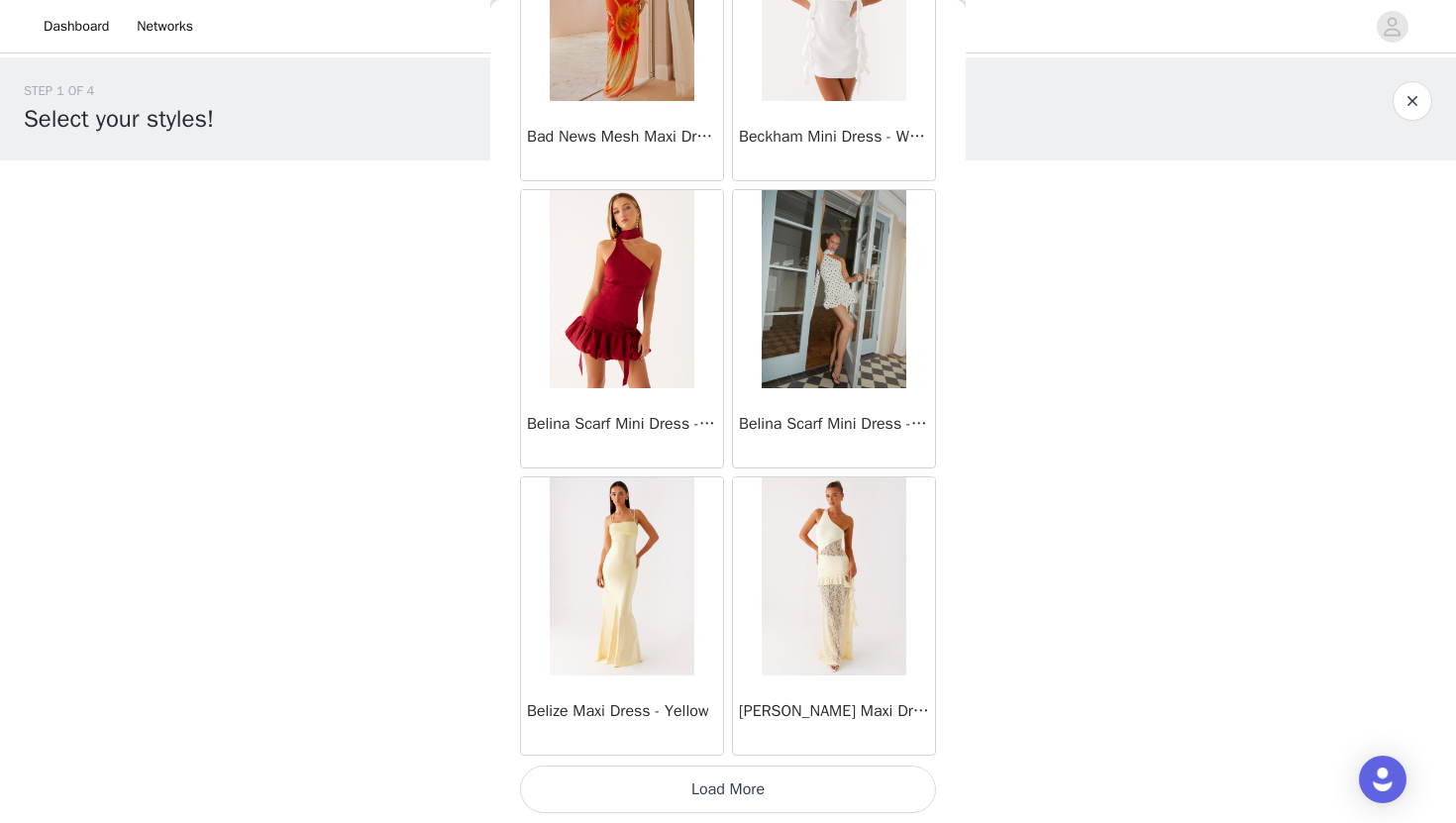 click on "Load More" at bounding box center (728, 789) 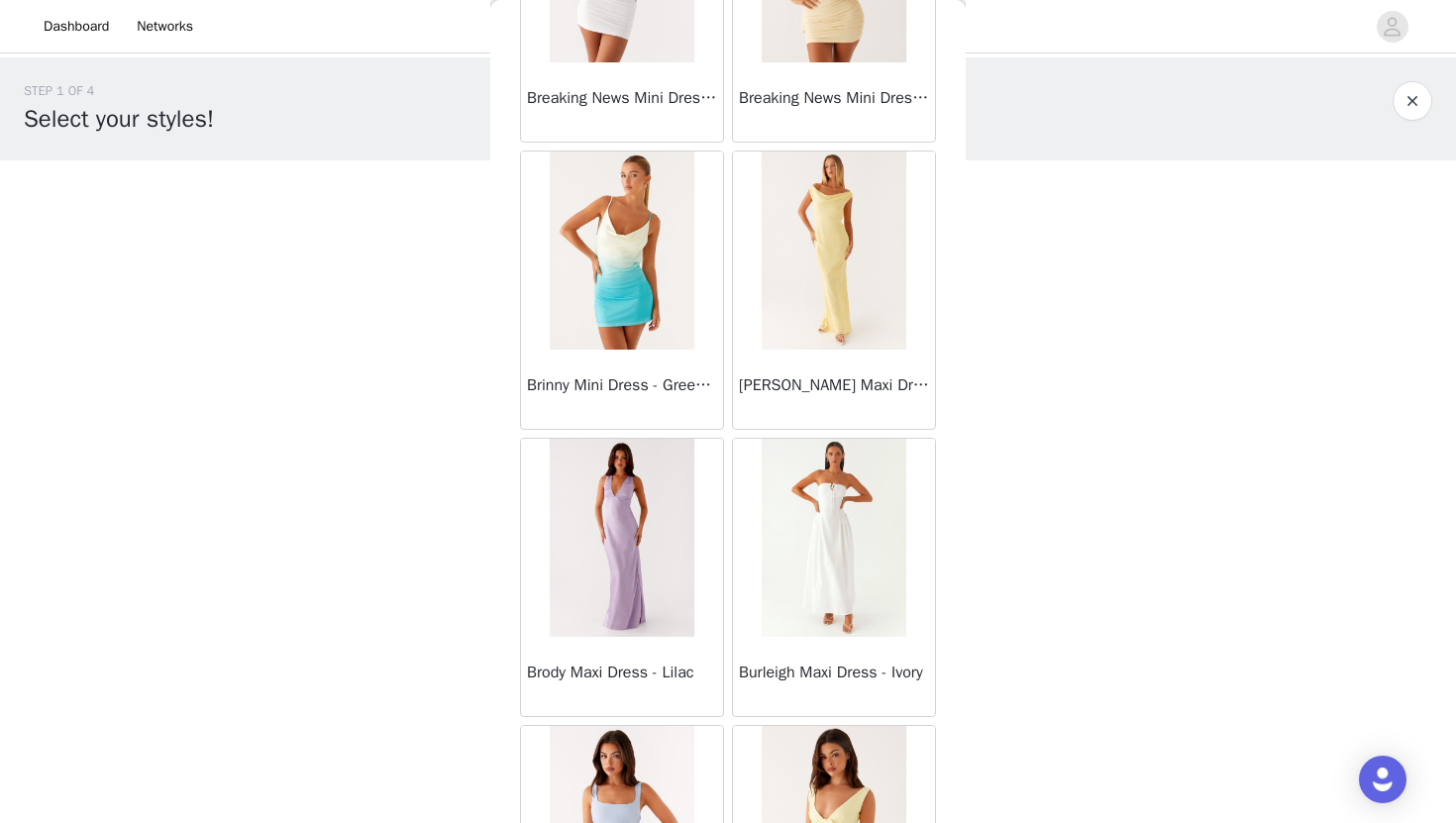 scroll, scrollTop: 7952, scrollLeft: 0, axis: vertical 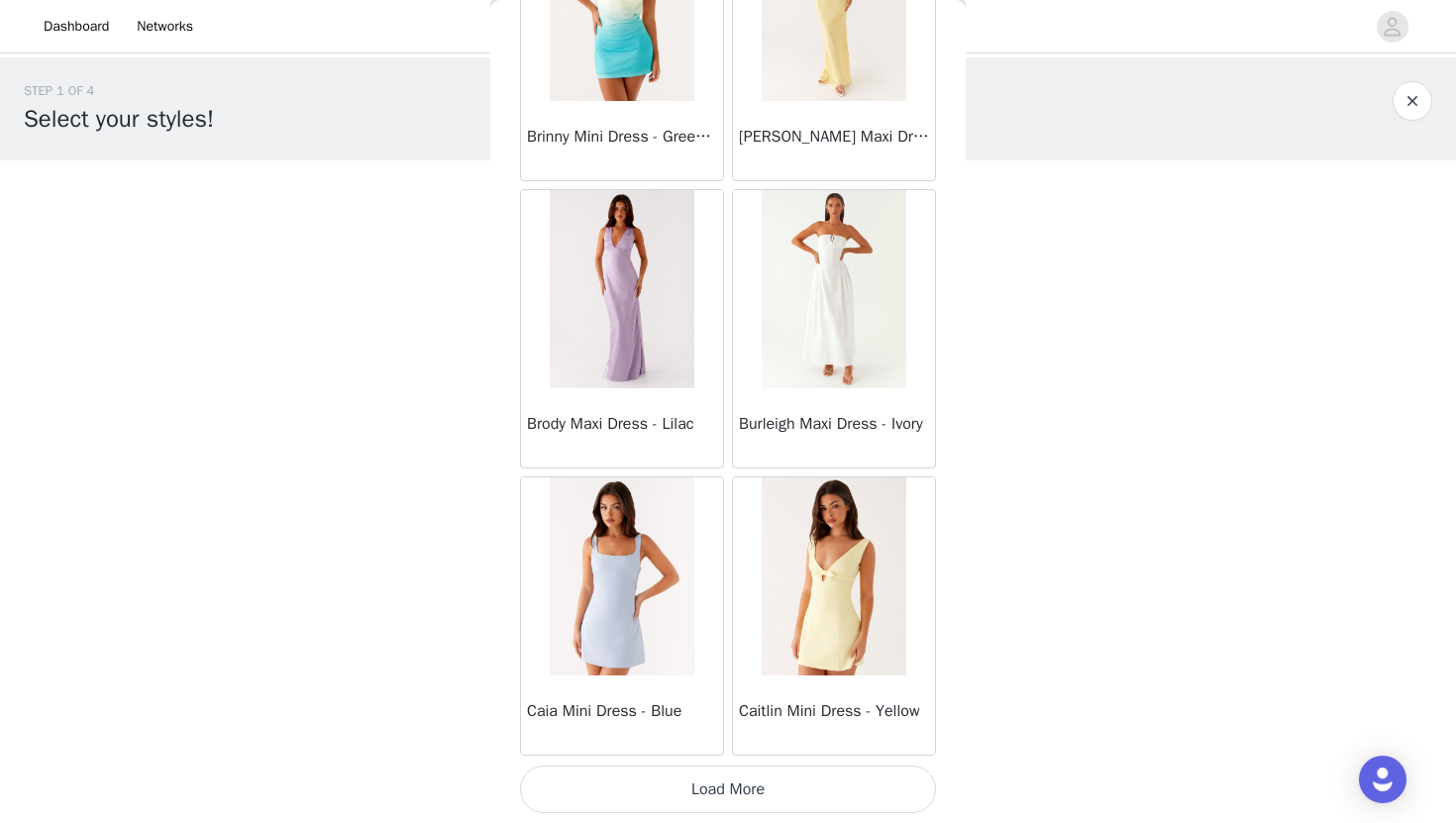 click on "Load More" at bounding box center (728, 789) 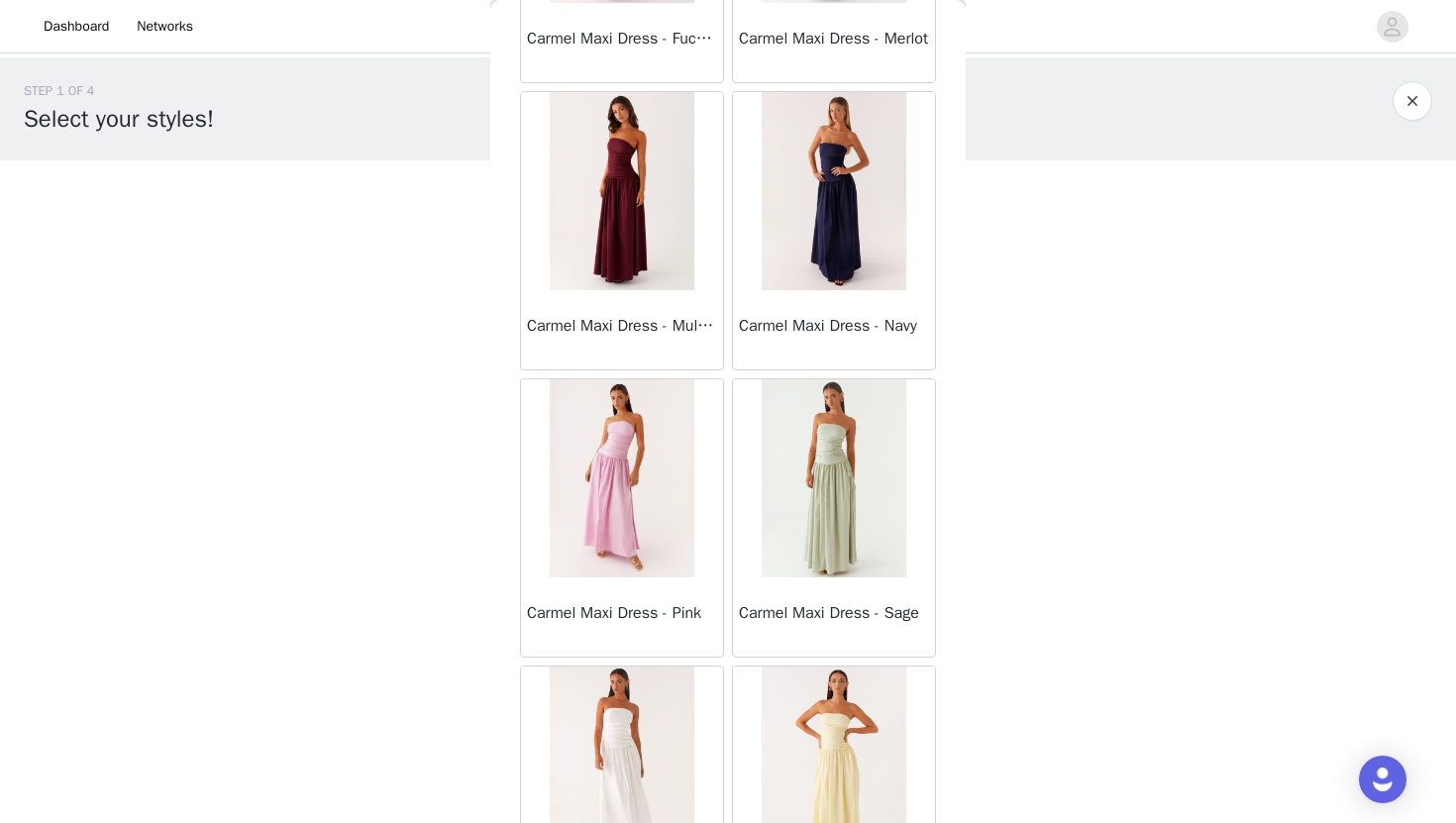 scroll, scrollTop: 10824, scrollLeft: 0, axis: vertical 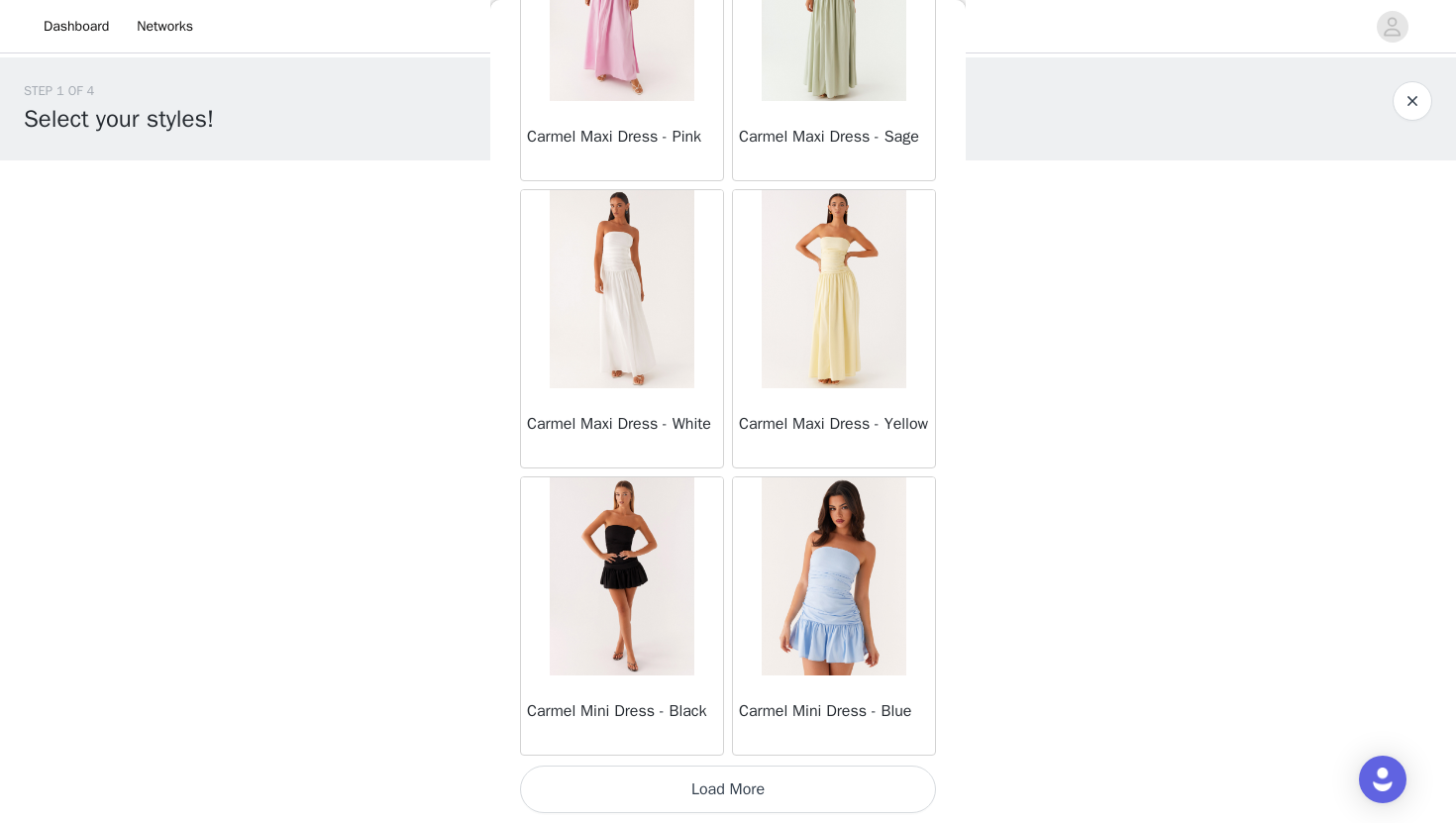 click on "Load More" at bounding box center (728, 789) 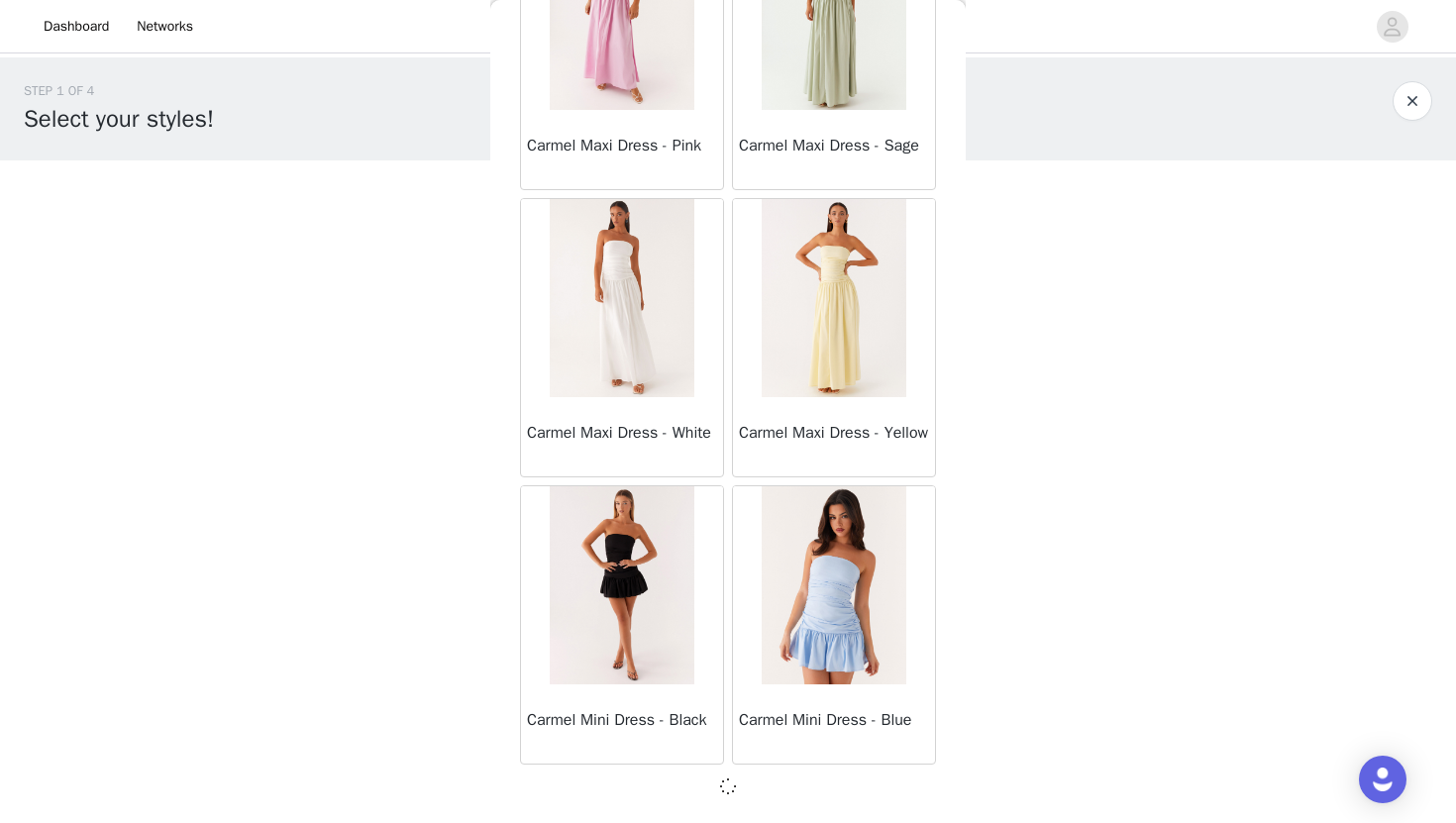 scroll, scrollTop: 10815, scrollLeft: 0, axis: vertical 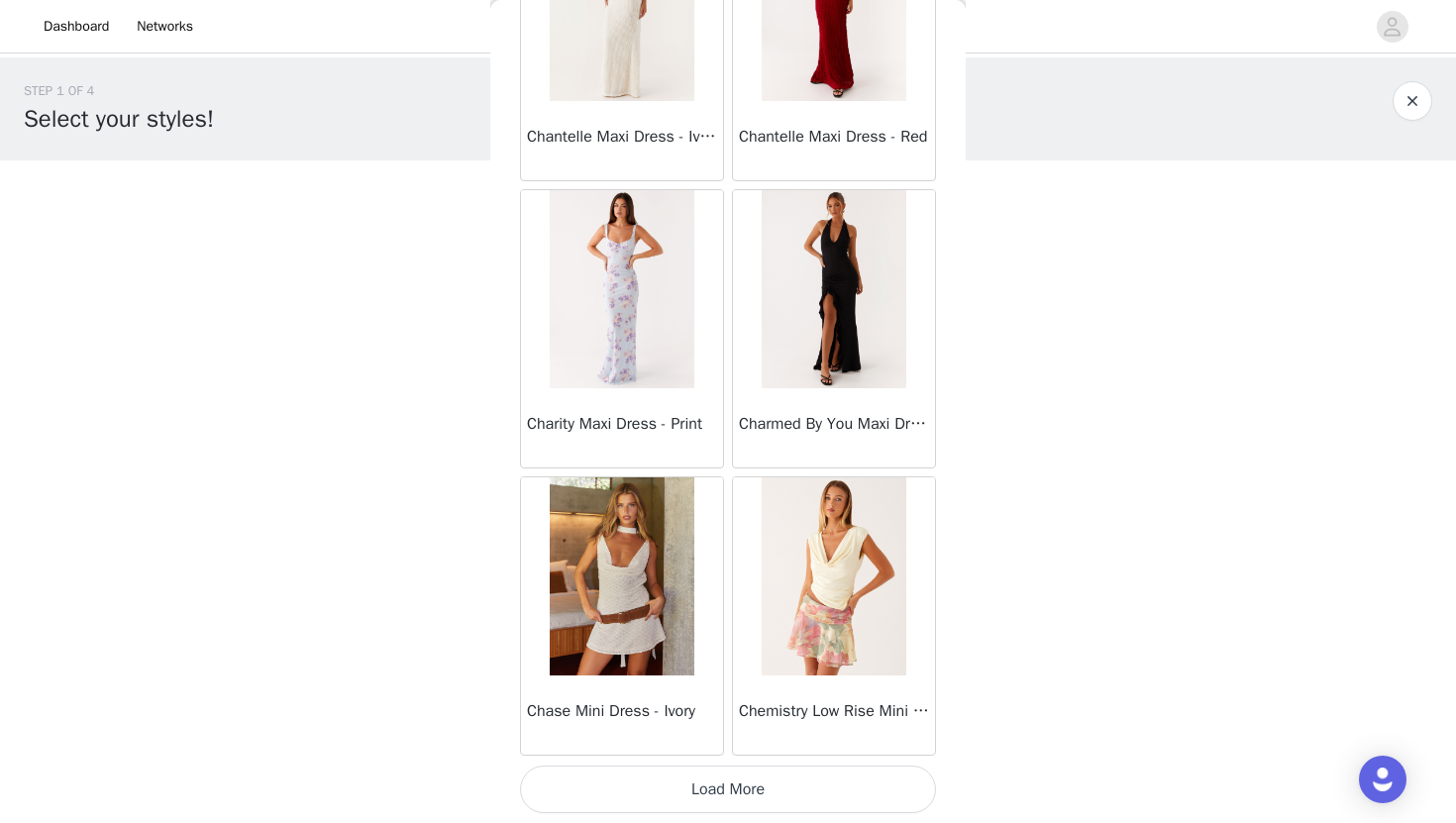 click on "Load More" at bounding box center [728, 789] 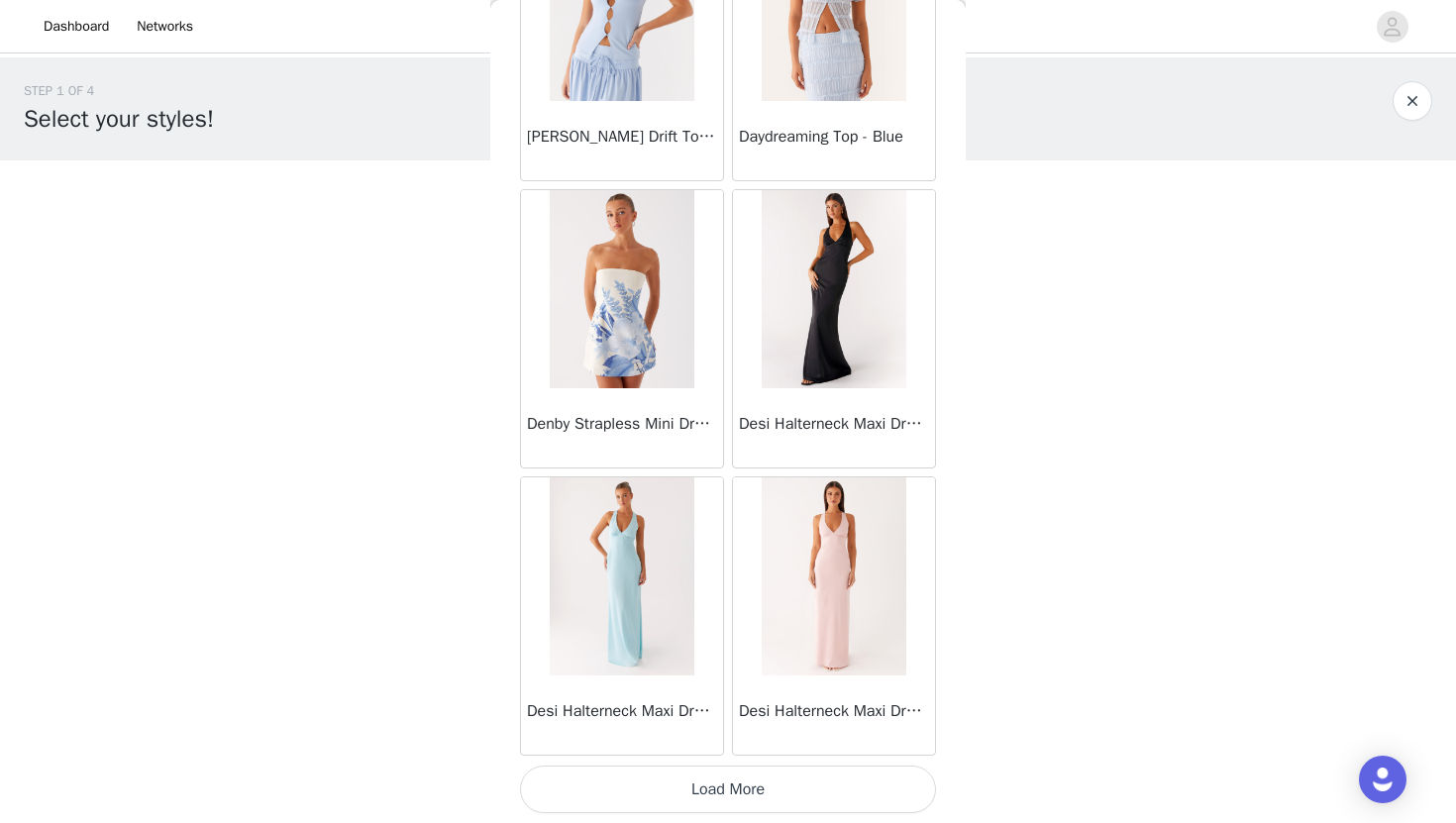 click on "Load More" at bounding box center [728, 789] 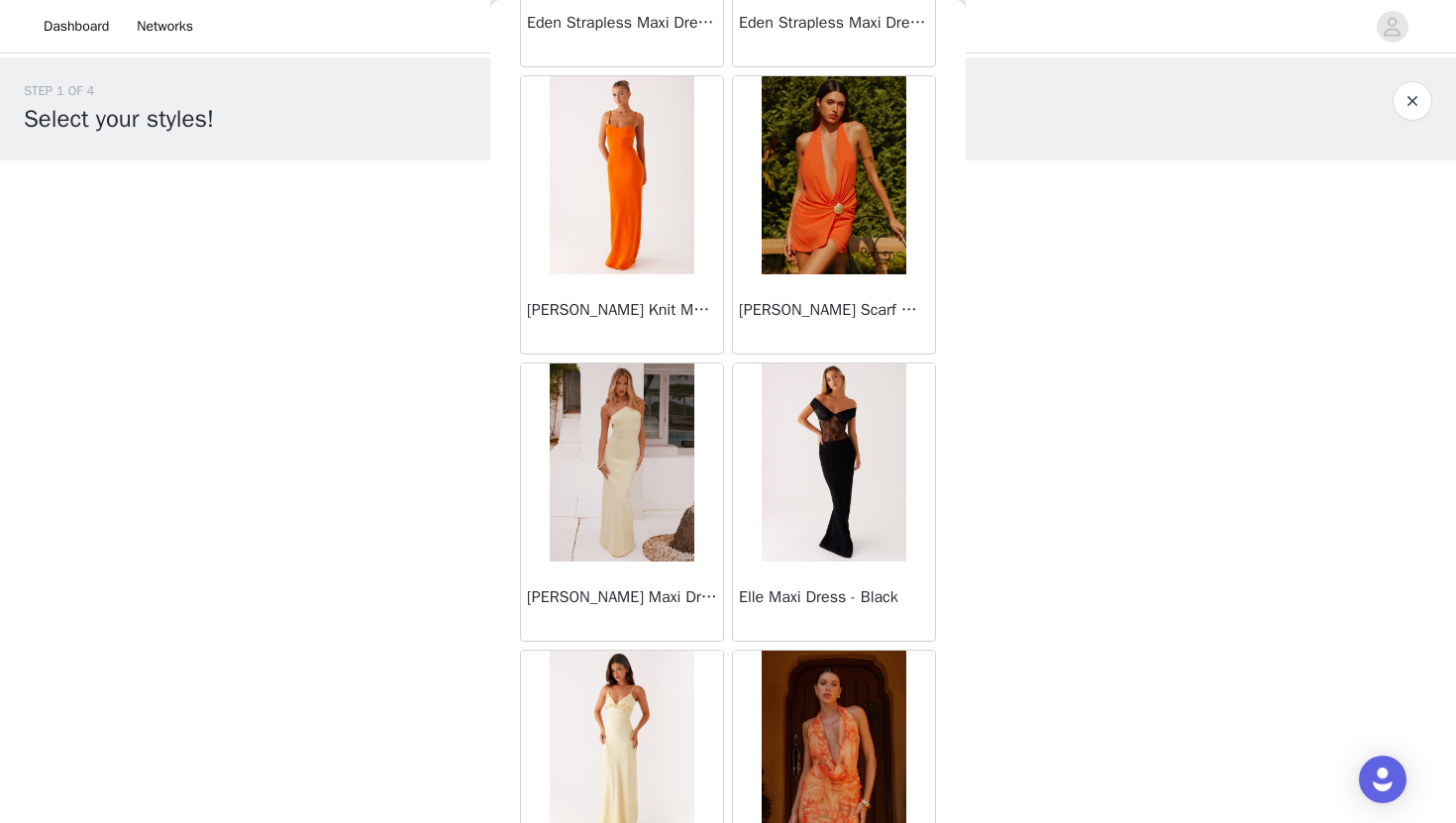 scroll, scrollTop: 19440, scrollLeft: 0, axis: vertical 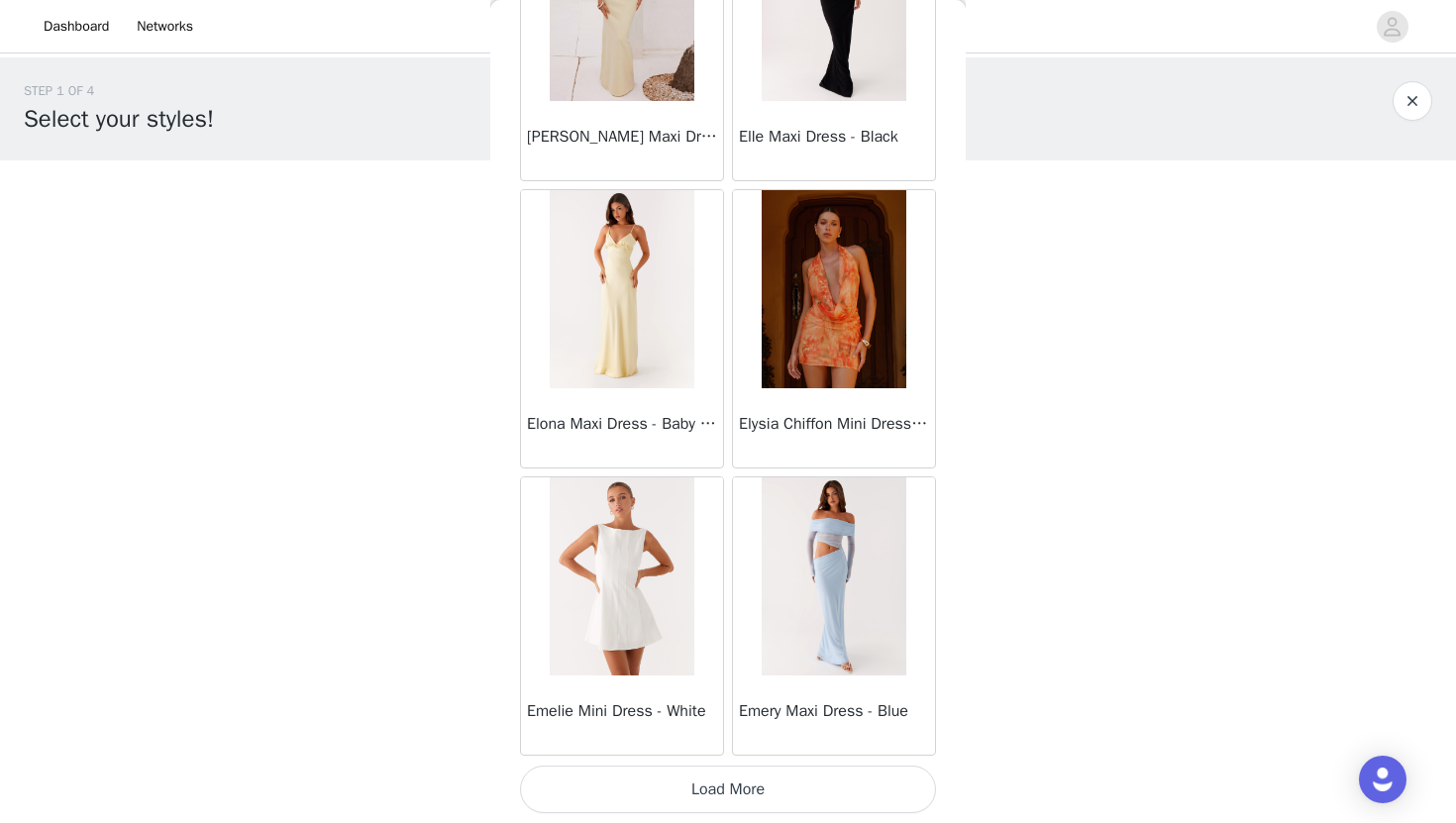 click on "Load More" at bounding box center (728, 789) 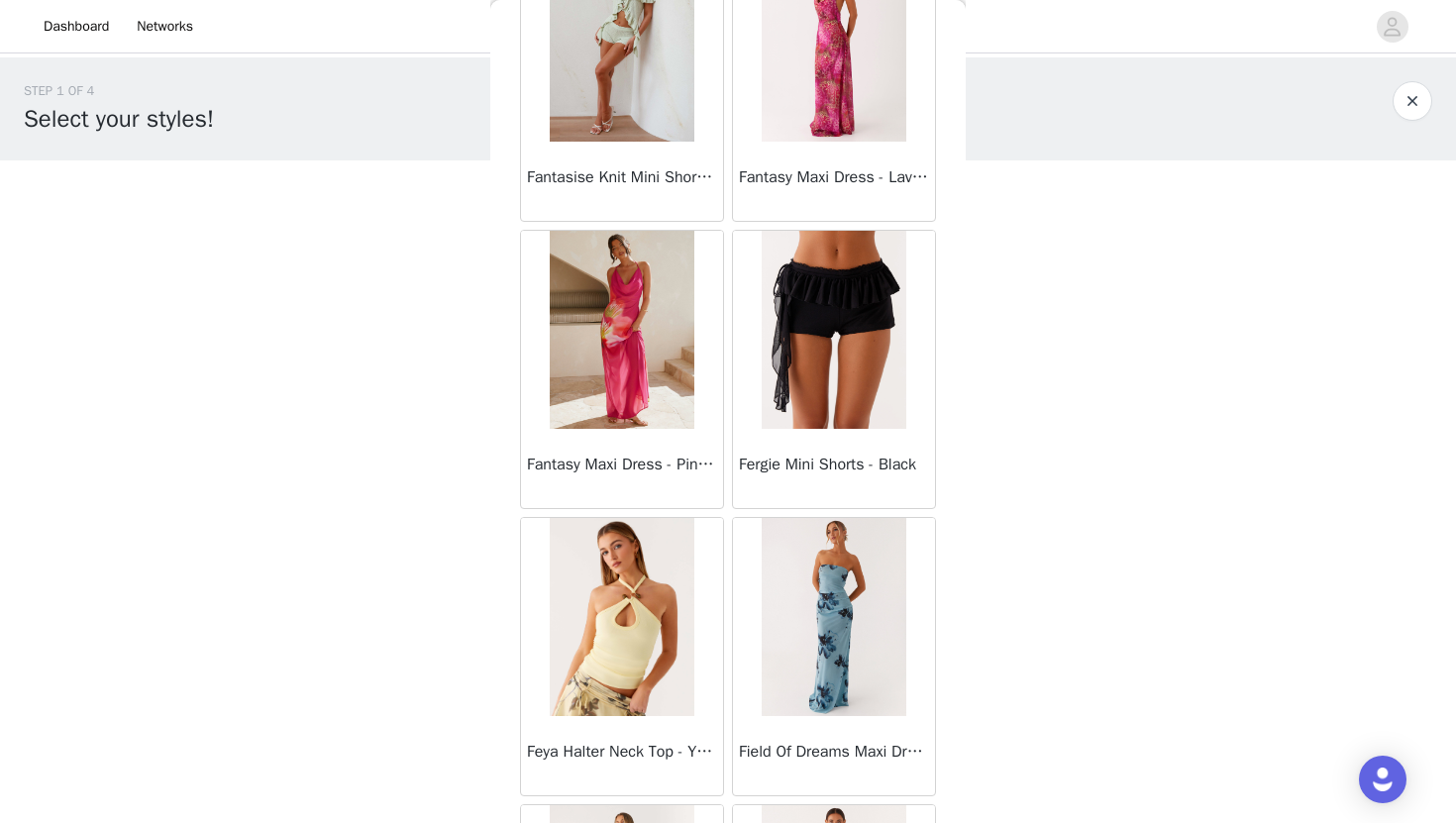 scroll, scrollTop: 22312, scrollLeft: 0, axis: vertical 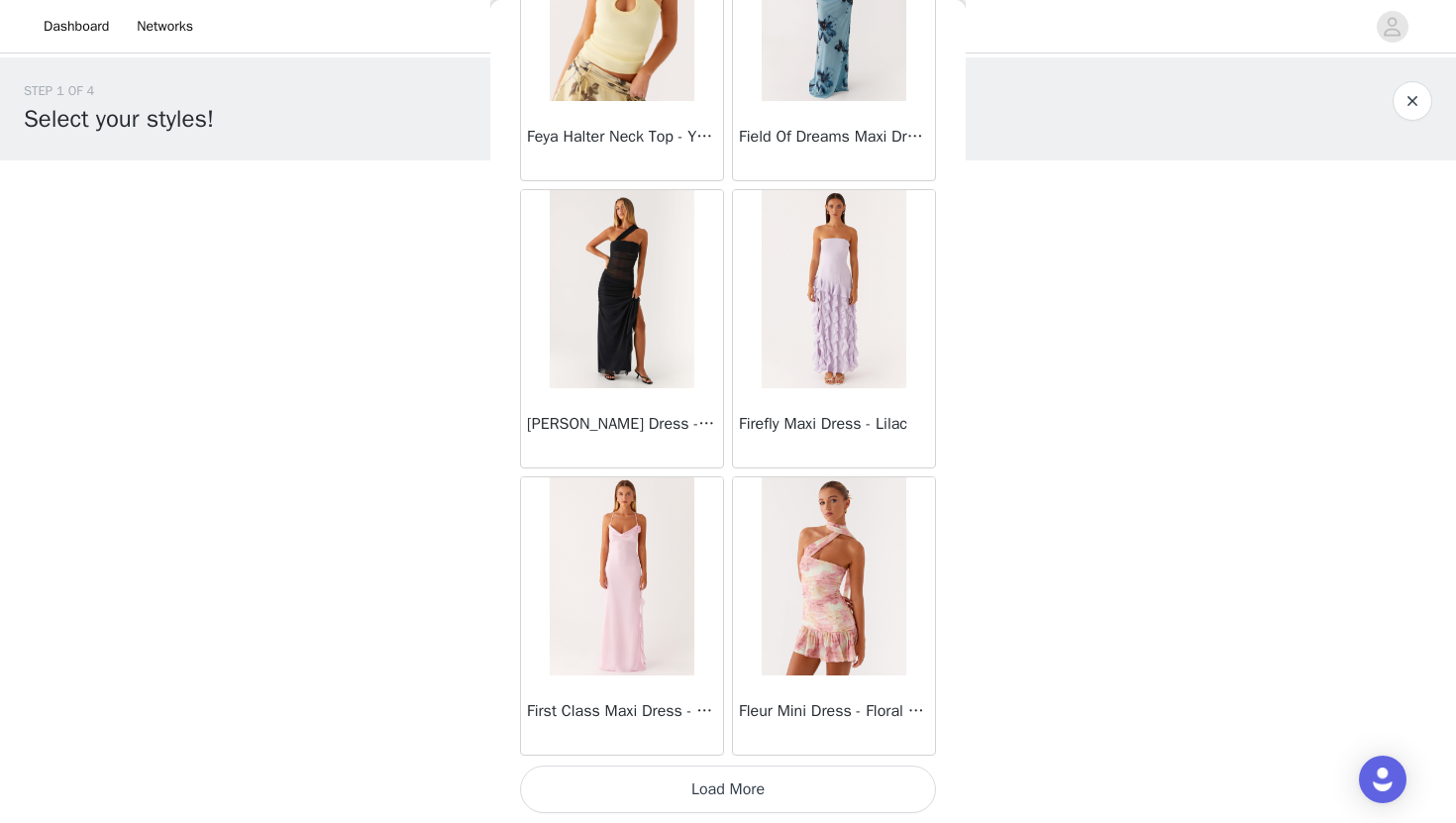 click on "Load More" at bounding box center [728, 789] 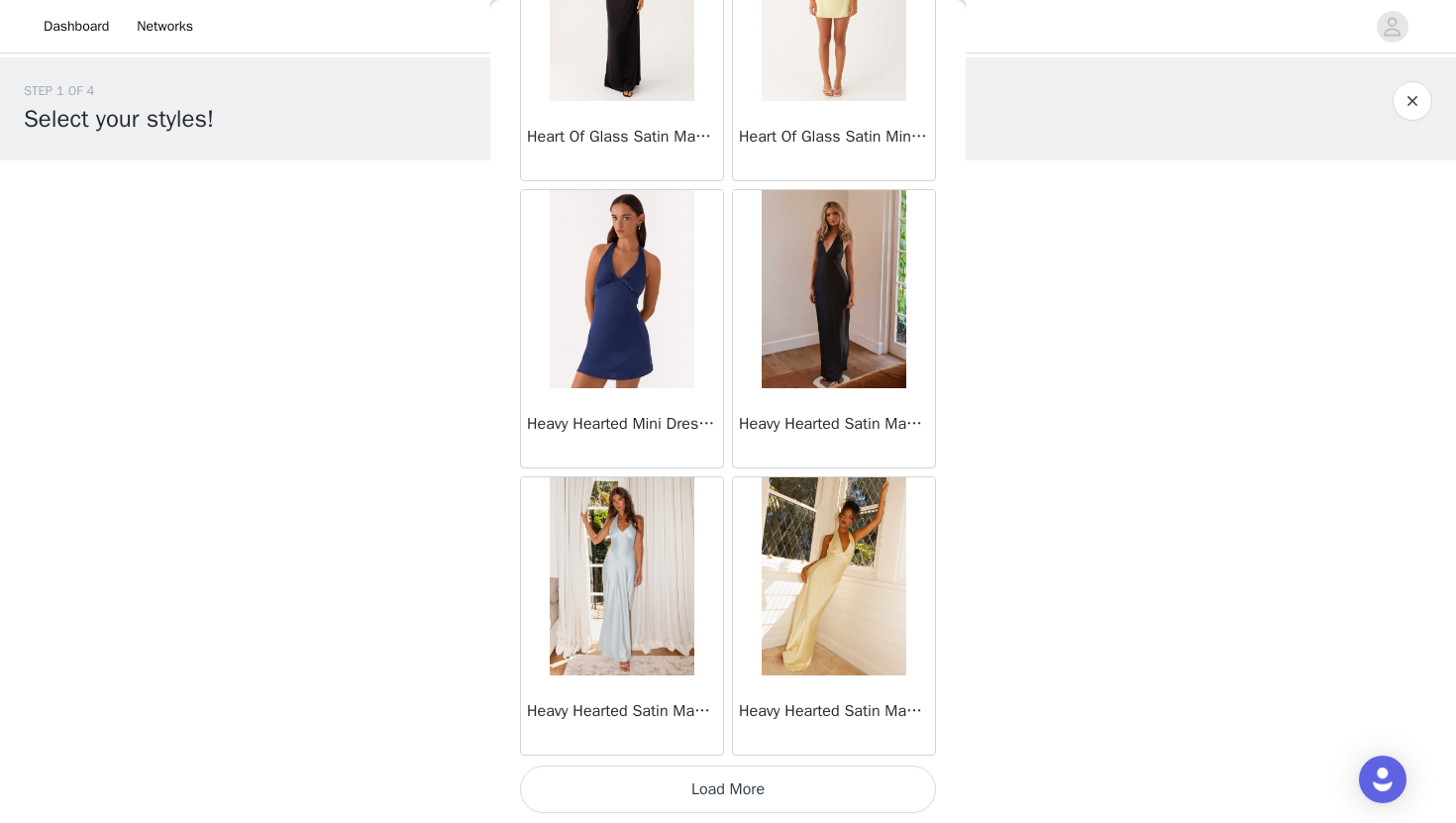 click on "Load More" at bounding box center (728, 789) 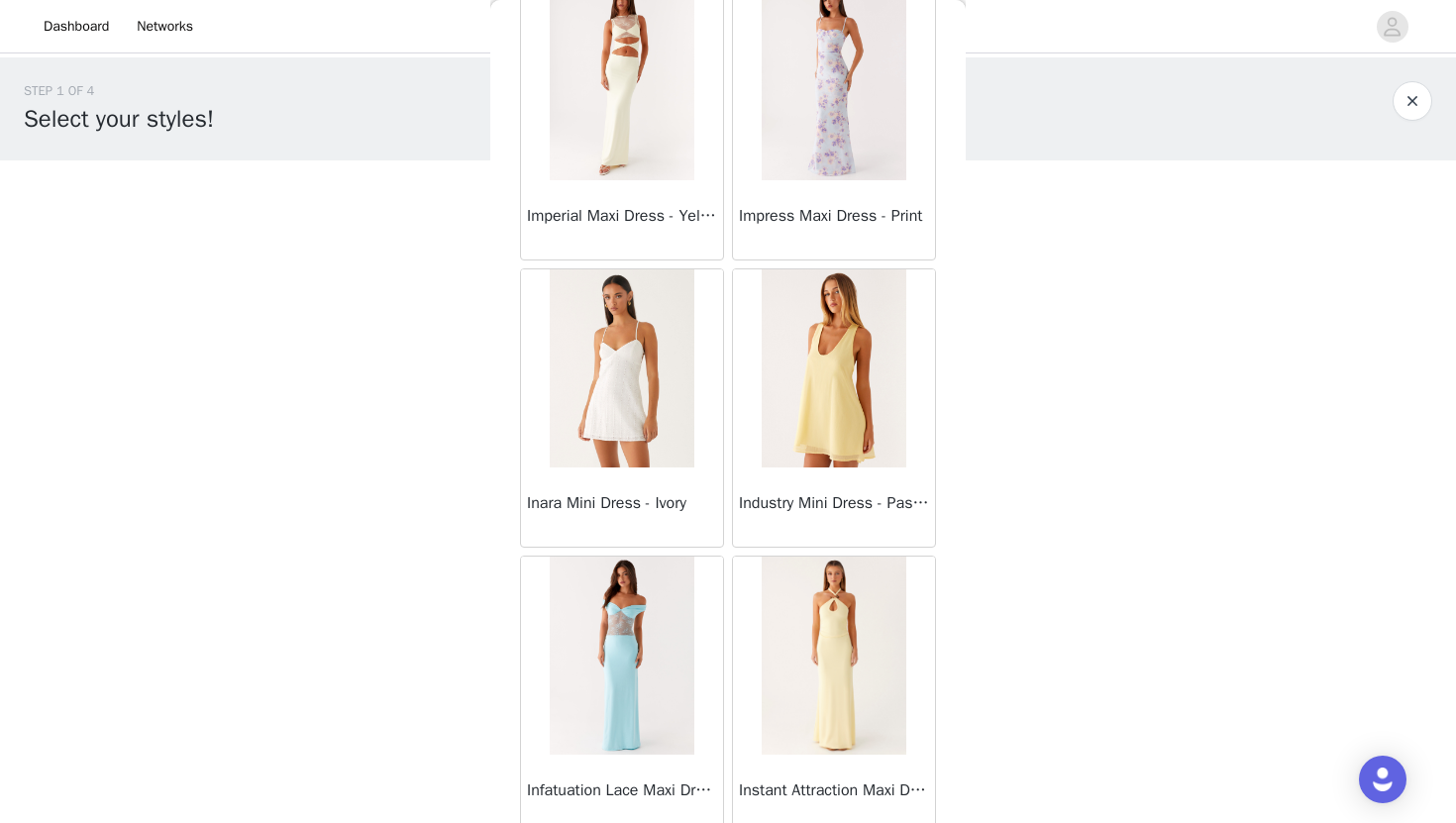 scroll, scrollTop: 28056, scrollLeft: 0, axis: vertical 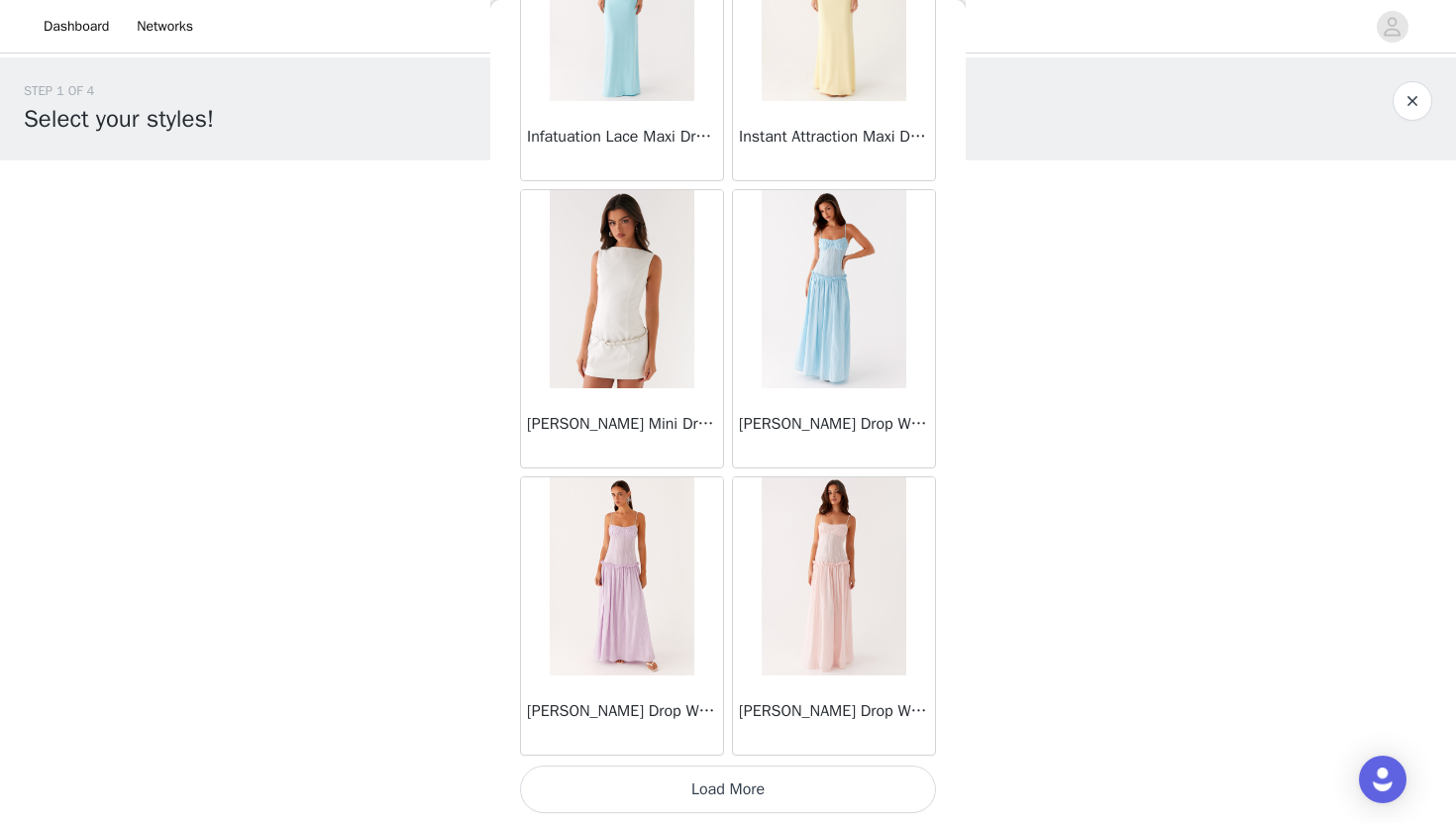 click on "Load More" at bounding box center (728, 789) 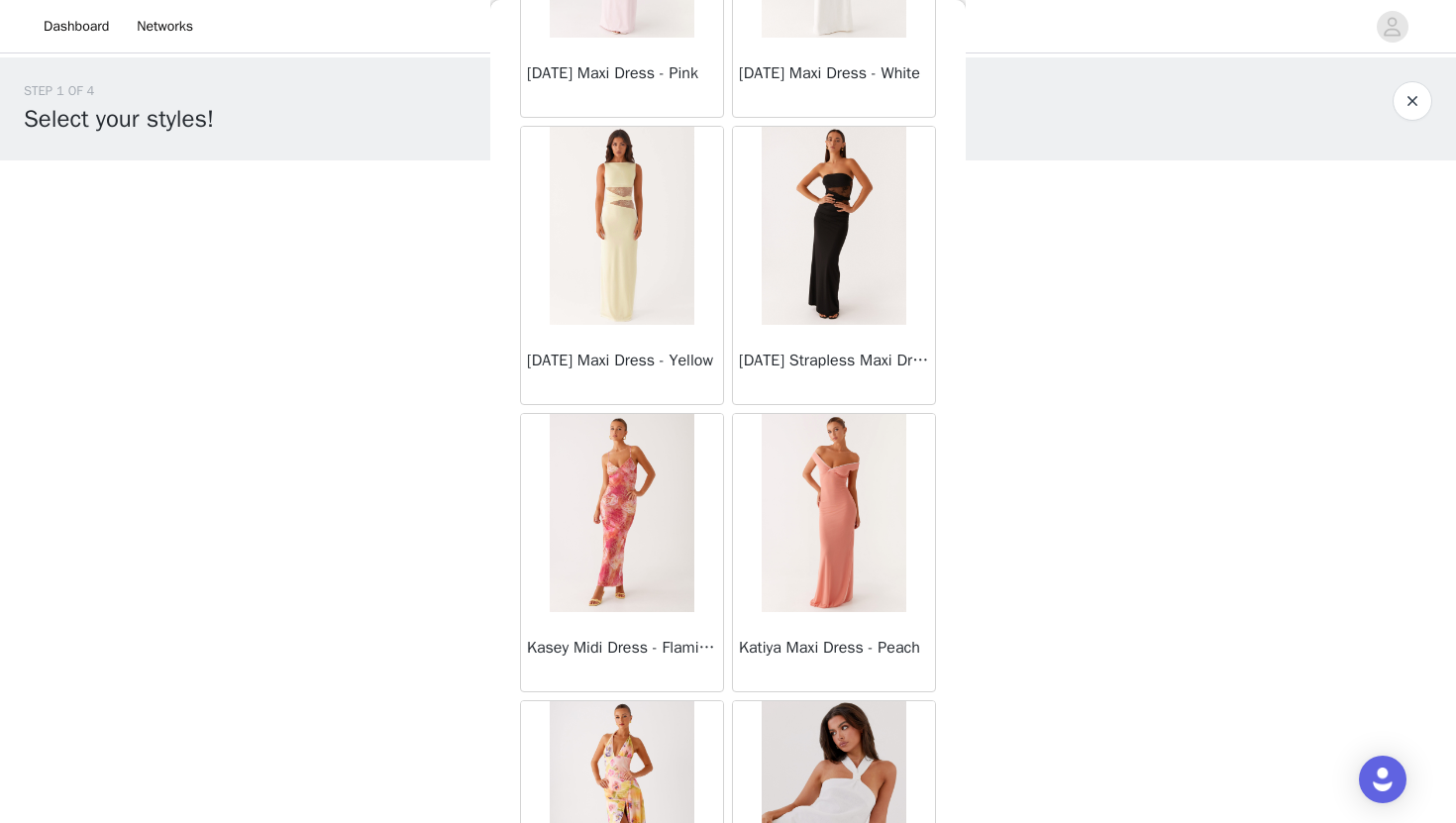 scroll, scrollTop: 30928, scrollLeft: 0, axis: vertical 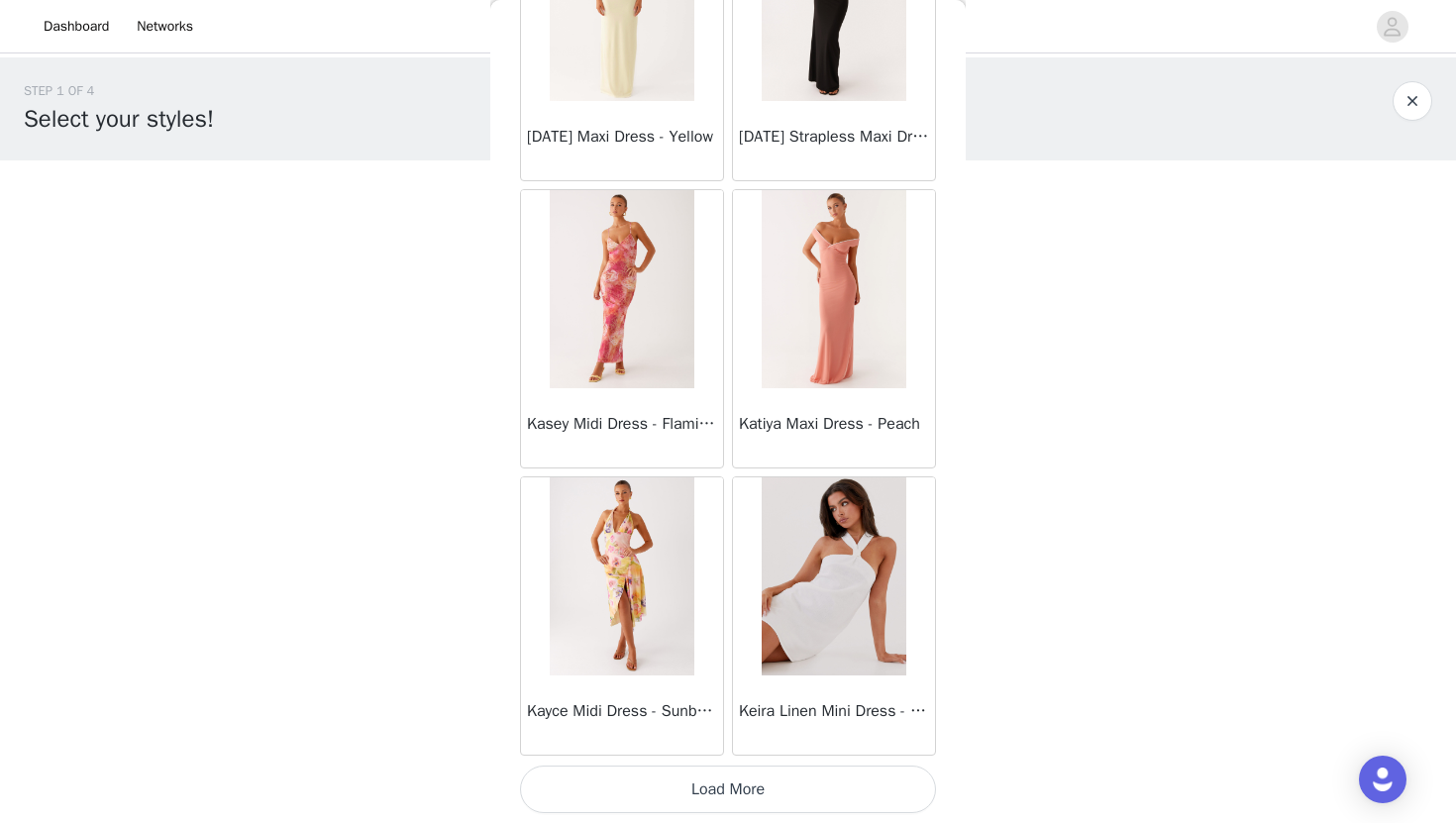 click on "Kayce Midi Dress - Sunburst Floral" at bounding box center (622, 616) 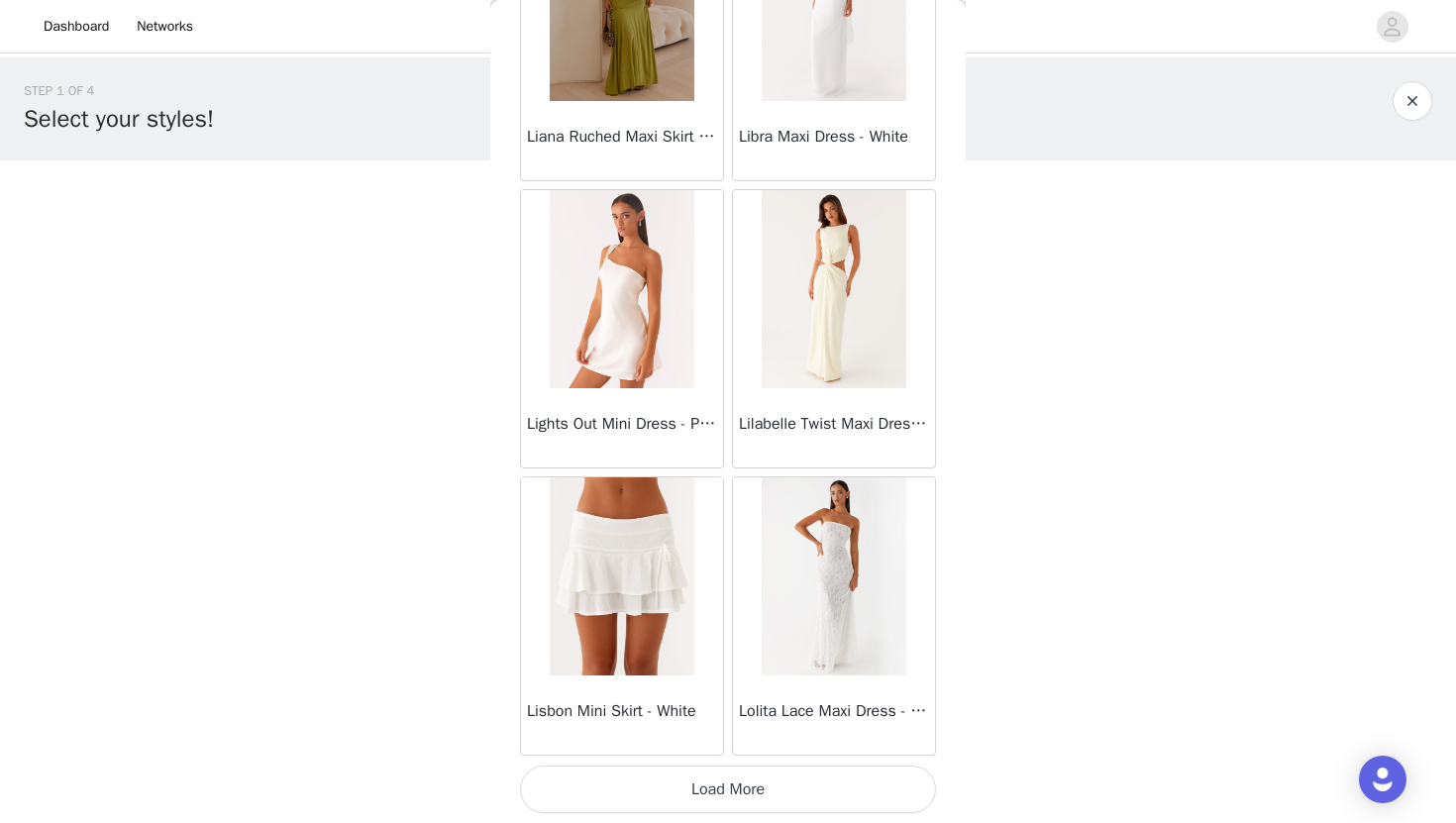 click on "Load More" at bounding box center (728, 789) 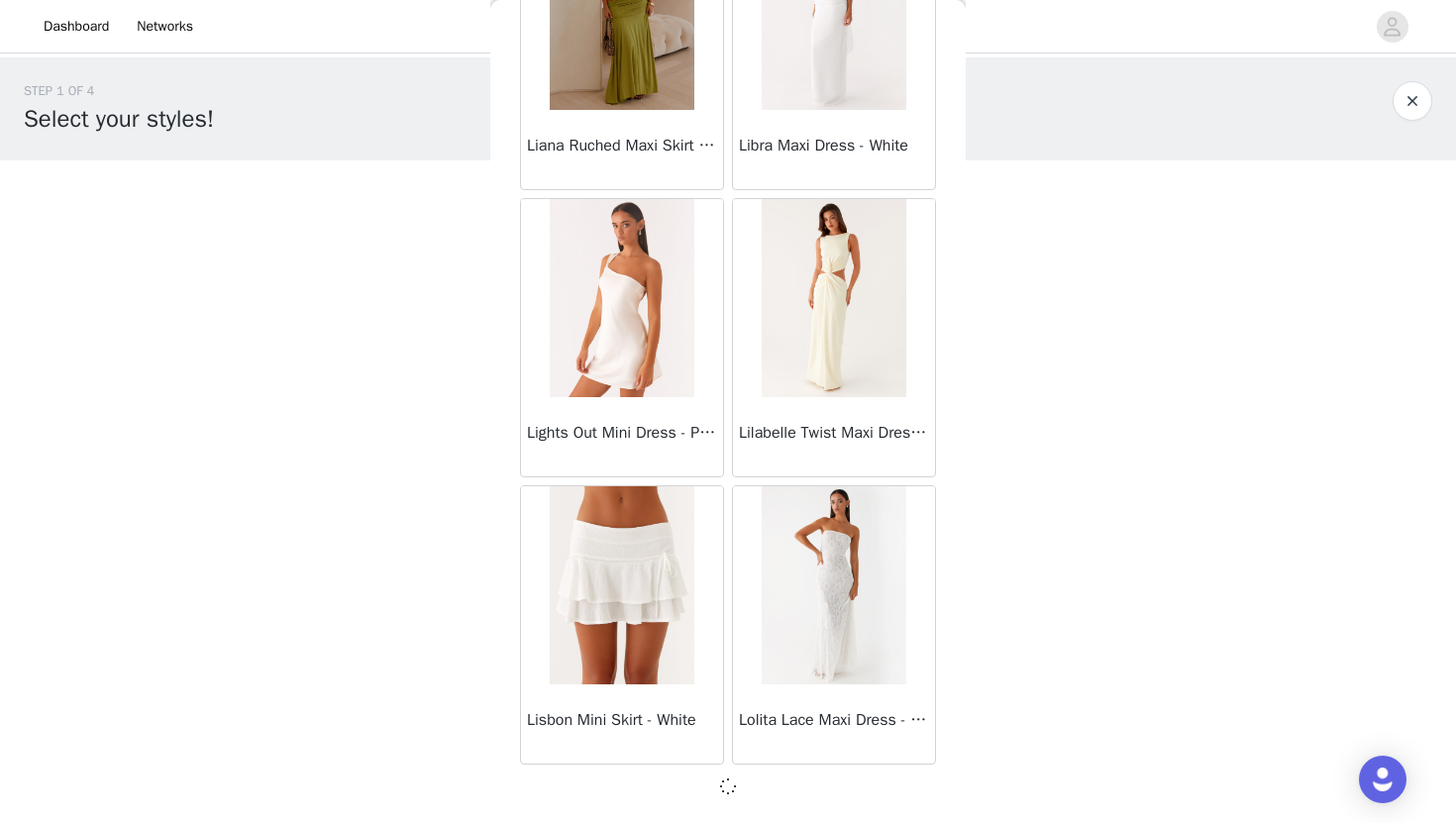 scroll, scrollTop: 33792, scrollLeft: 0, axis: vertical 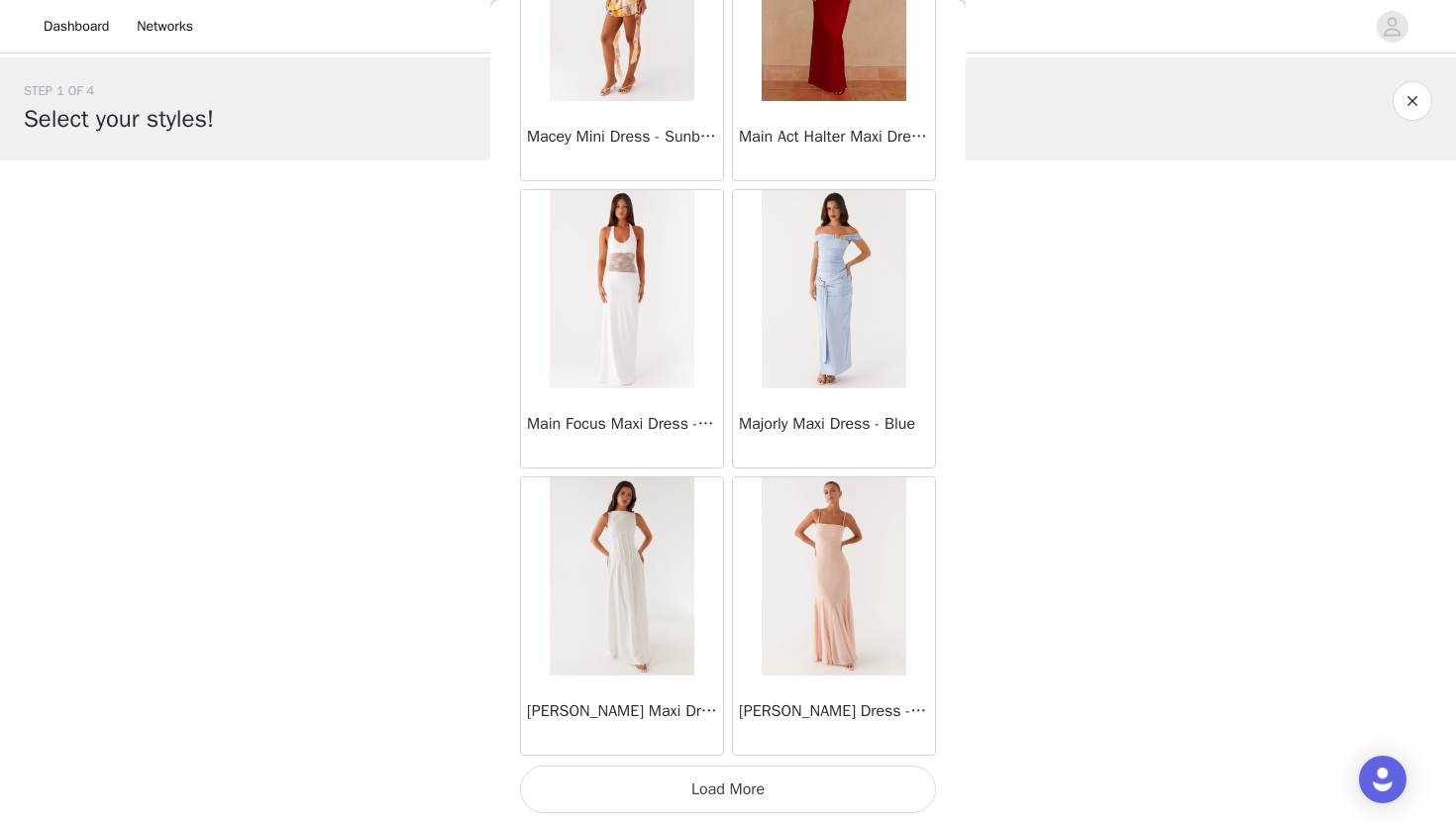 click on "Load More" at bounding box center (728, 789) 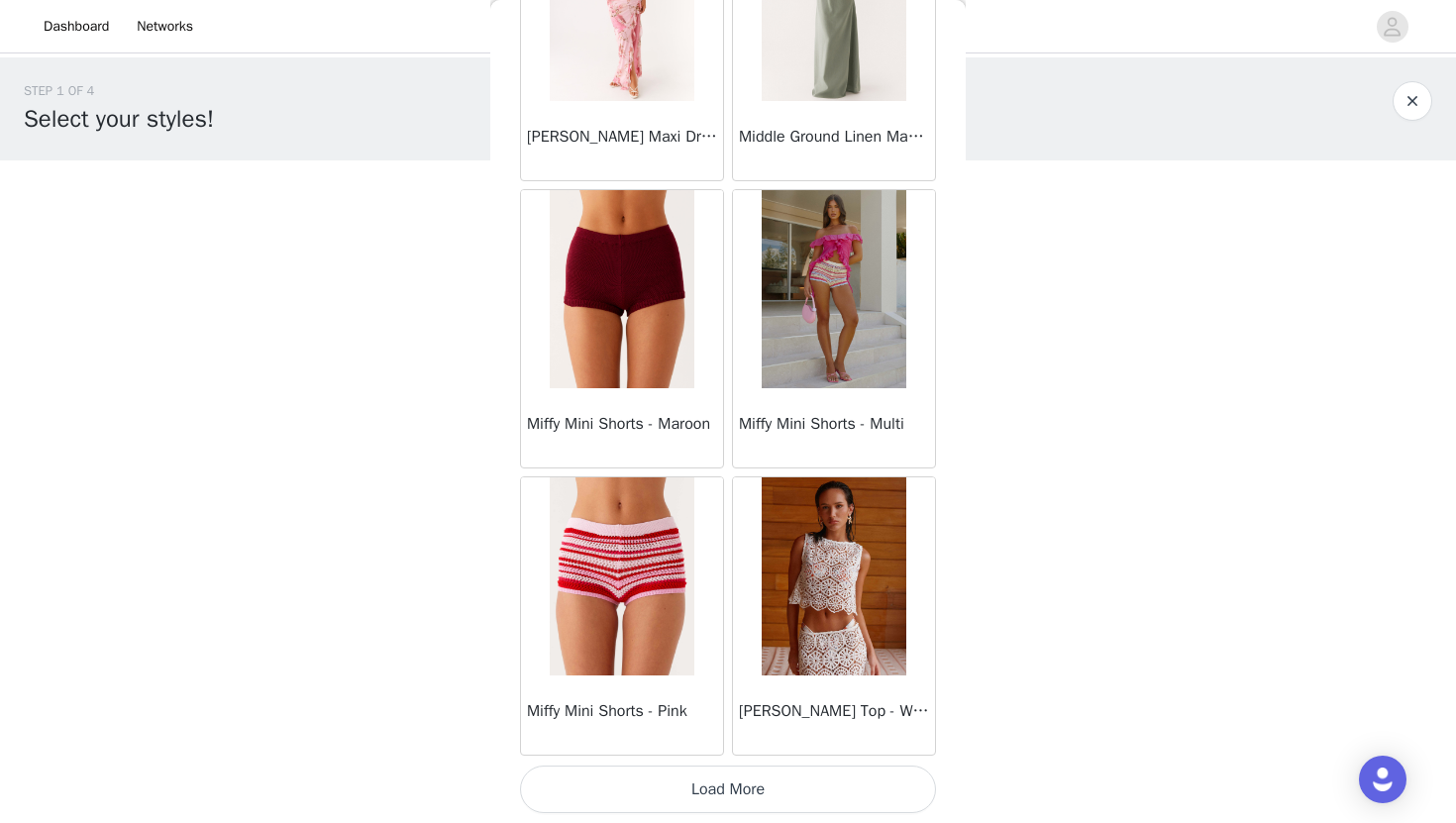 click on "Load More" at bounding box center [728, 789] 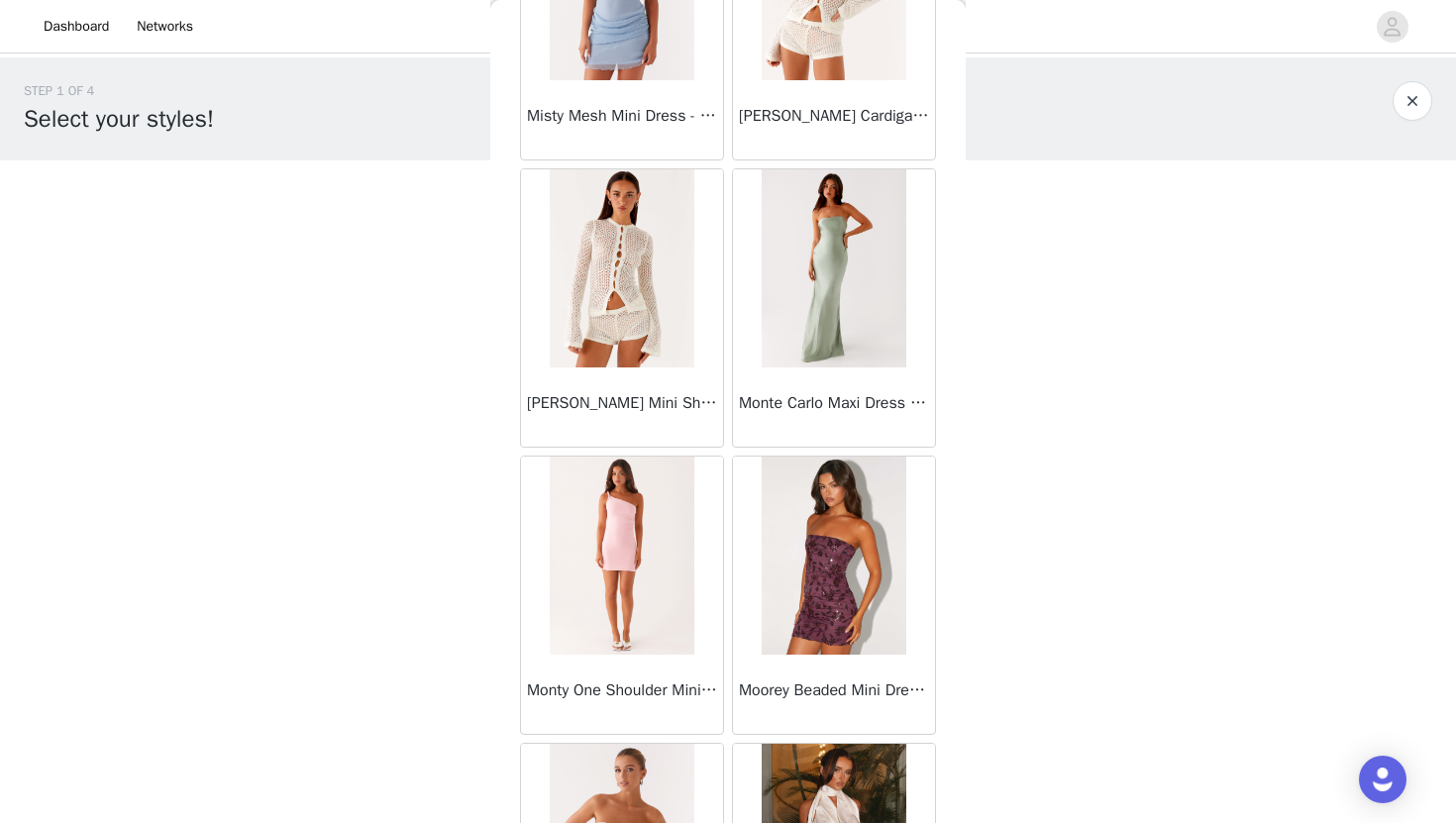 scroll, scrollTop: 41806, scrollLeft: 0, axis: vertical 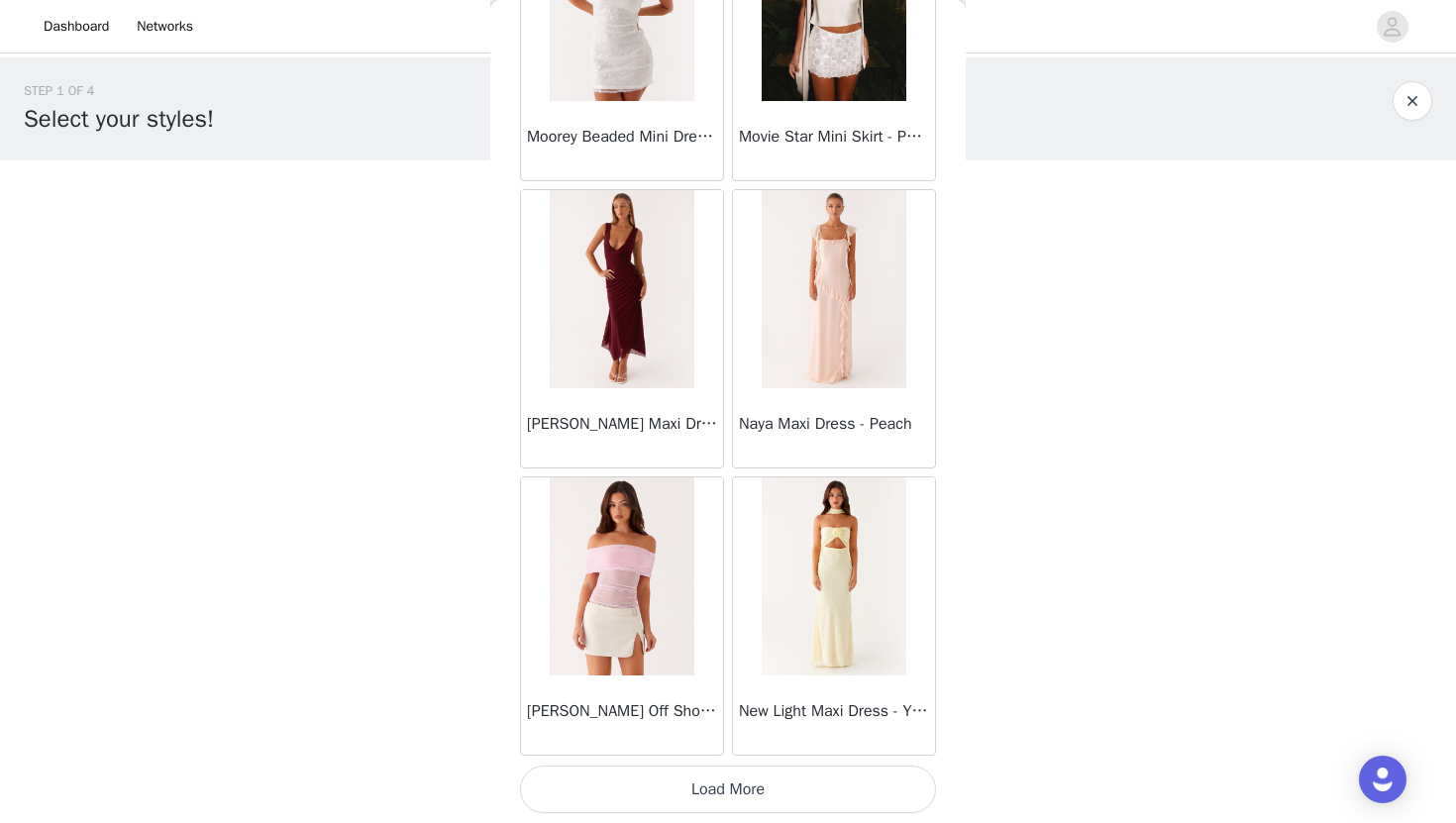 click on "Load More" at bounding box center [728, 789] 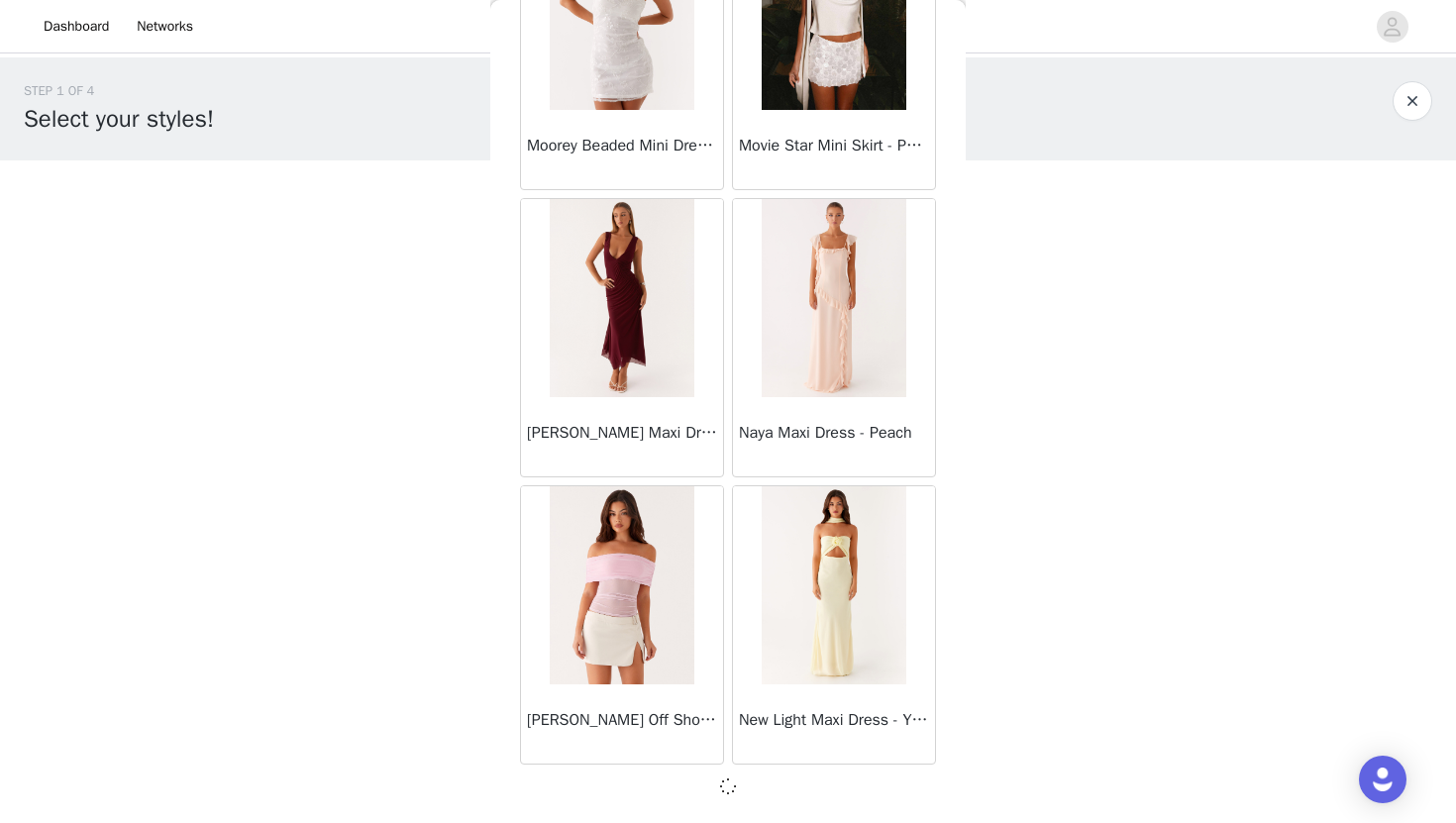 scroll, scrollTop: 42408, scrollLeft: 0, axis: vertical 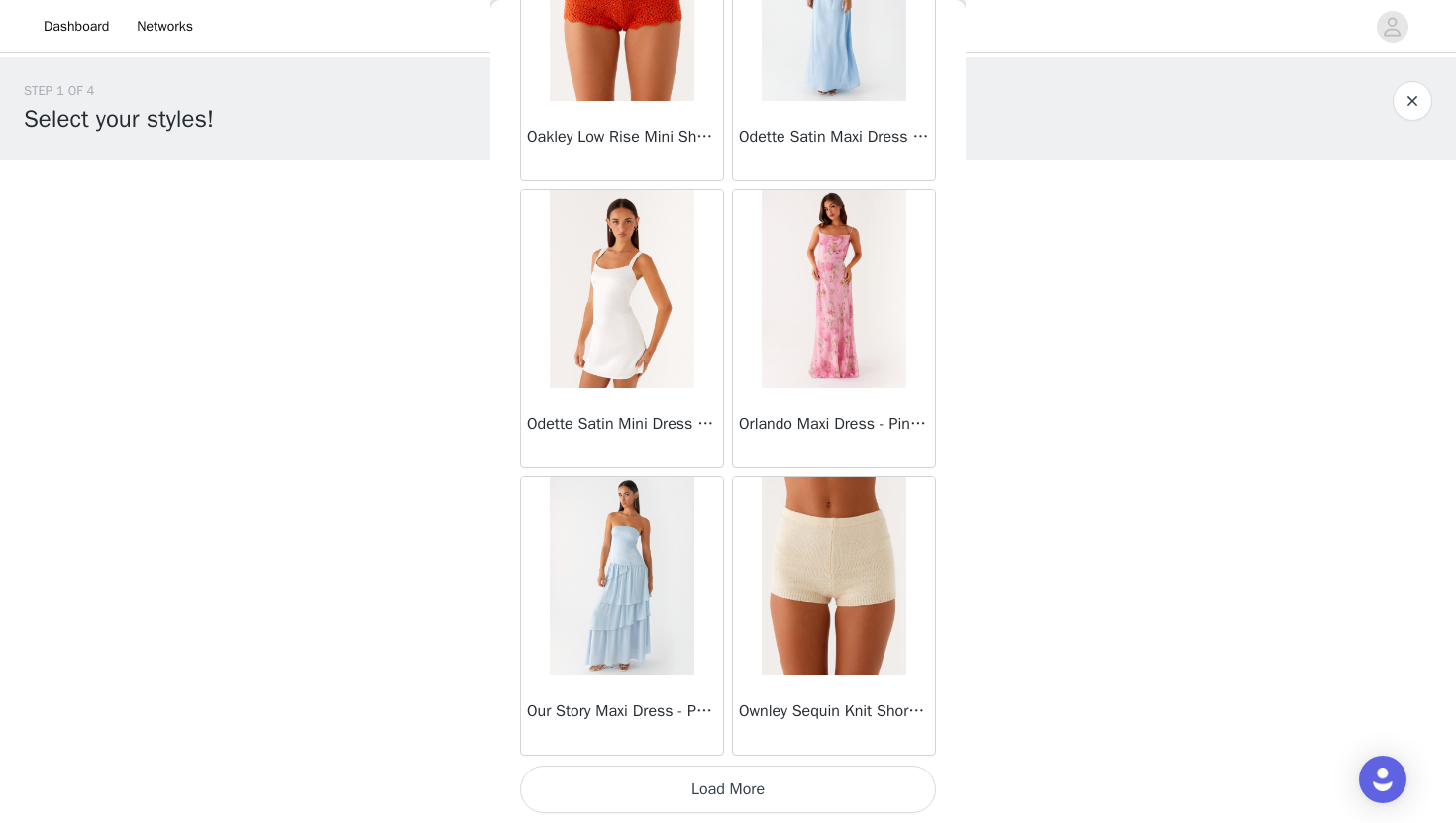 click on "Load More" at bounding box center (728, 789) 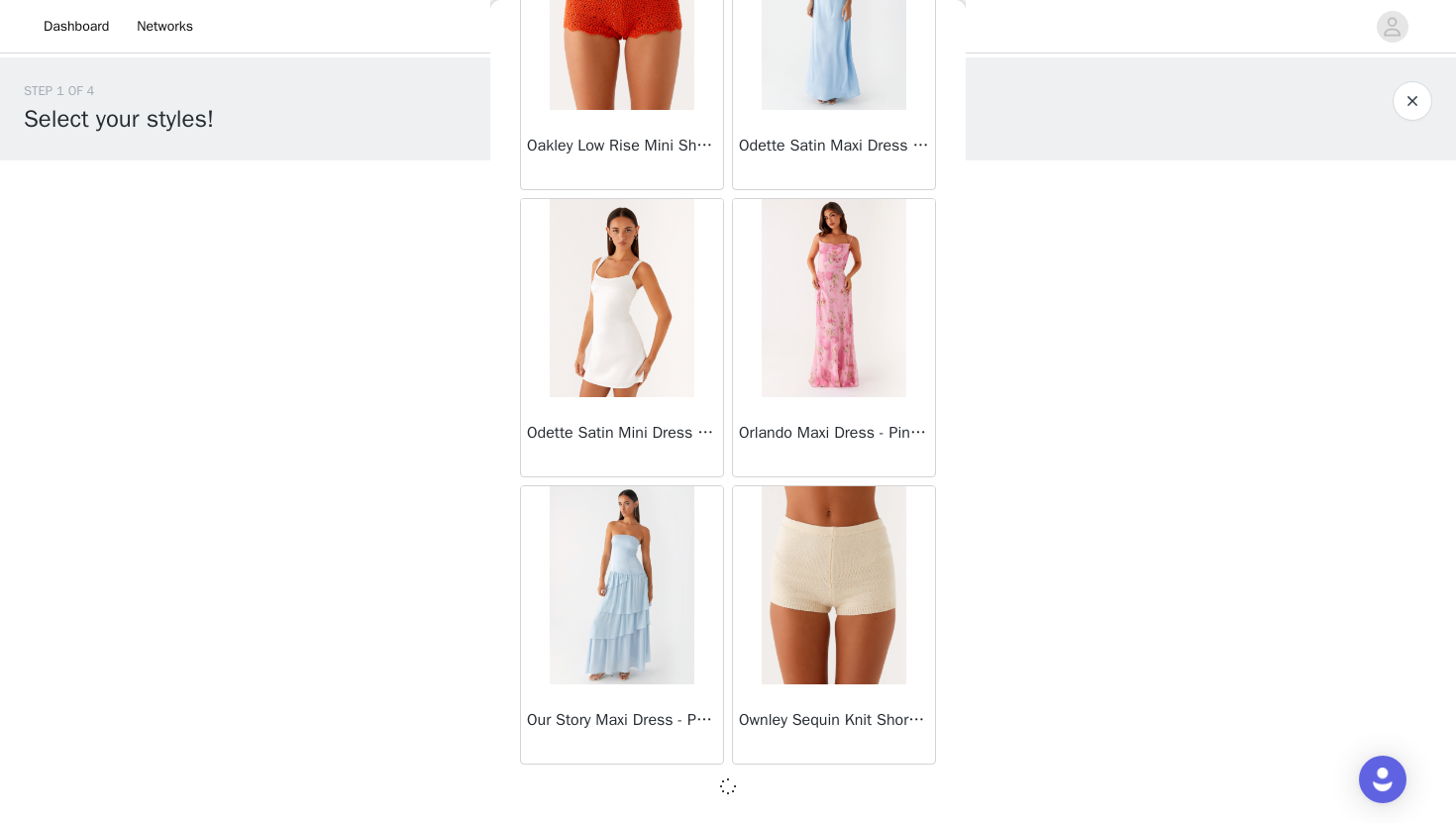 scroll, scrollTop: 45280, scrollLeft: 0, axis: vertical 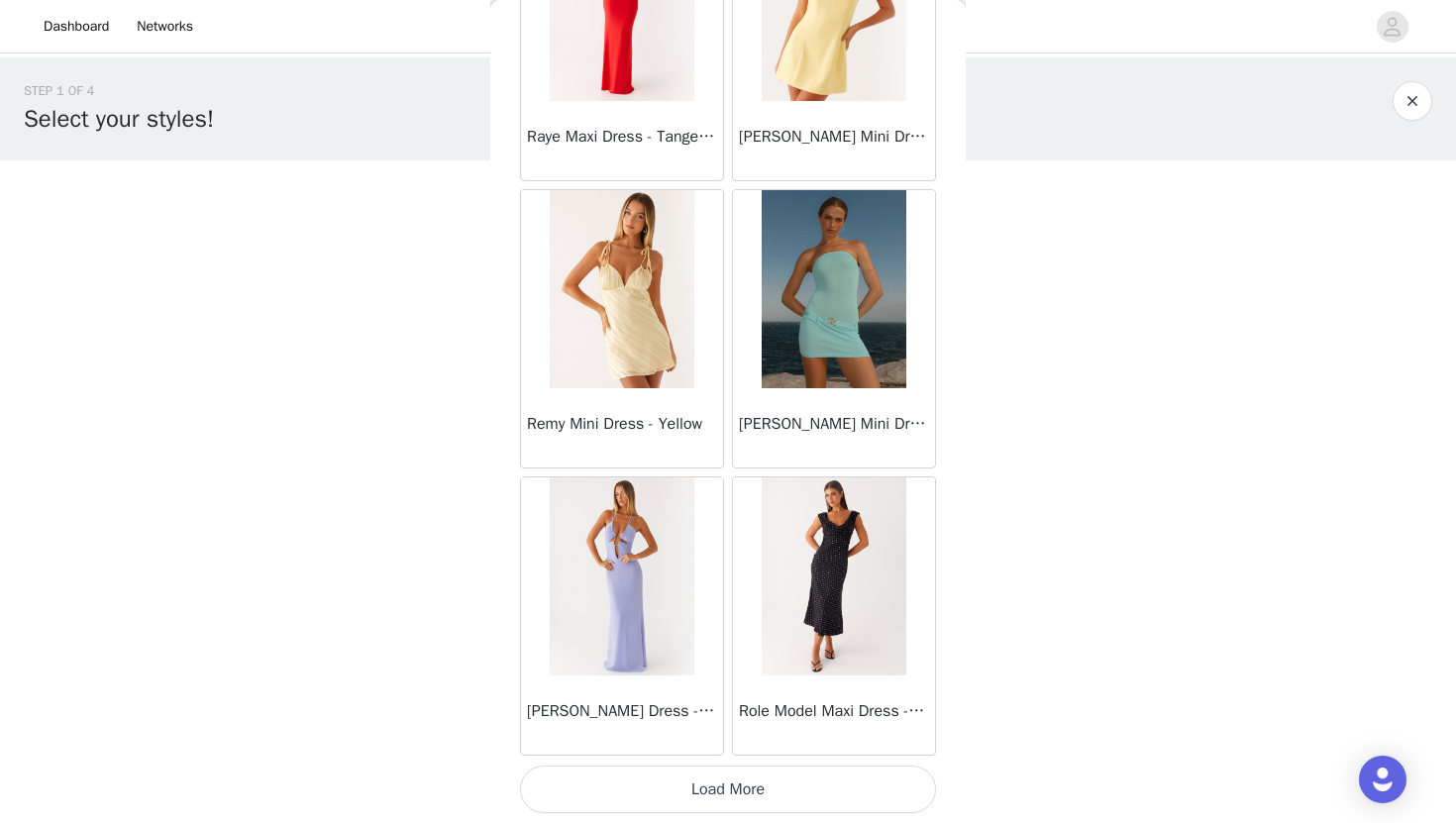 click on "Load More" at bounding box center (728, 789) 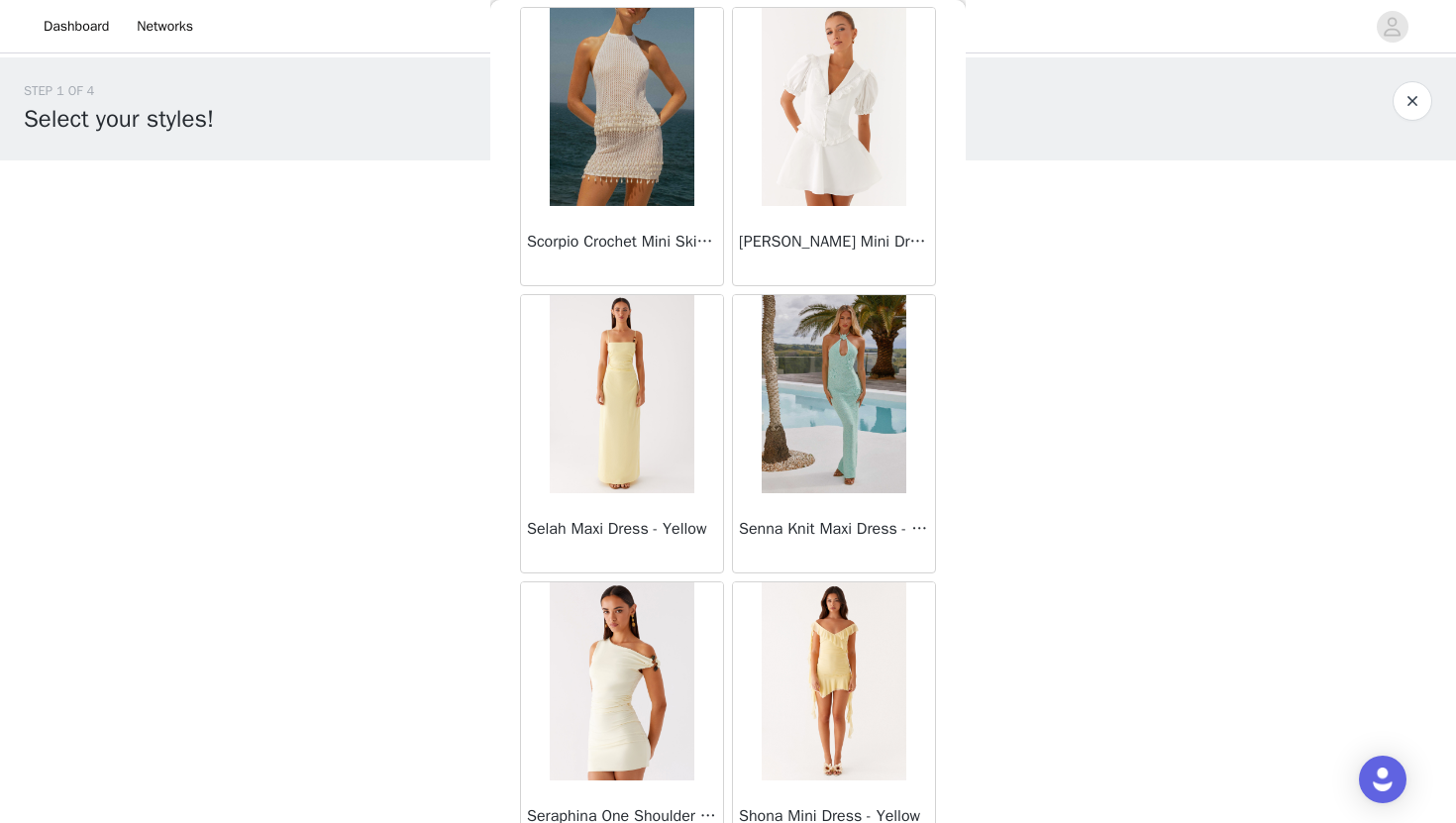scroll, scrollTop: 51033, scrollLeft: 0, axis: vertical 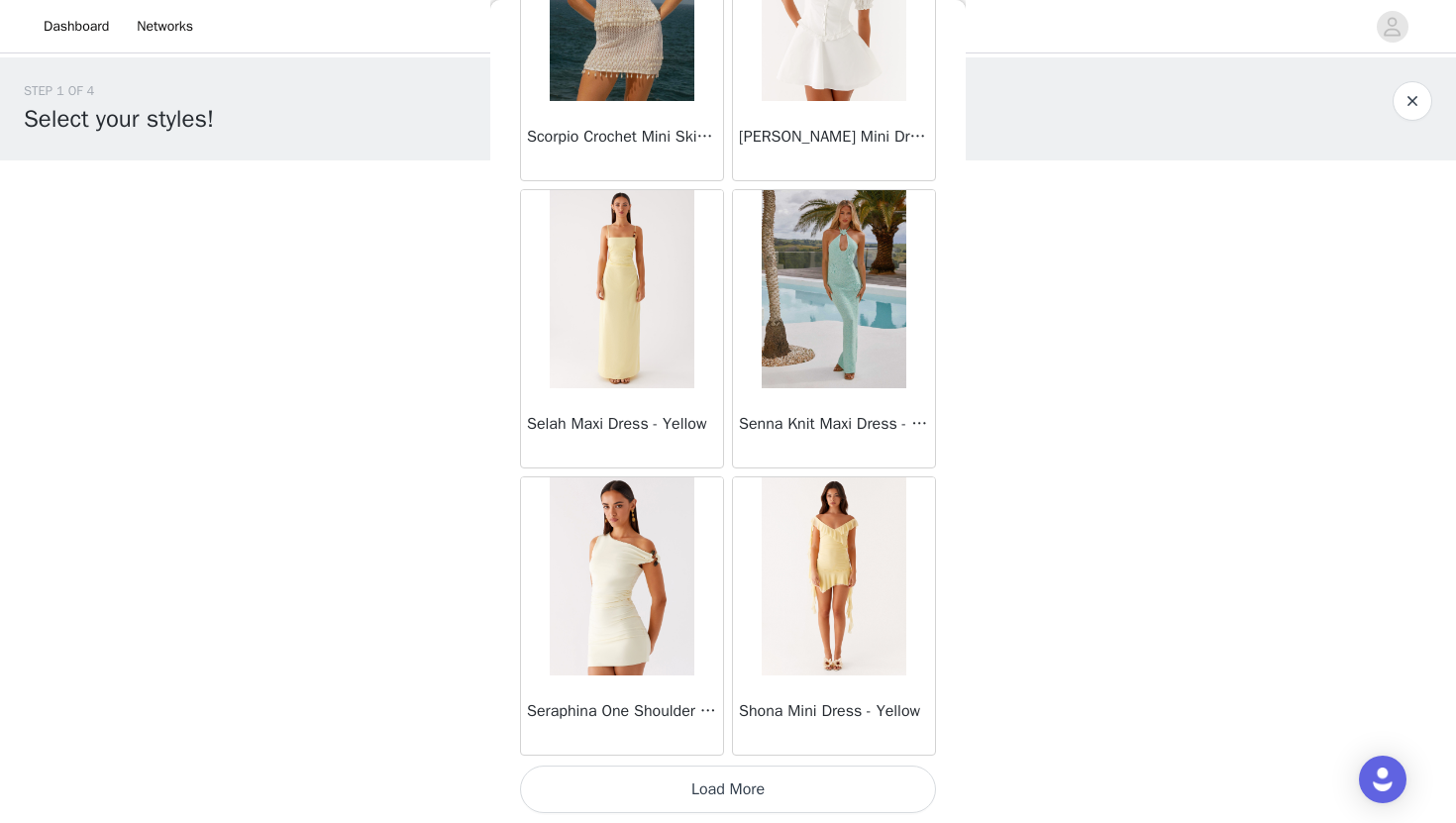 click on "Load More" at bounding box center [728, 789] 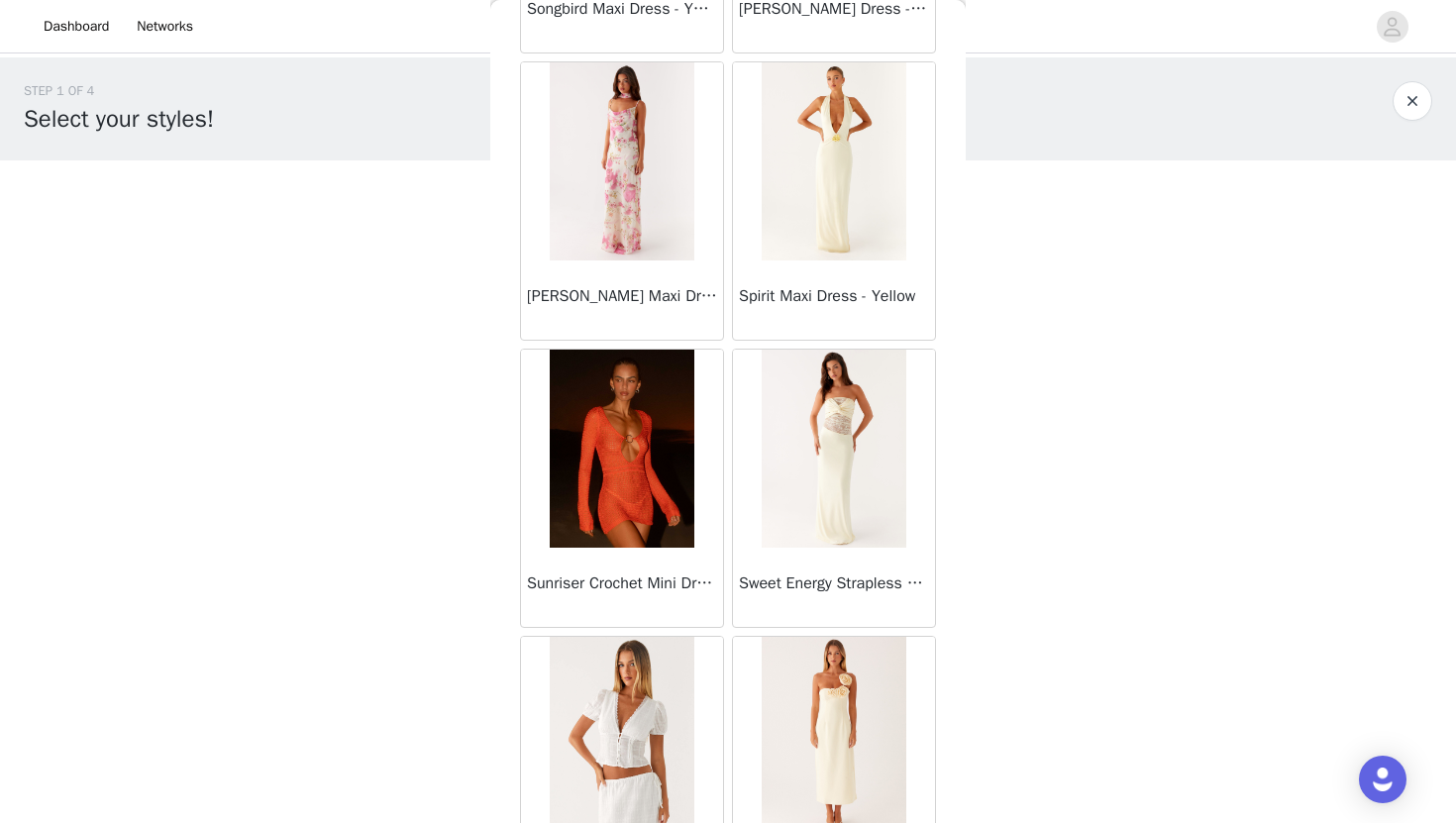 scroll, scrollTop: 53905, scrollLeft: 0, axis: vertical 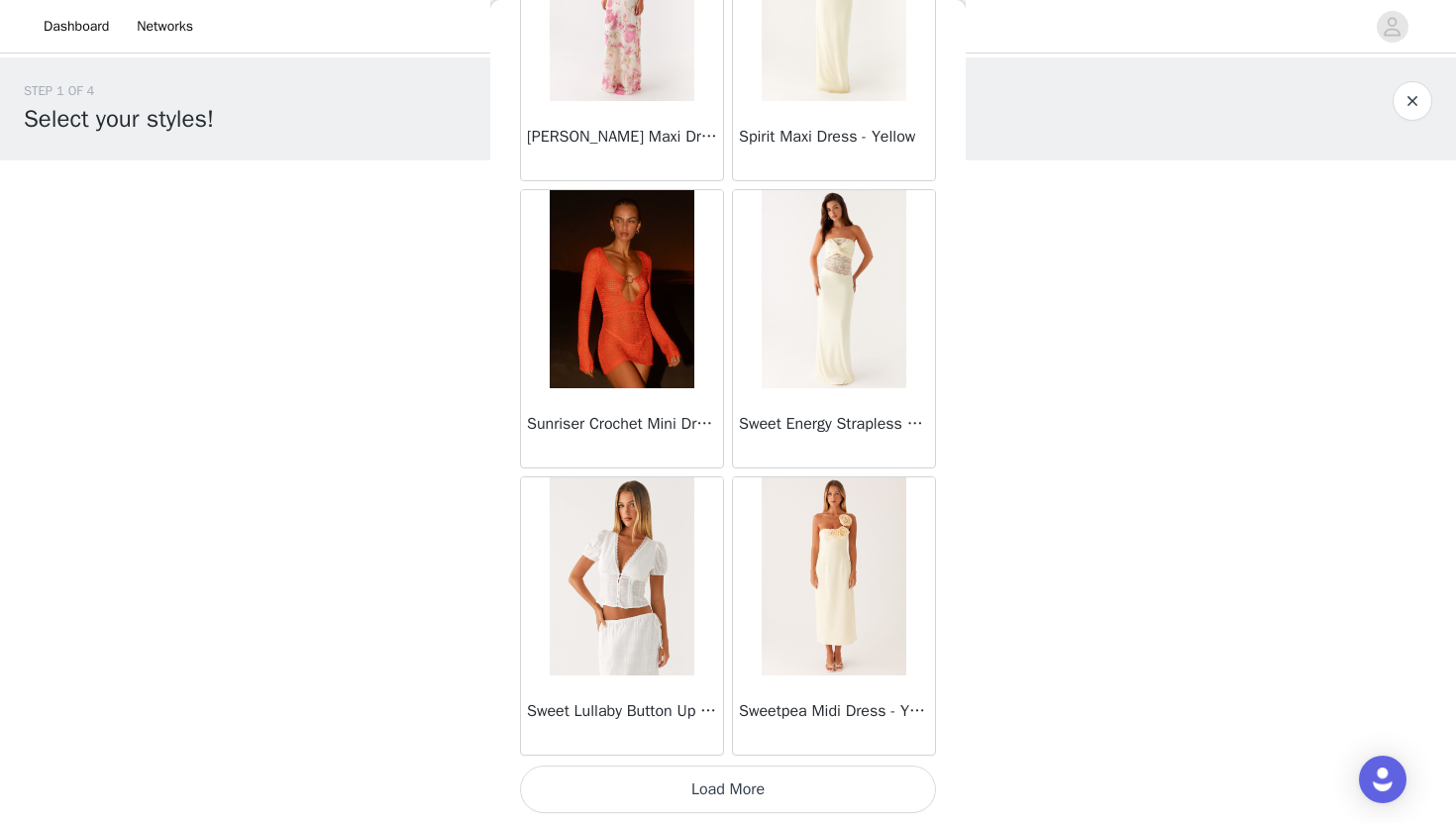 click on "Load More" at bounding box center (728, 789) 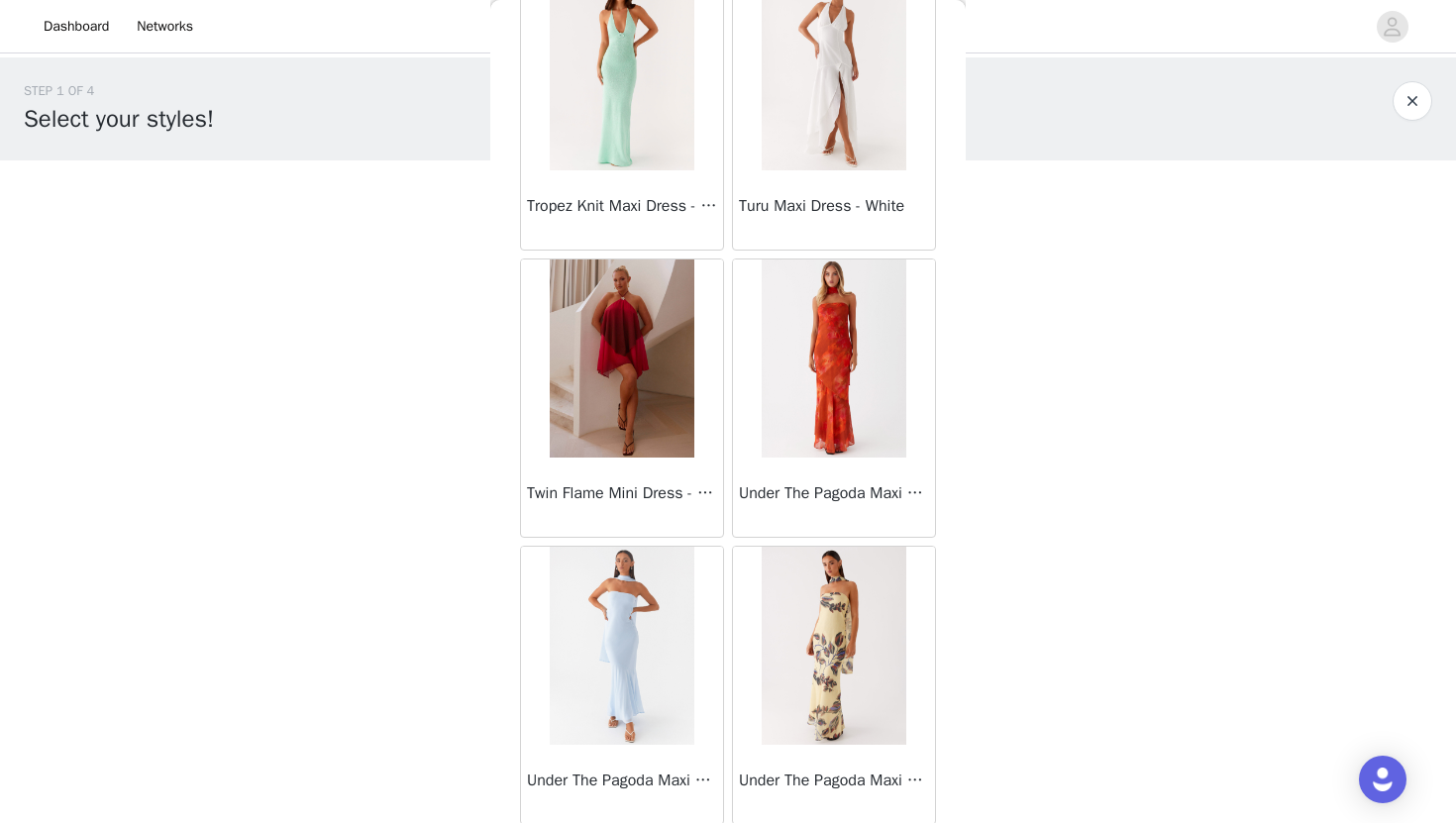 scroll, scrollTop: 56777, scrollLeft: 0, axis: vertical 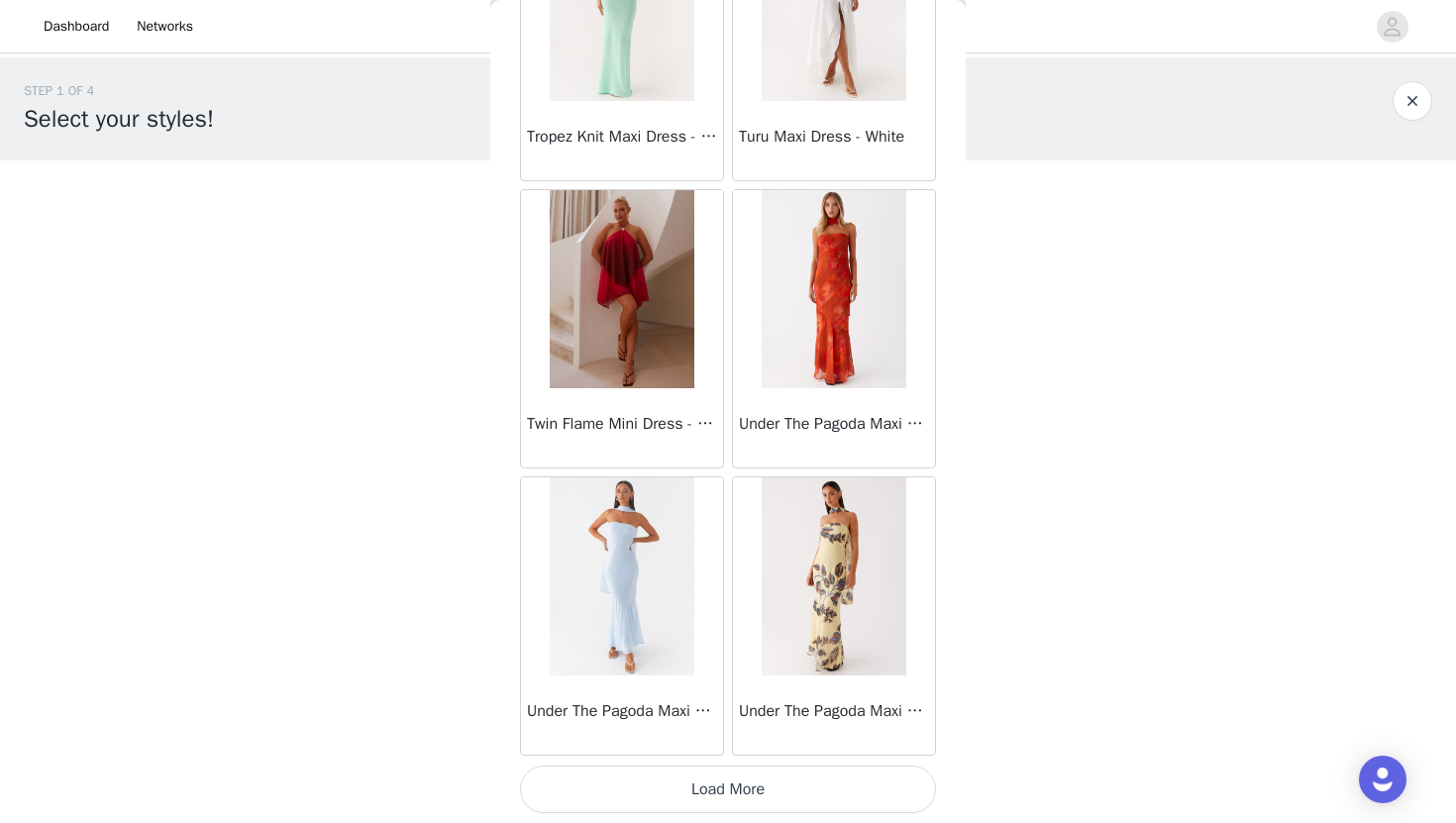 click on "Load More" at bounding box center (728, 789) 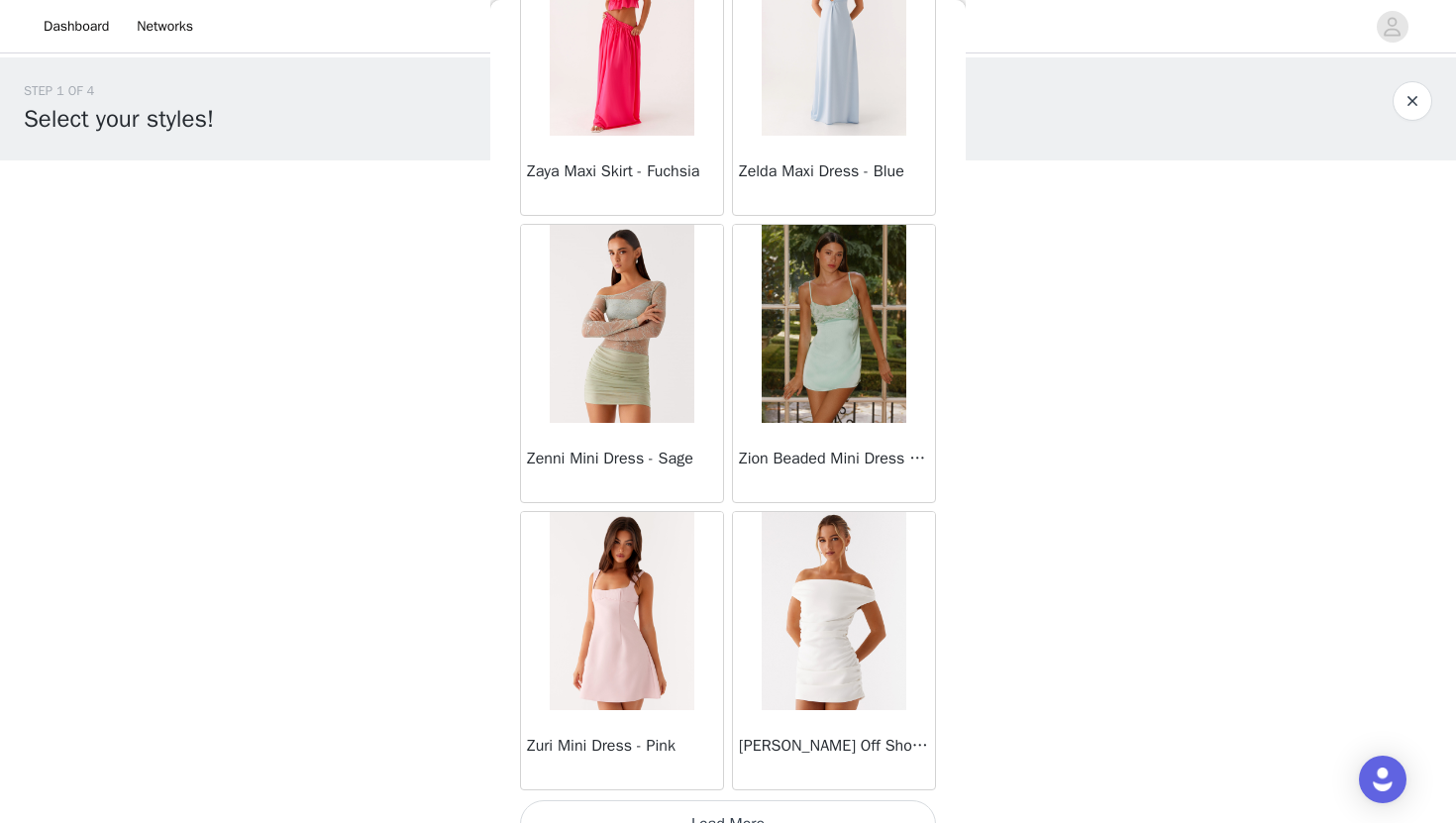 scroll, scrollTop: 59649, scrollLeft: 0, axis: vertical 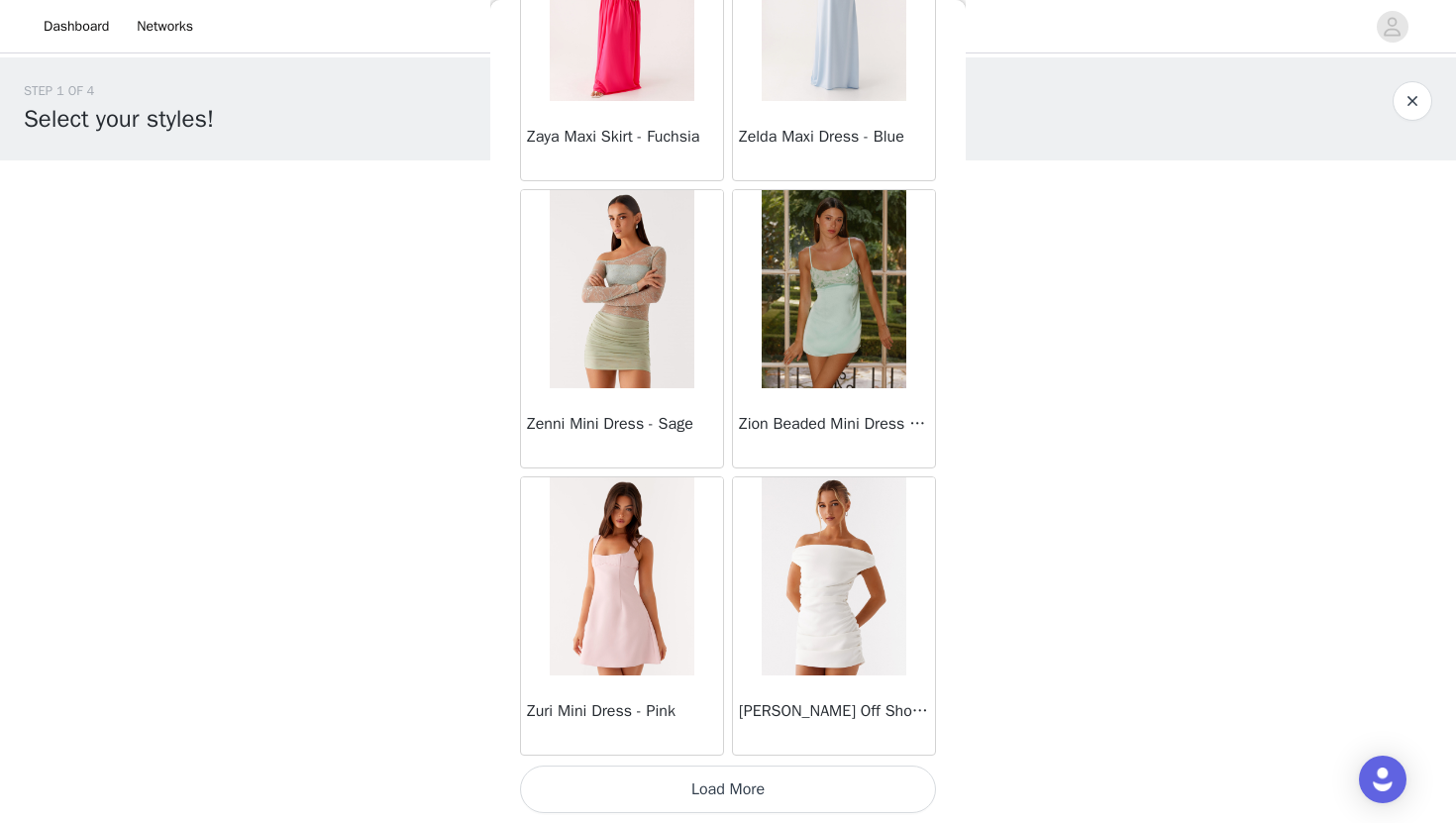 click on "Load More" at bounding box center [728, 789] 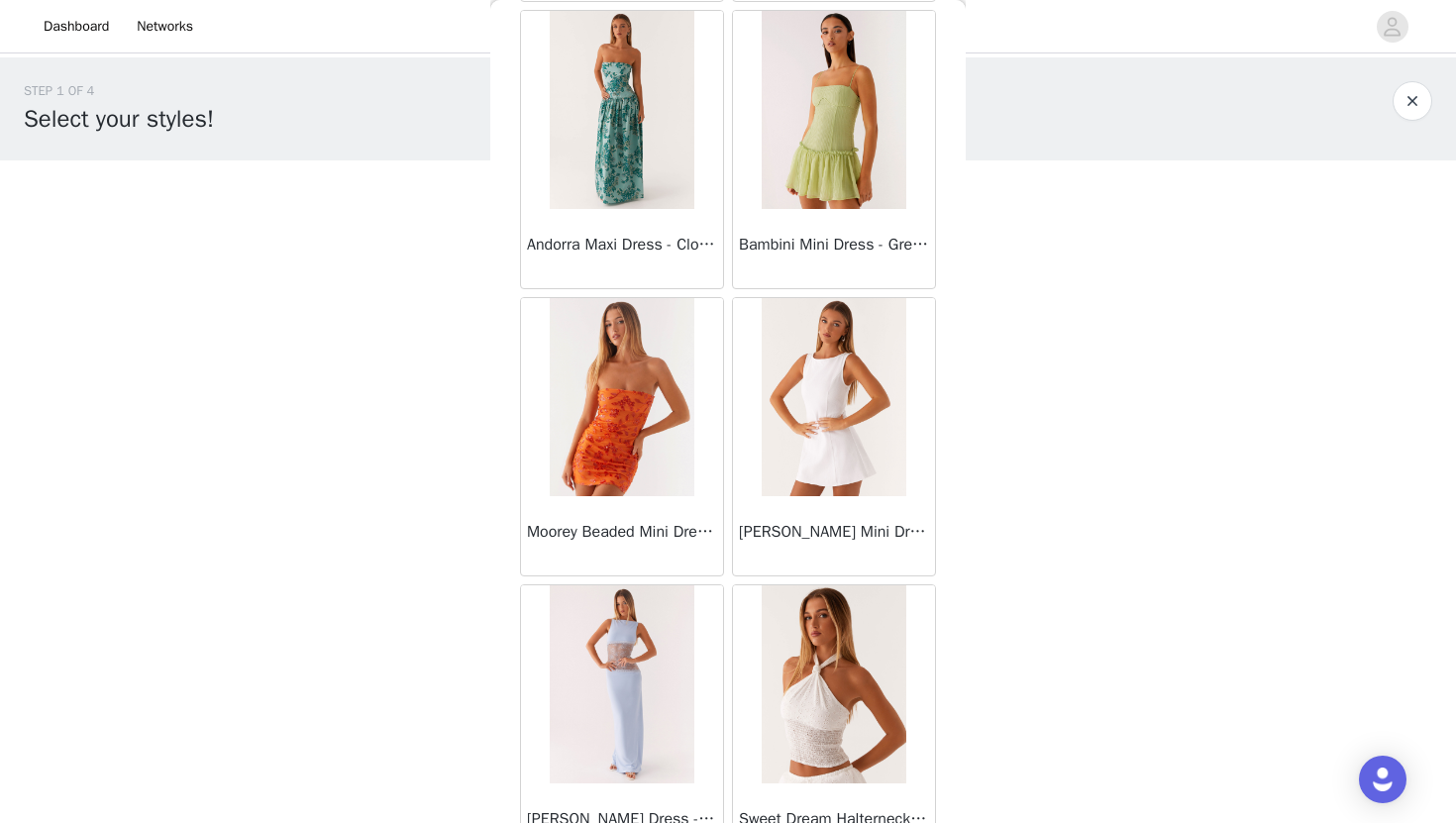 scroll, scrollTop: 62521, scrollLeft: 0, axis: vertical 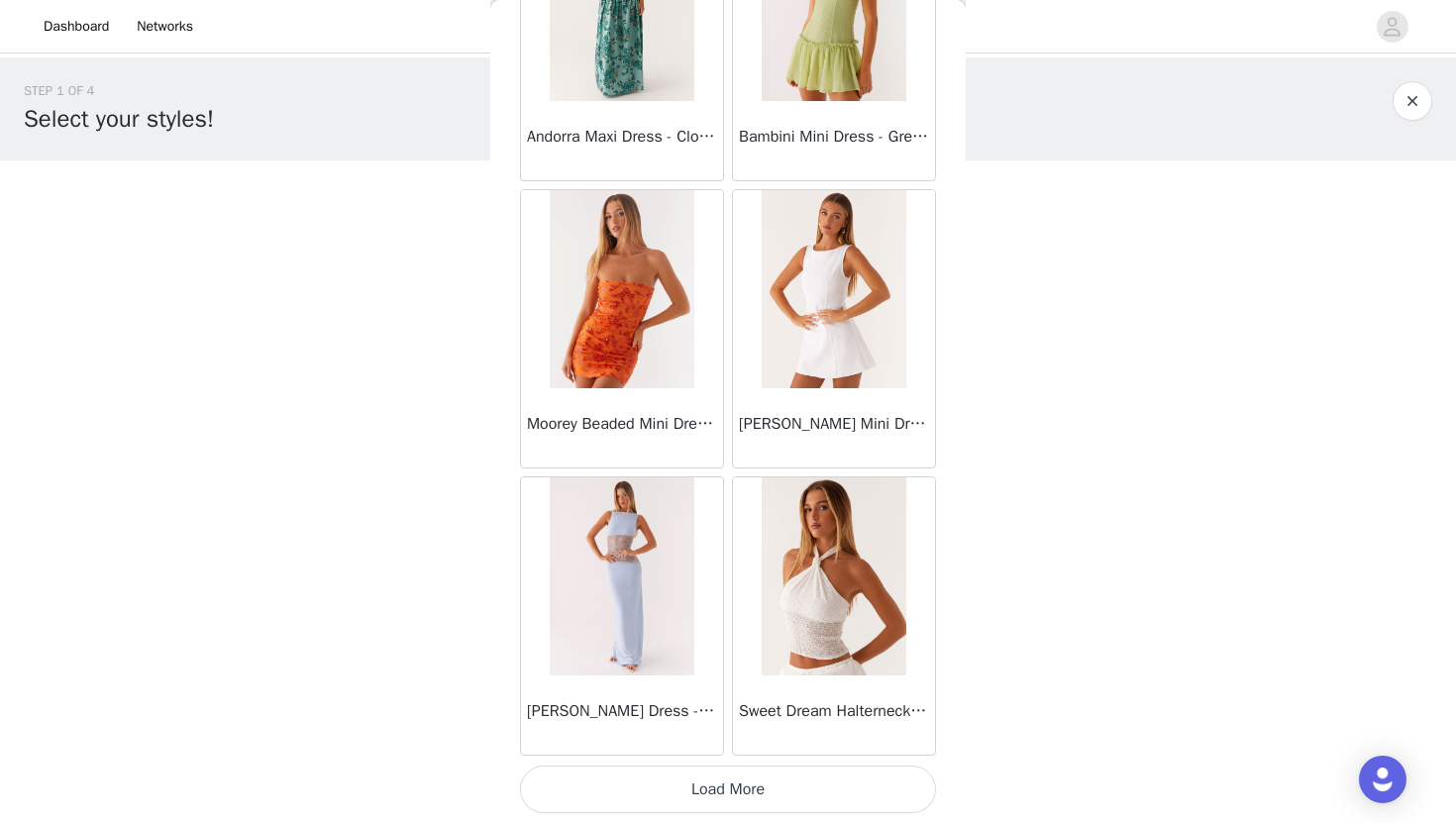 click on "Load More" at bounding box center [728, 789] 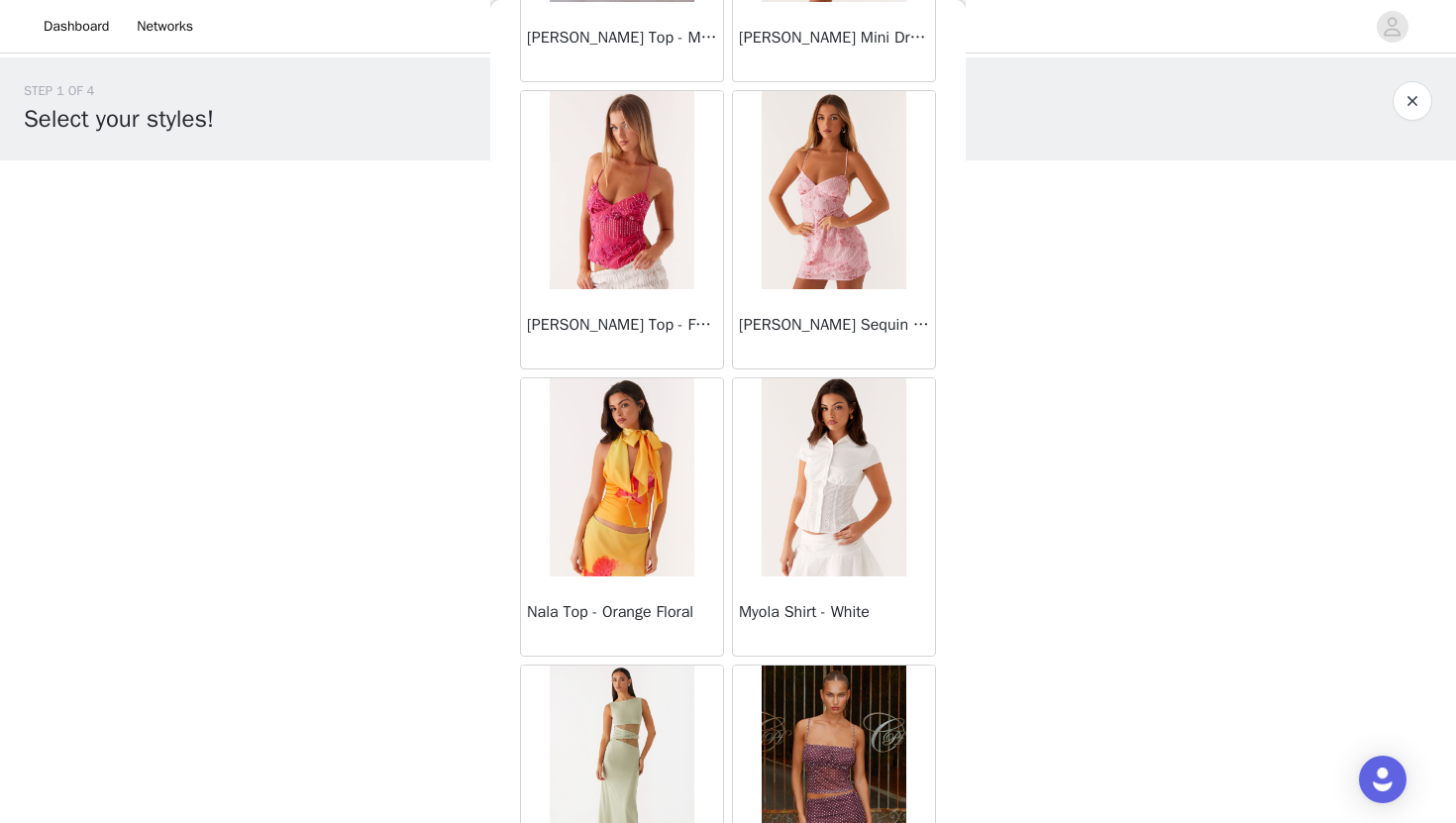 scroll, scrollTop: 64002, scrollLeft: 0, axis: vertical 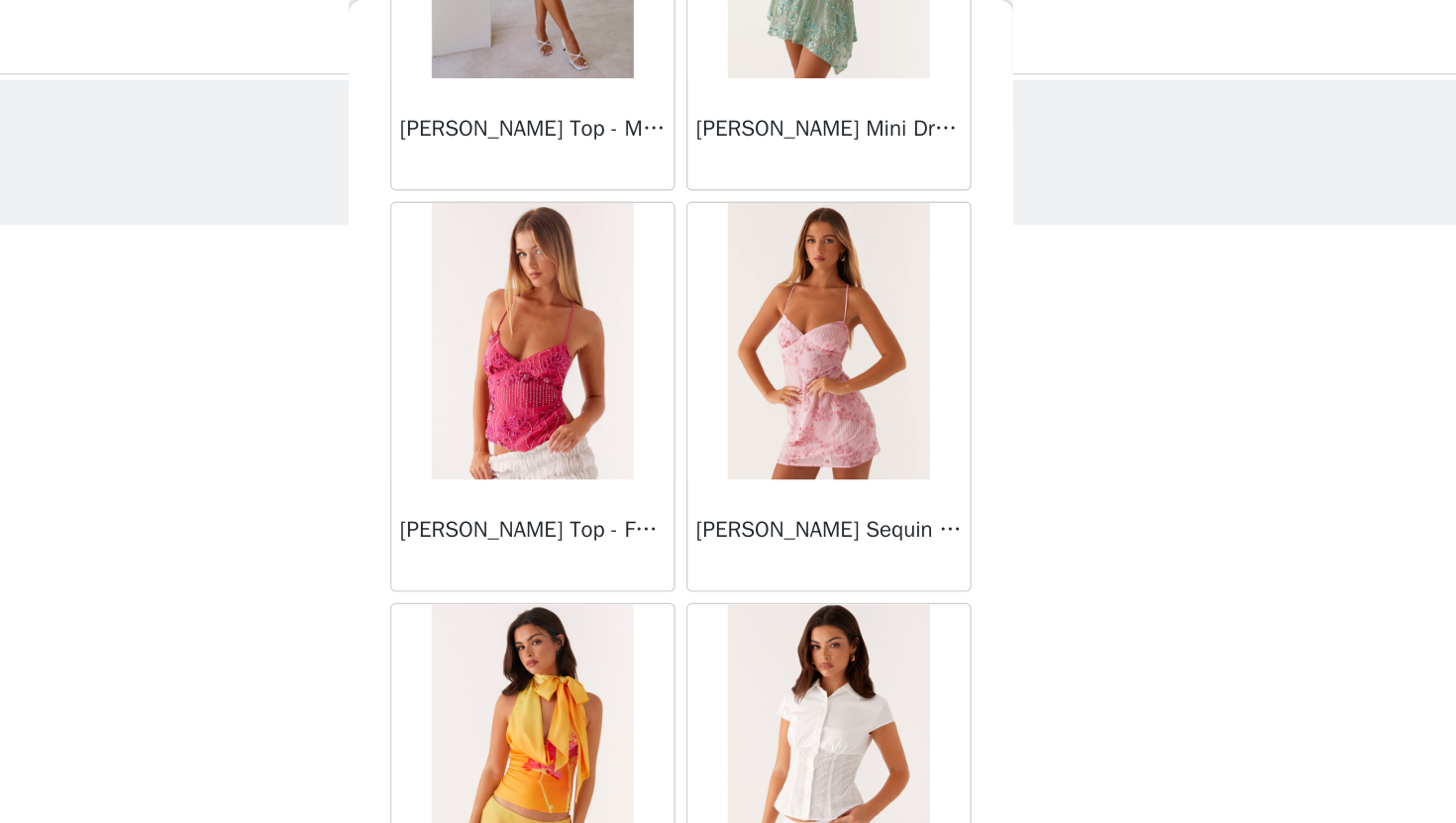 click at bounding box center [621, 245] 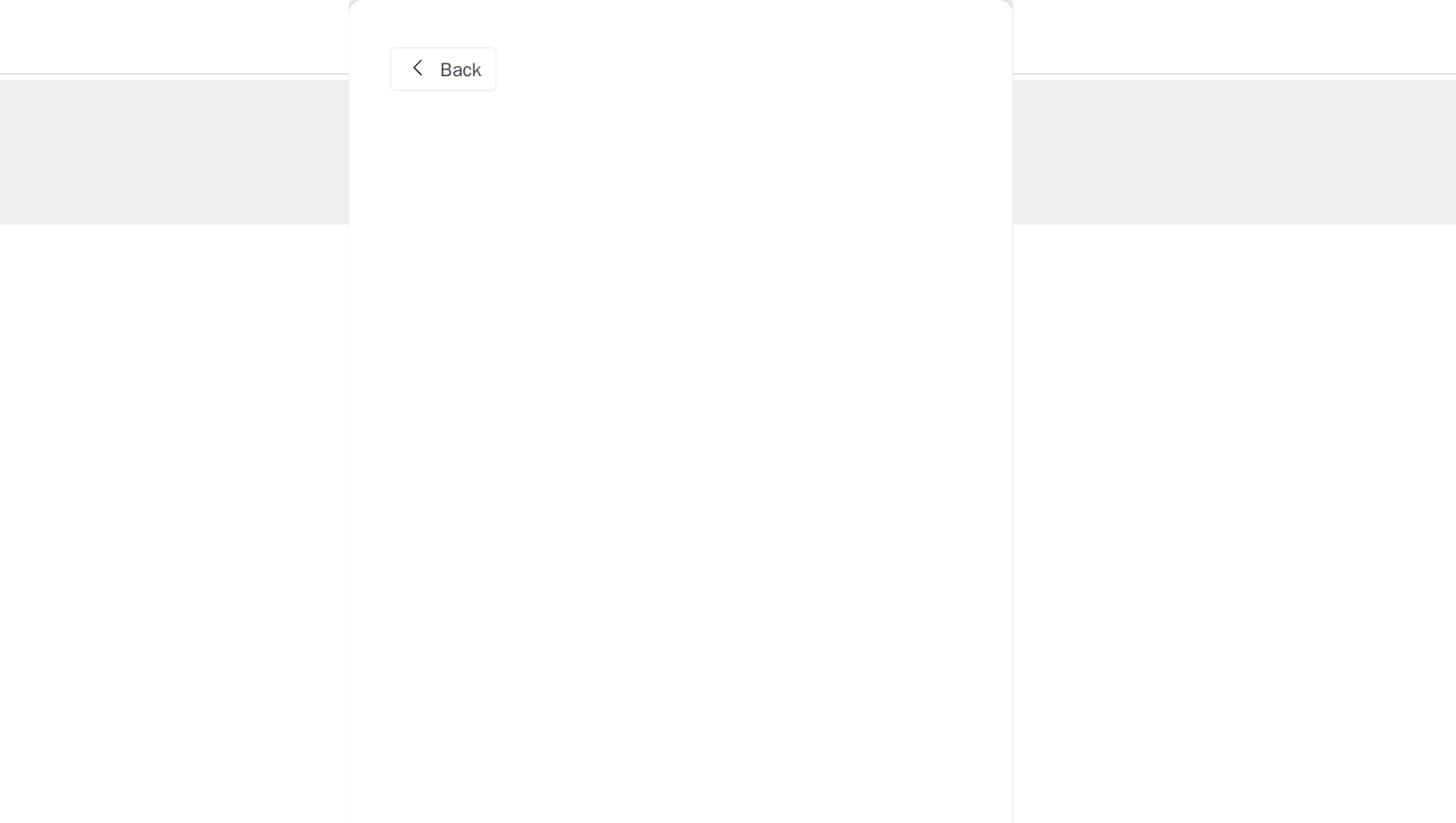 scroll, scrollTop: 0, scrollLeft: 0, axis: both 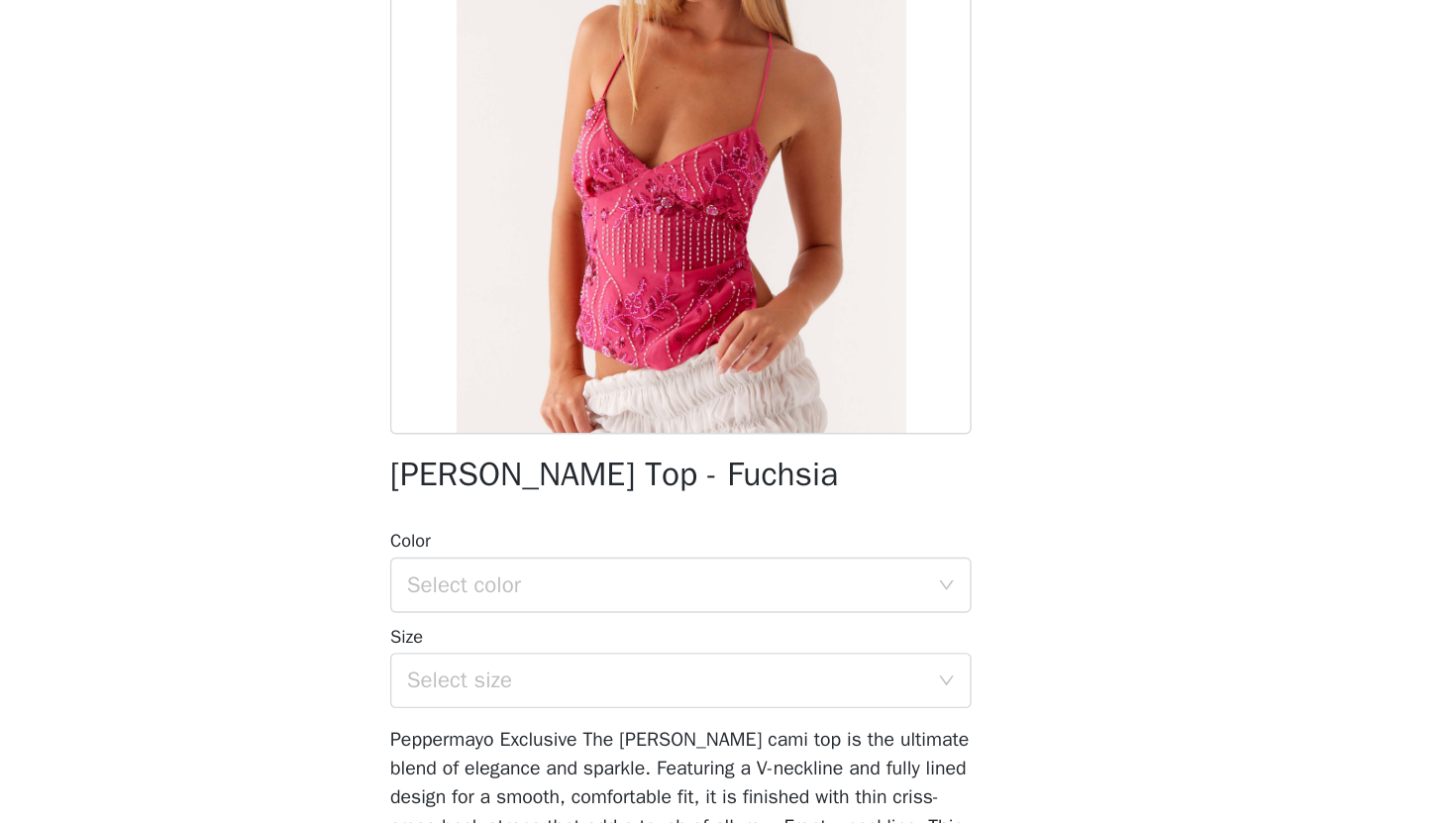 click on "Color   Select color Size   Select size" at bounding box center (728, 675) 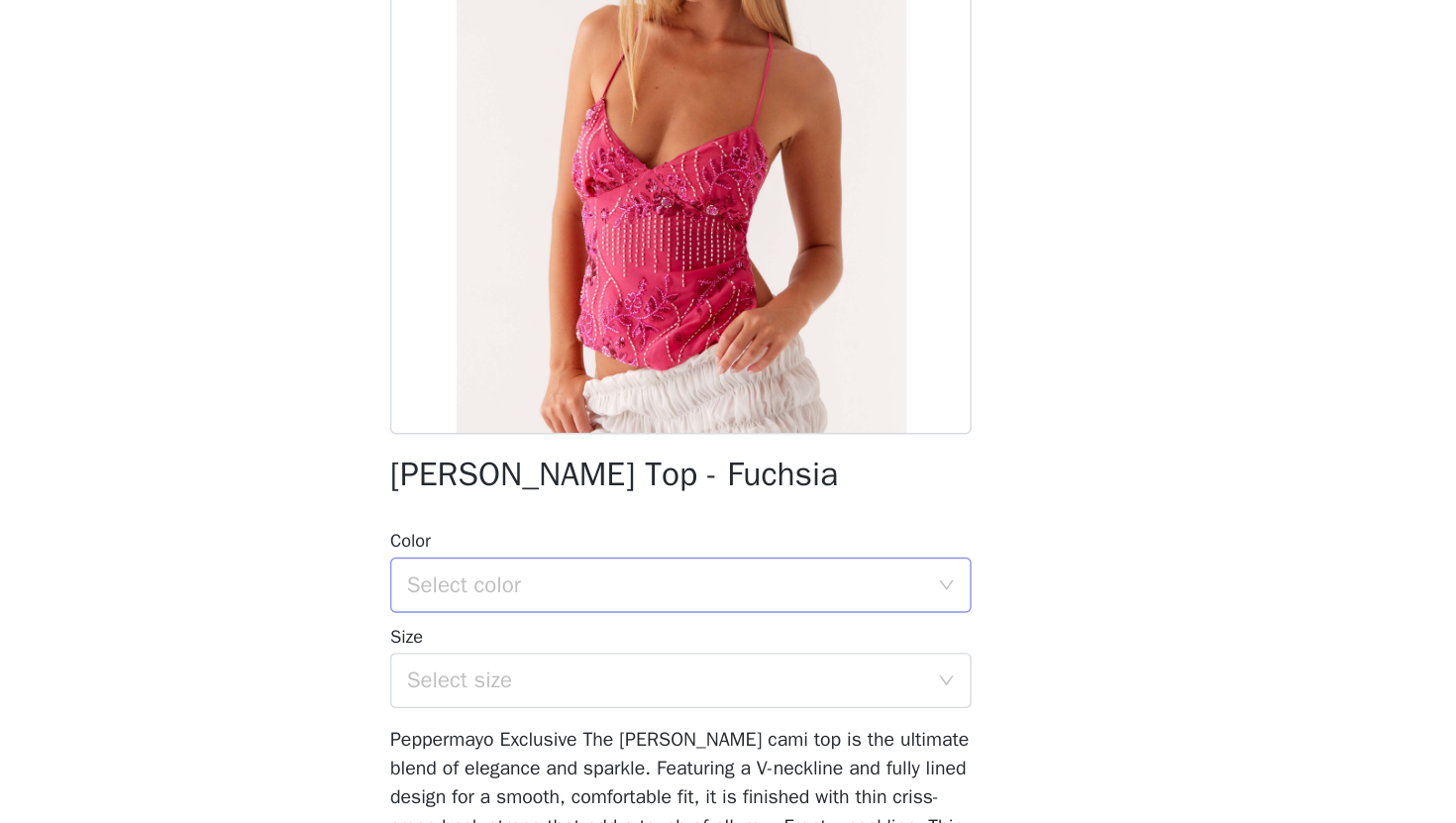 click on "Select color" at bounding box center (717, 653) 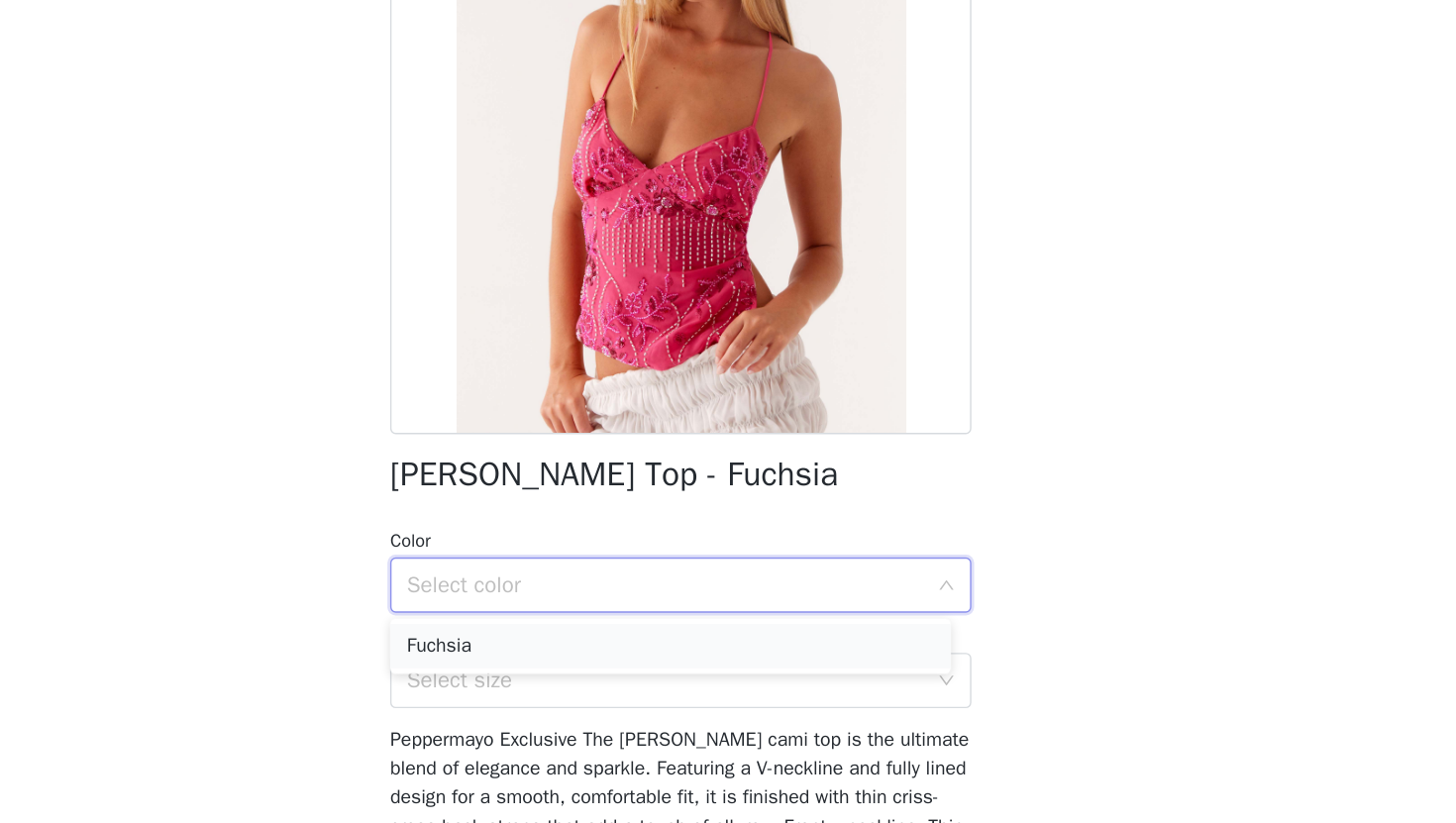 click on "Fuchsia" at bounding box center (720, 696) 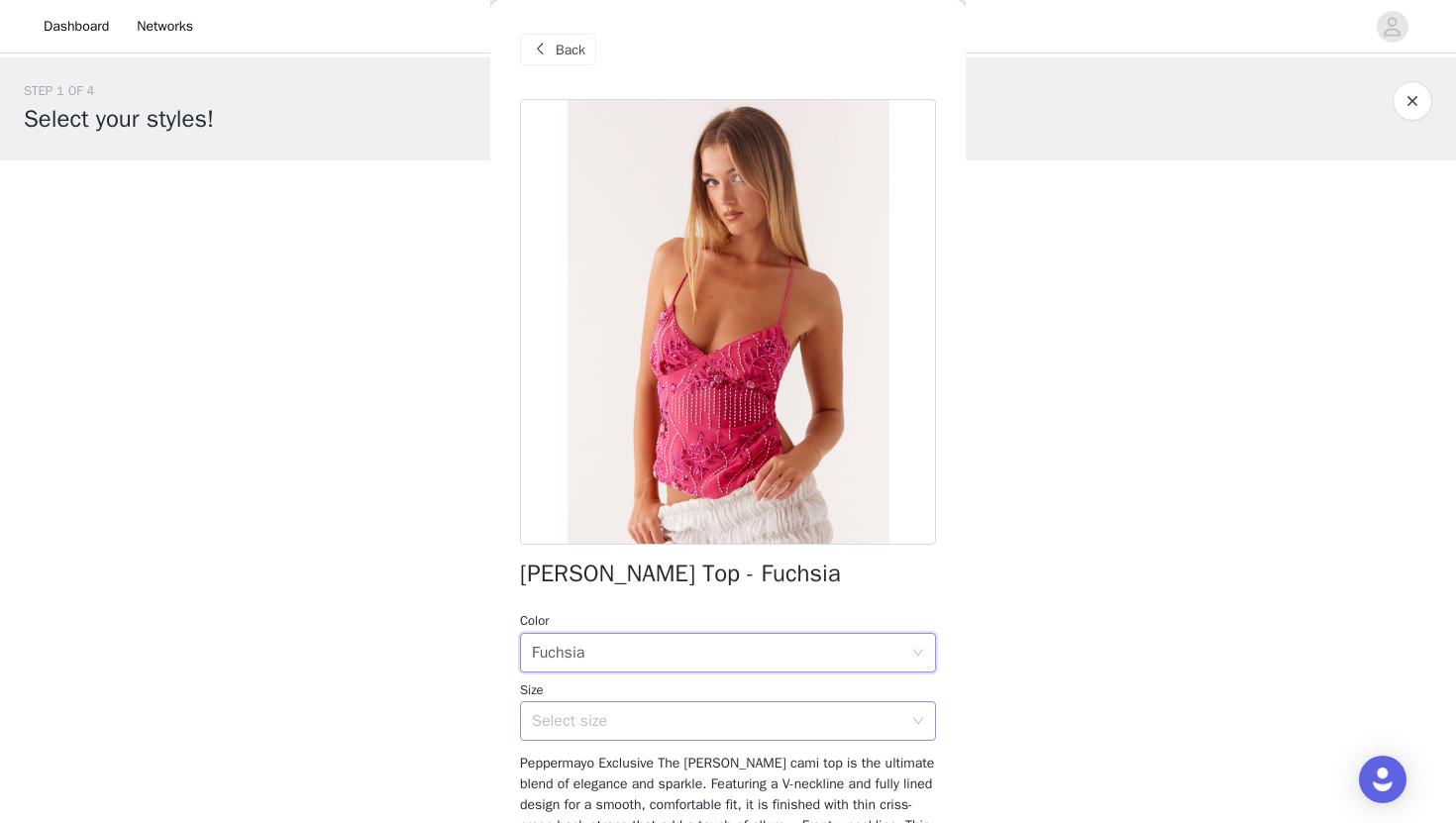 click on "Select size" at bounding box center [717, 721] 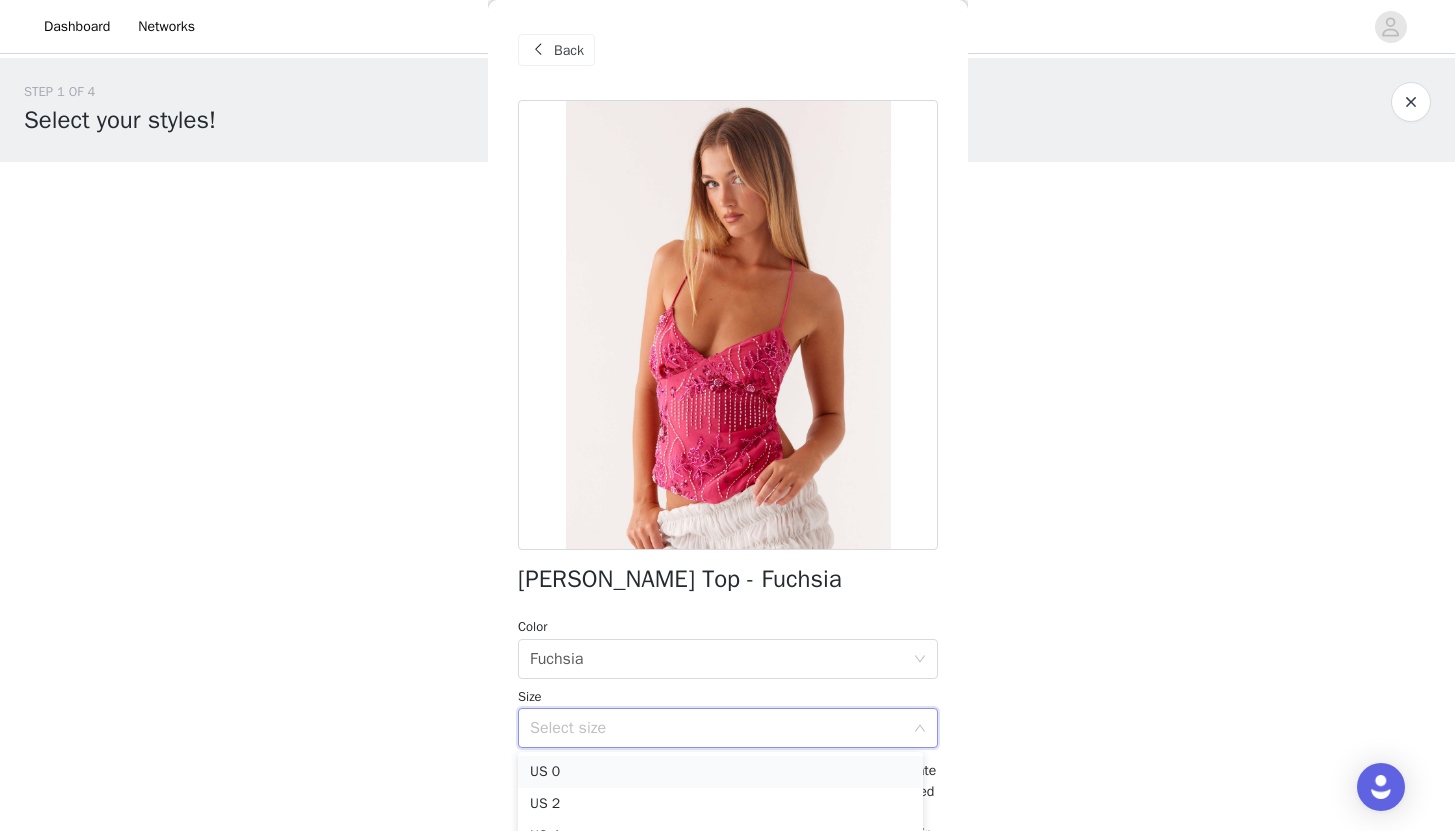 click on "US 0" at bounding box center [720, 772] 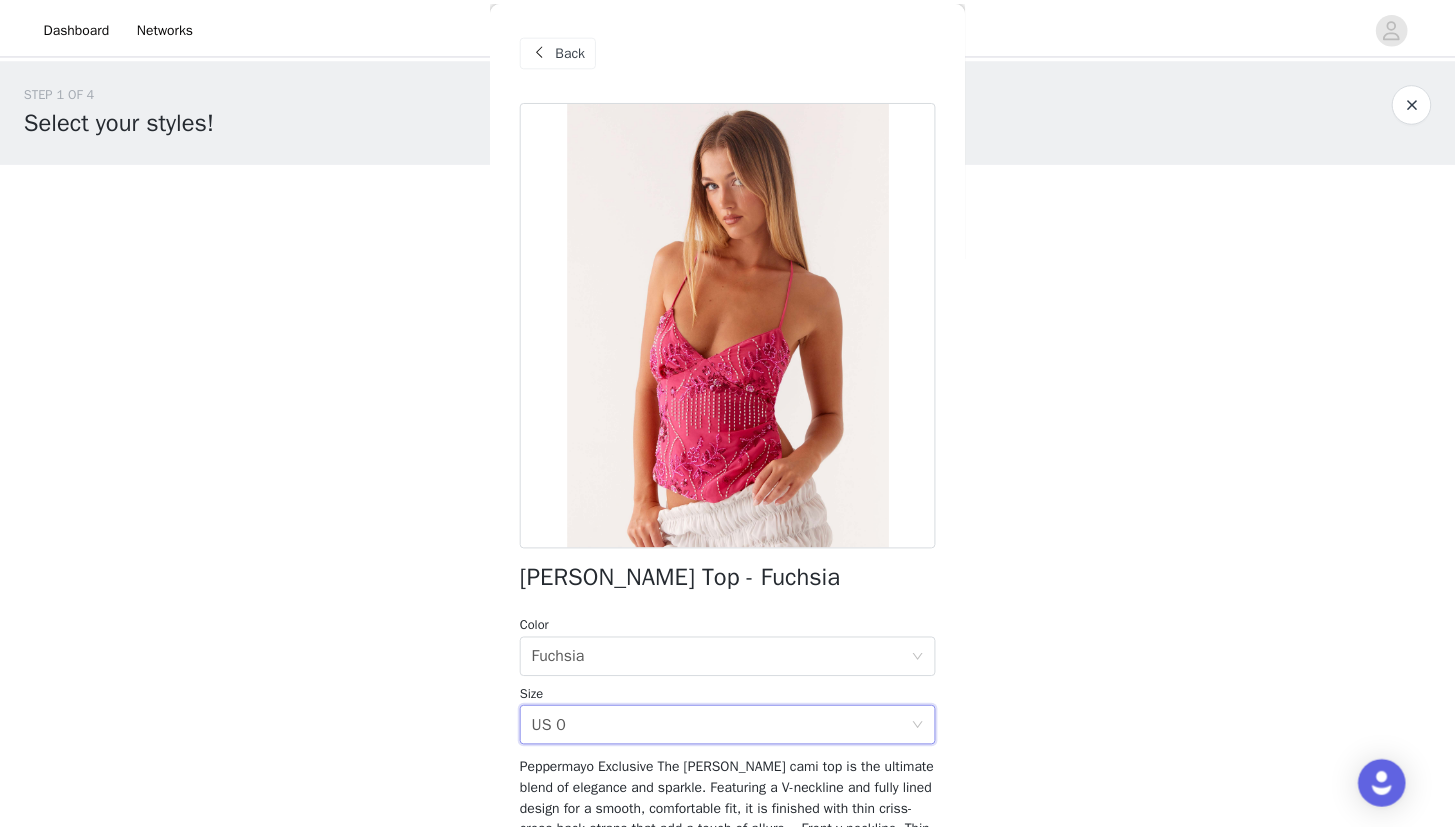 scroll, scrollTop: 244, scrollLeft: 0, axis: vertical 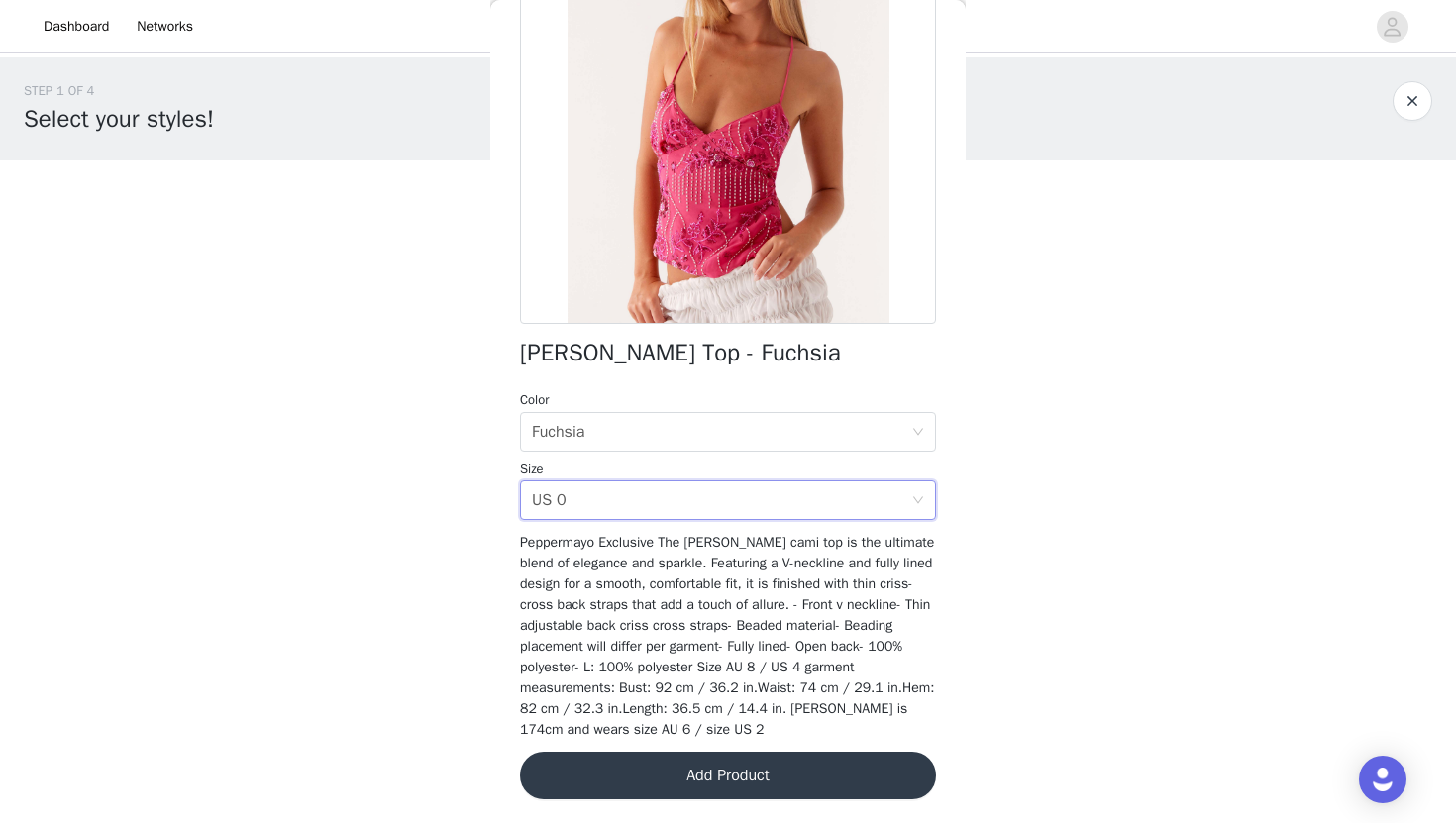 click on "Add Product" at bounding box center [728, 775] 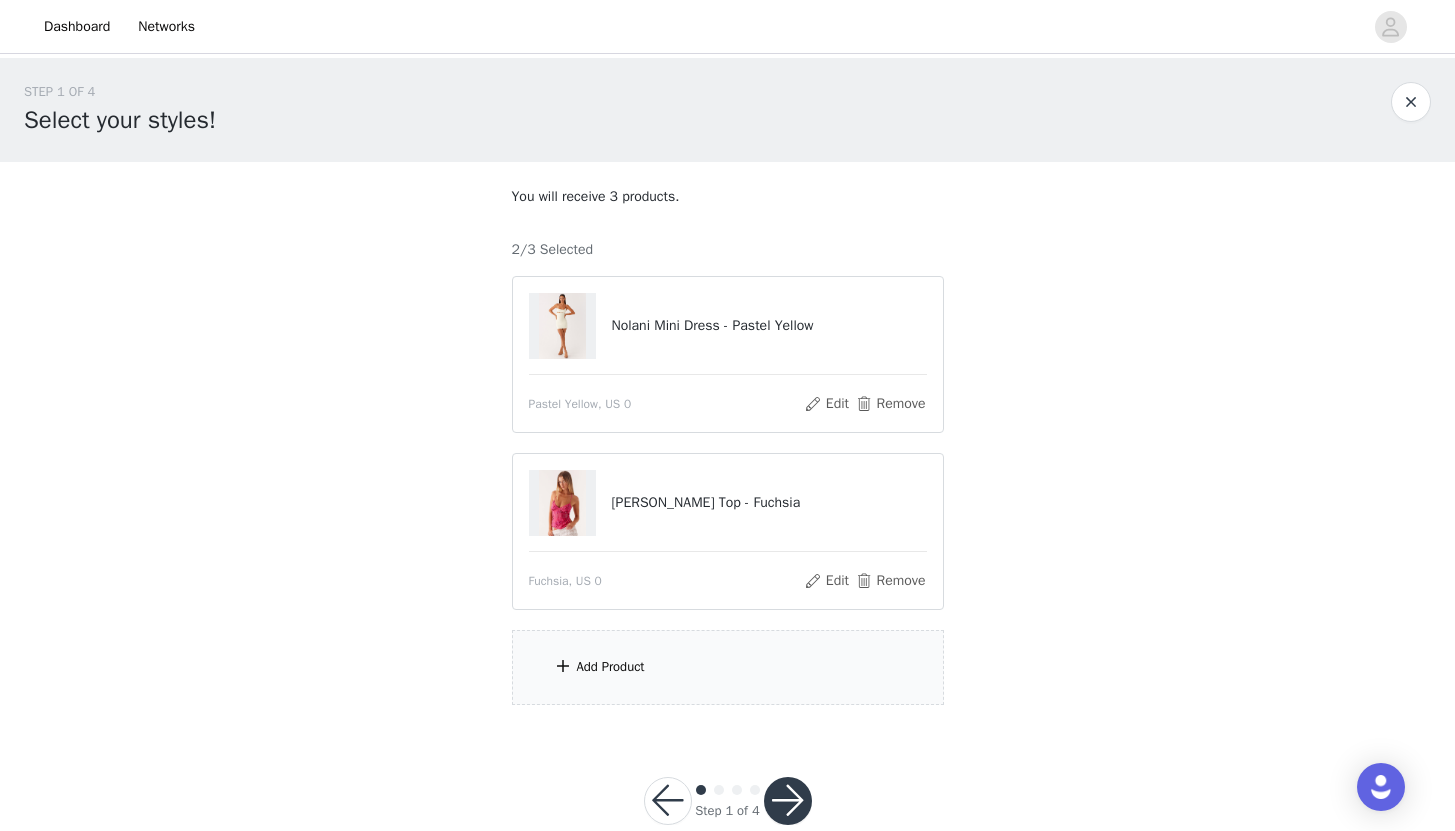 click on "Add Product" at bounding box center (611, 667) 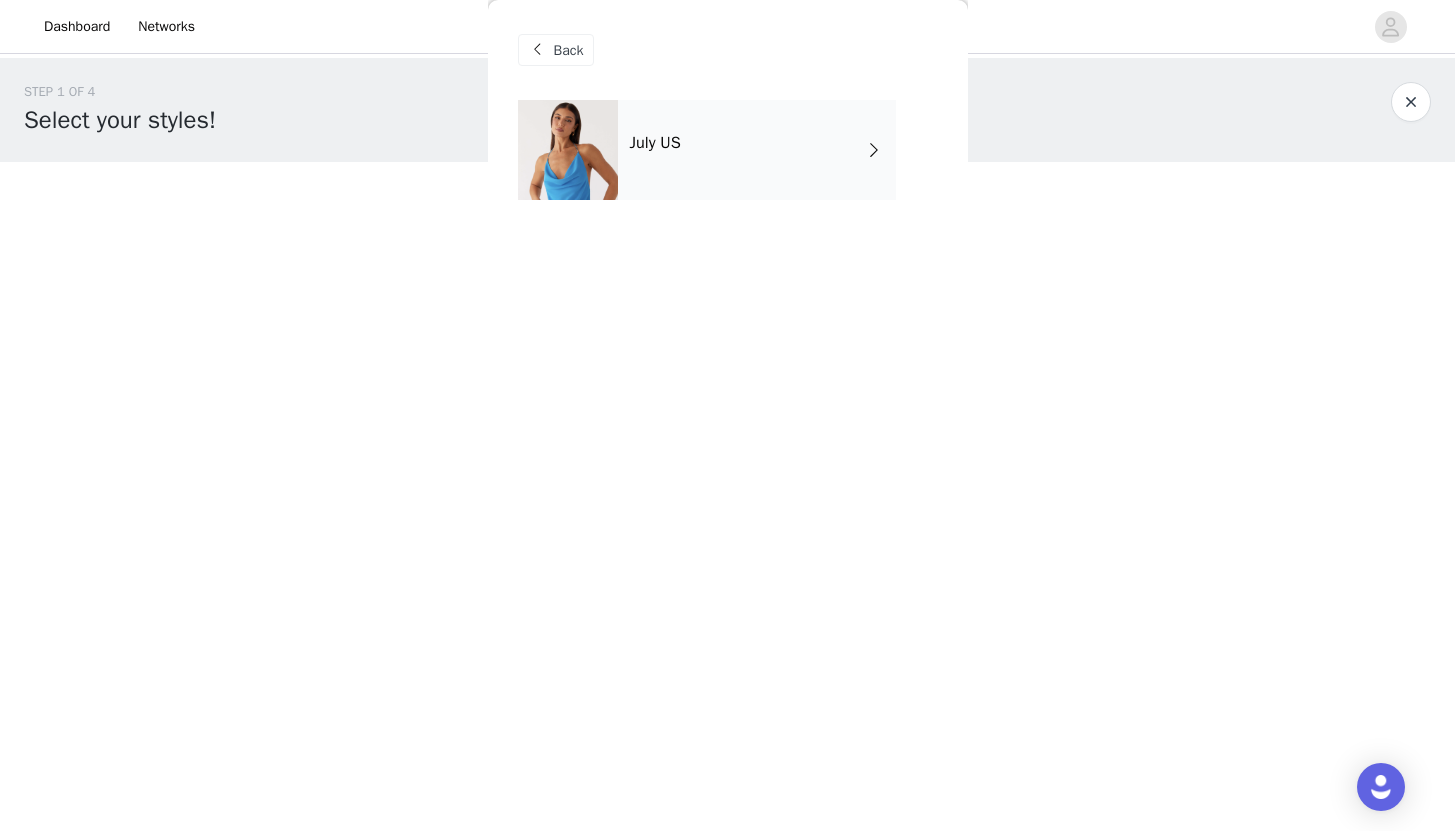 click on "July US" at bounding box center [757, 150] 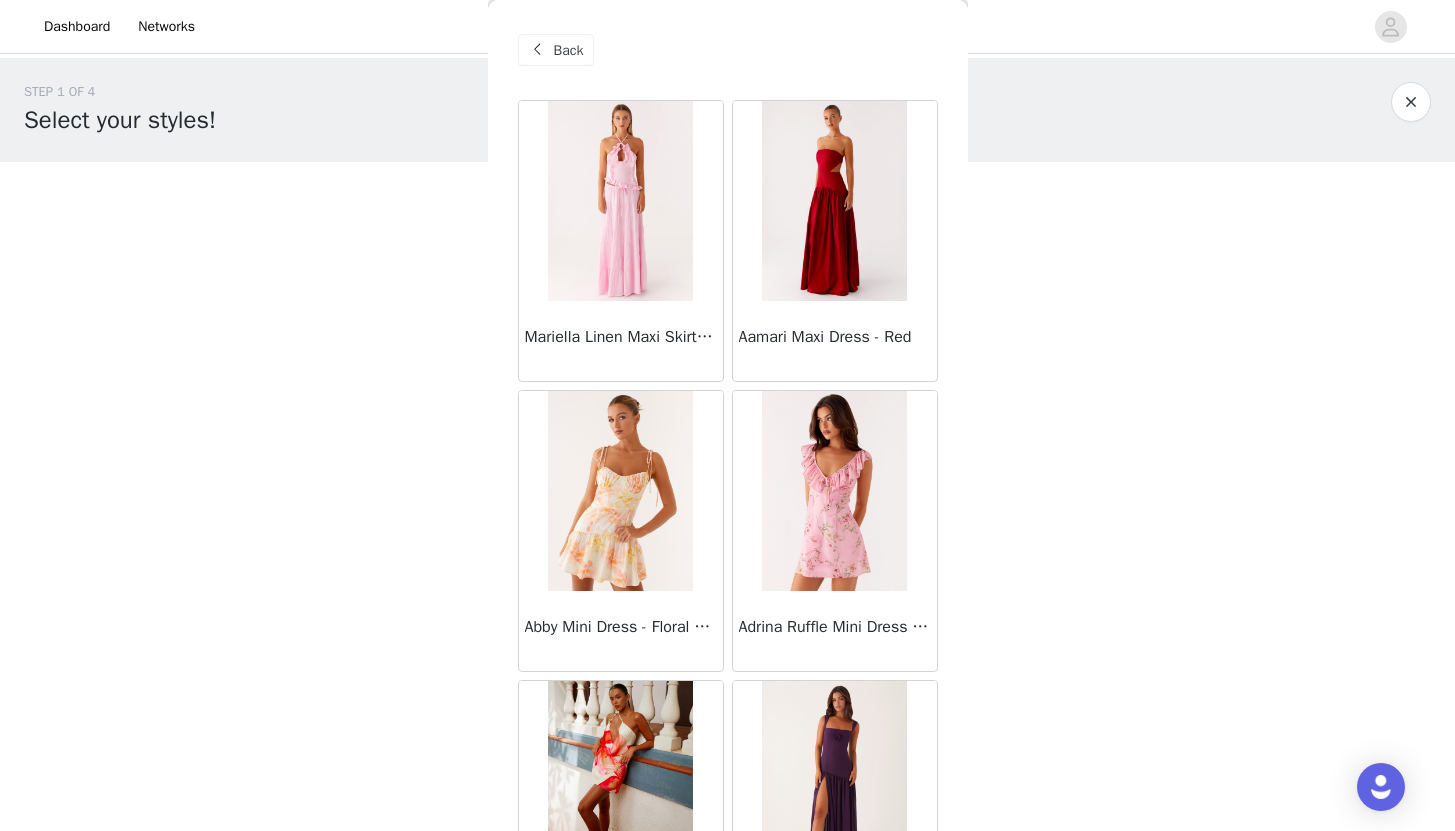 scroll, scrollTop: 2229, scrollLeft: 0, axis: vertical 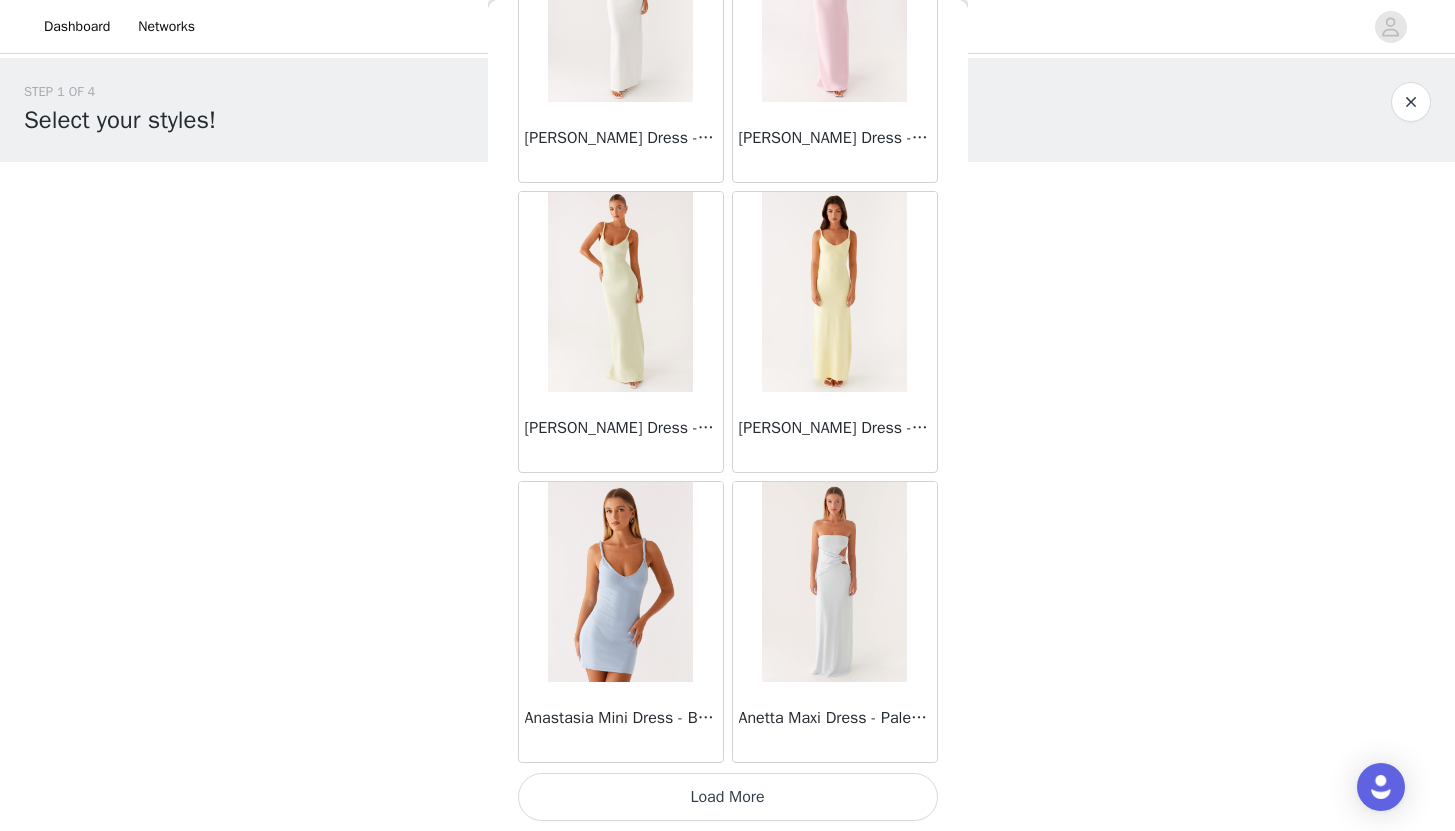 click on "Load More" at bounding box center [728, 797] 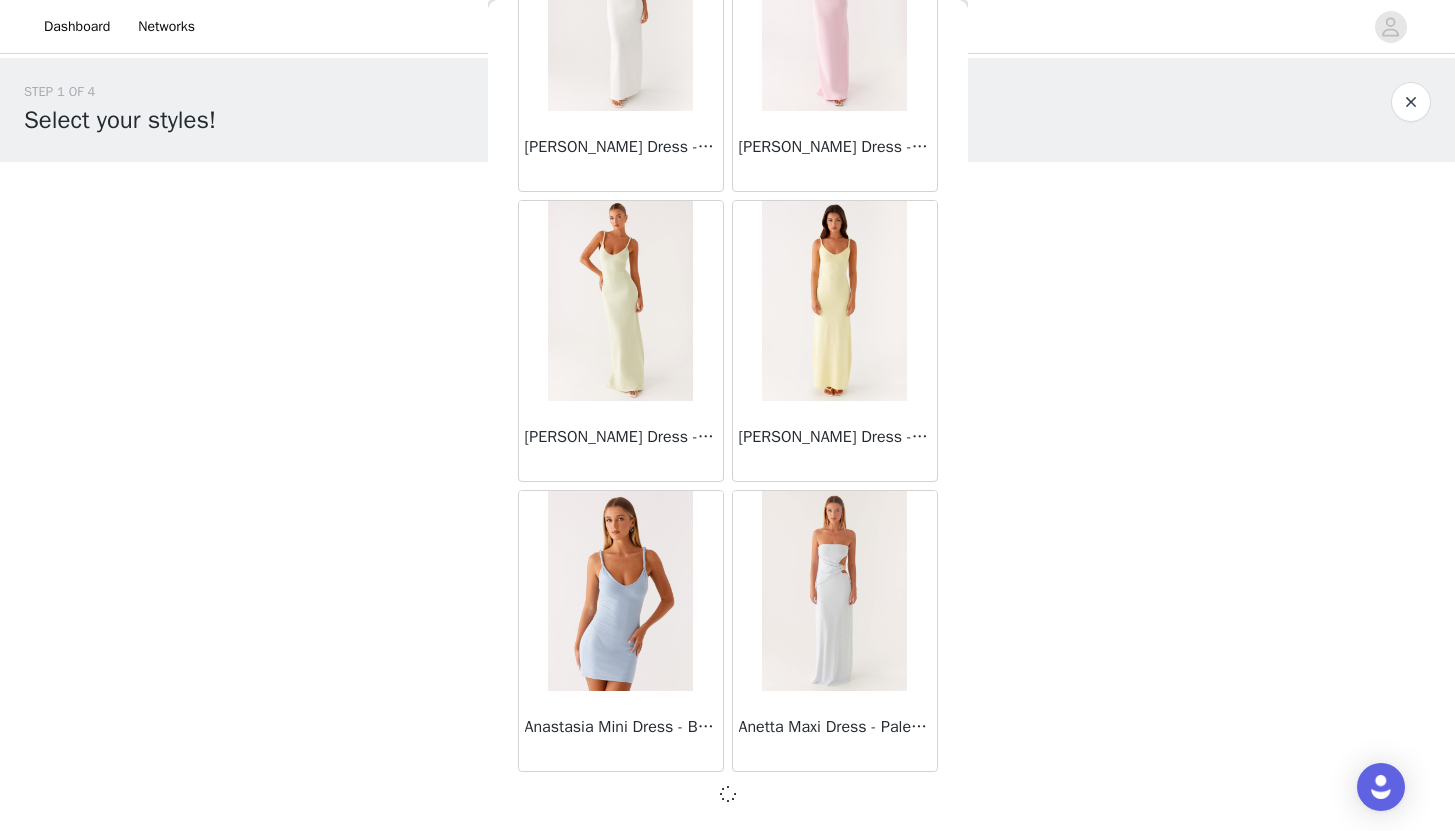 scroll, scrollTop: 41, scrollLeft: 0, axis: vertical 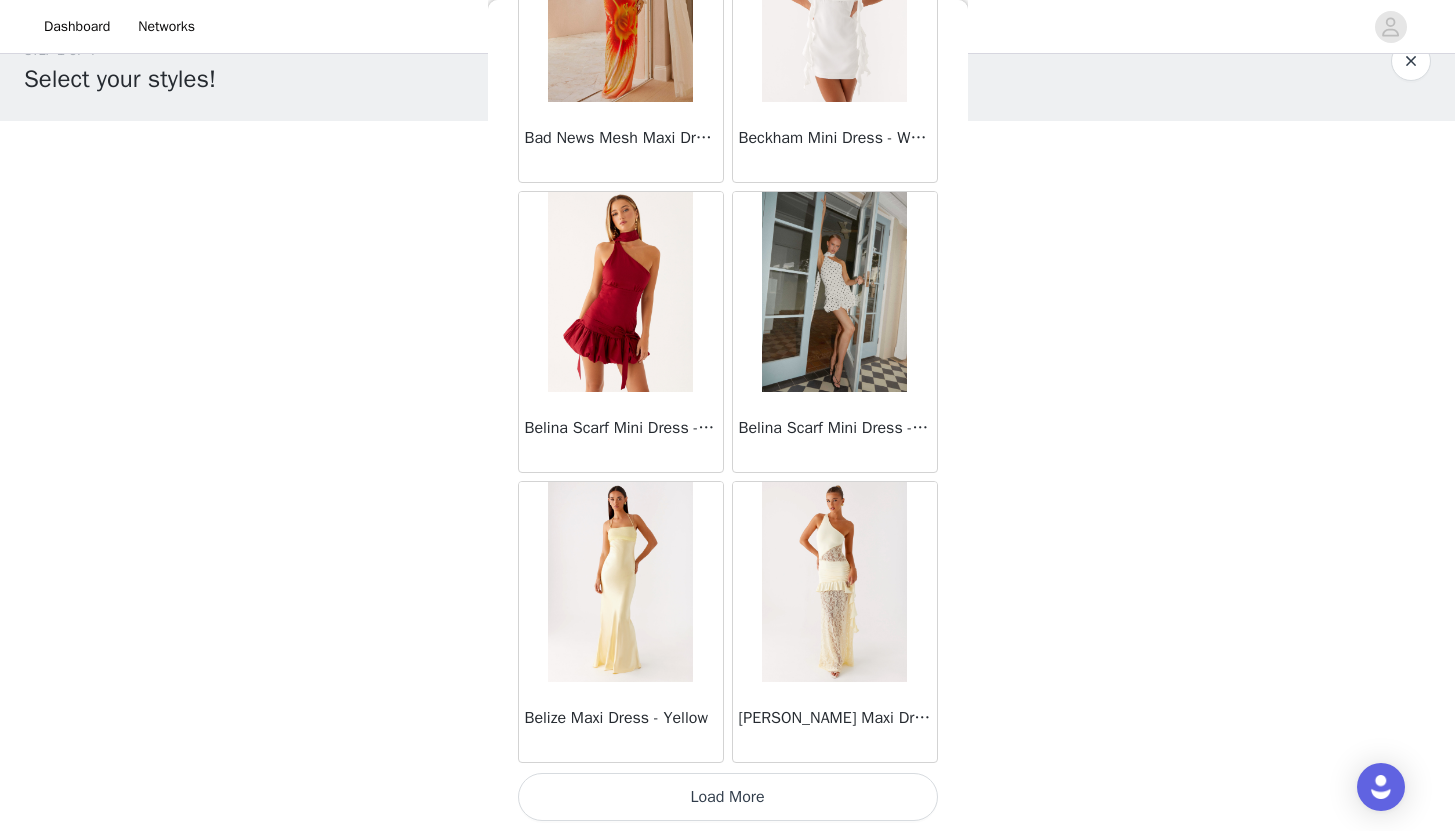 click on "Load More" at bounding box center [728, 797] 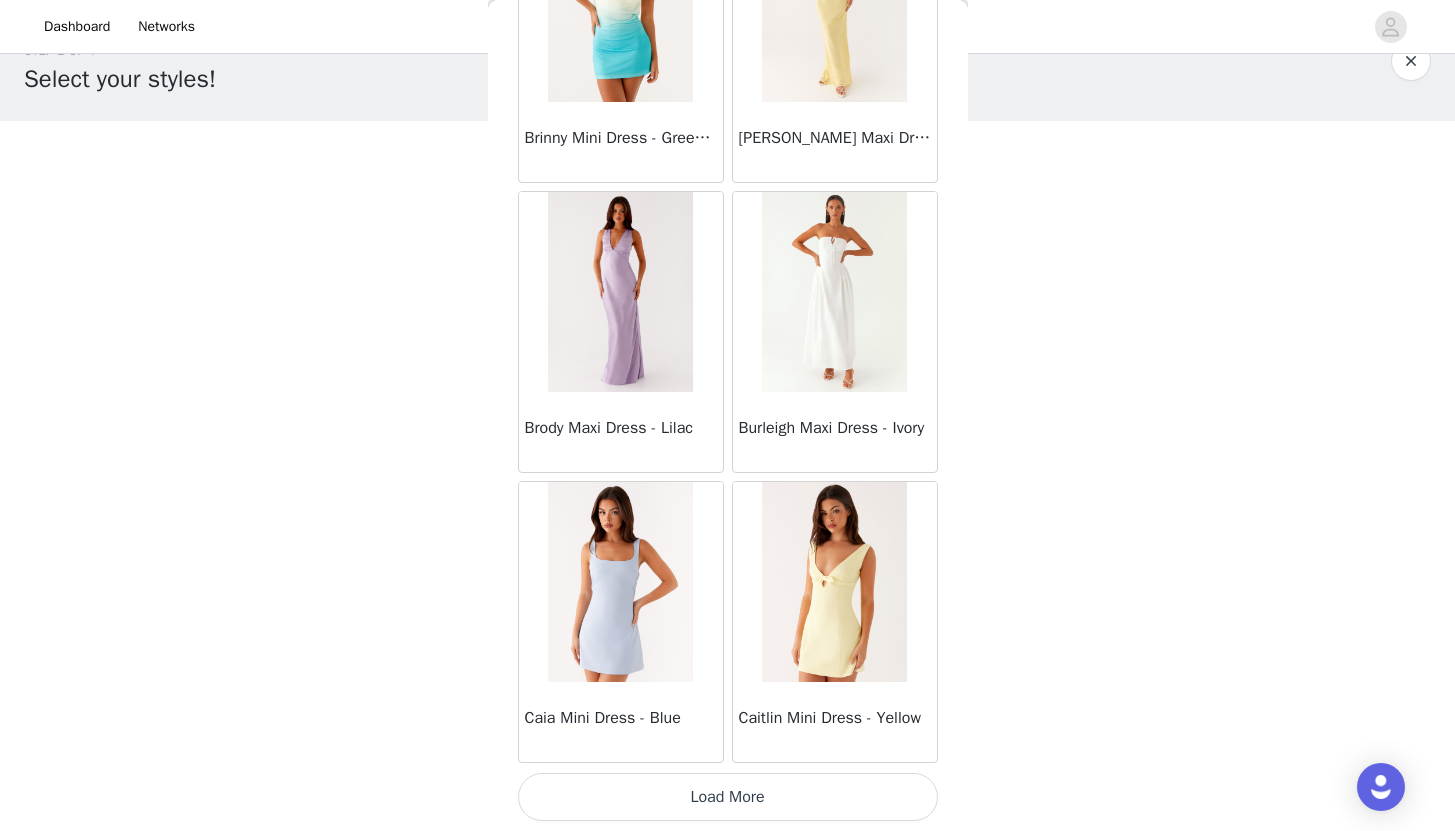 click on "Load More" at bounding box center [728, 797] 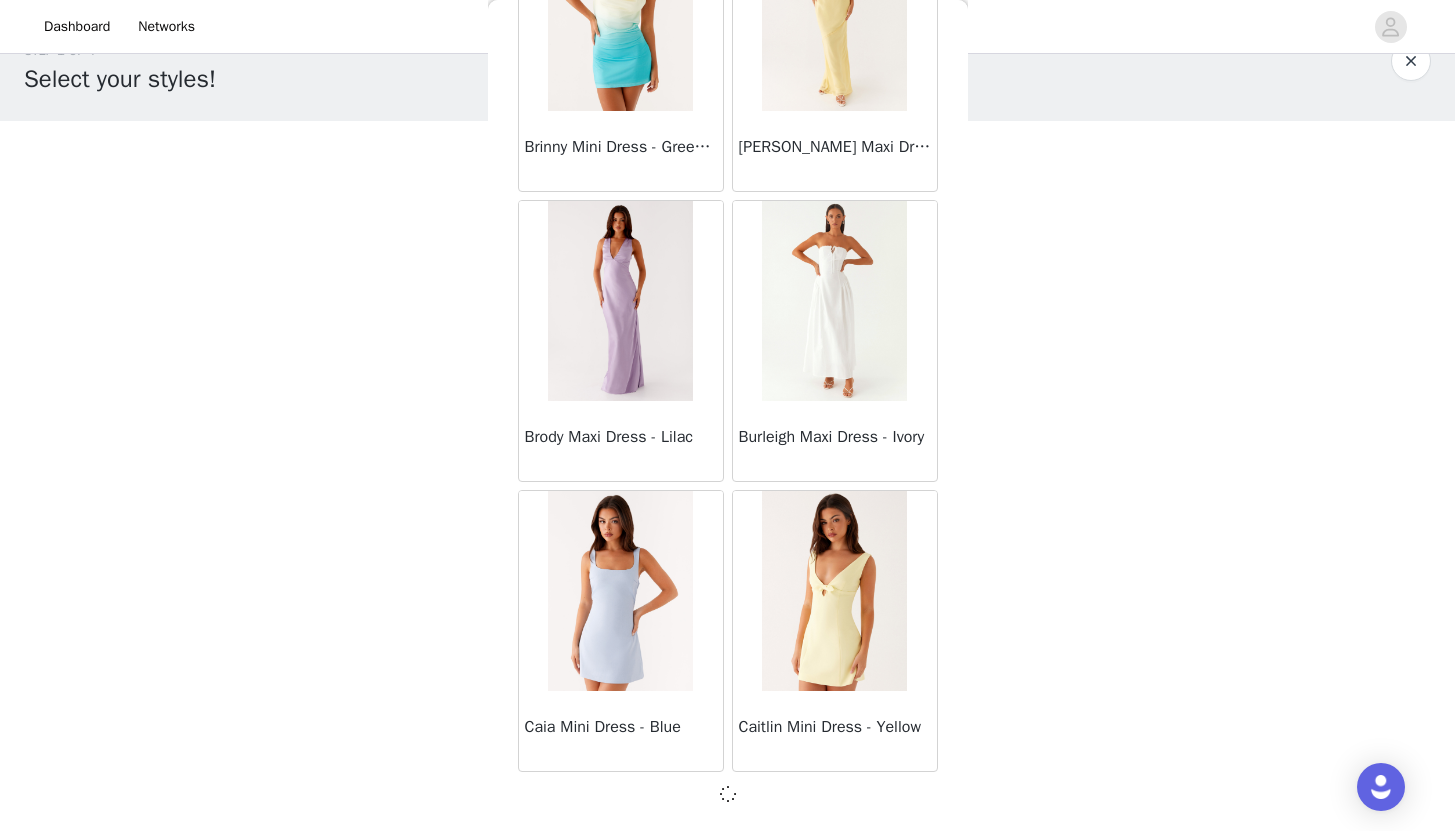 scroll, scrollTop: 8020, scrollLeft: 0, axis: vertical 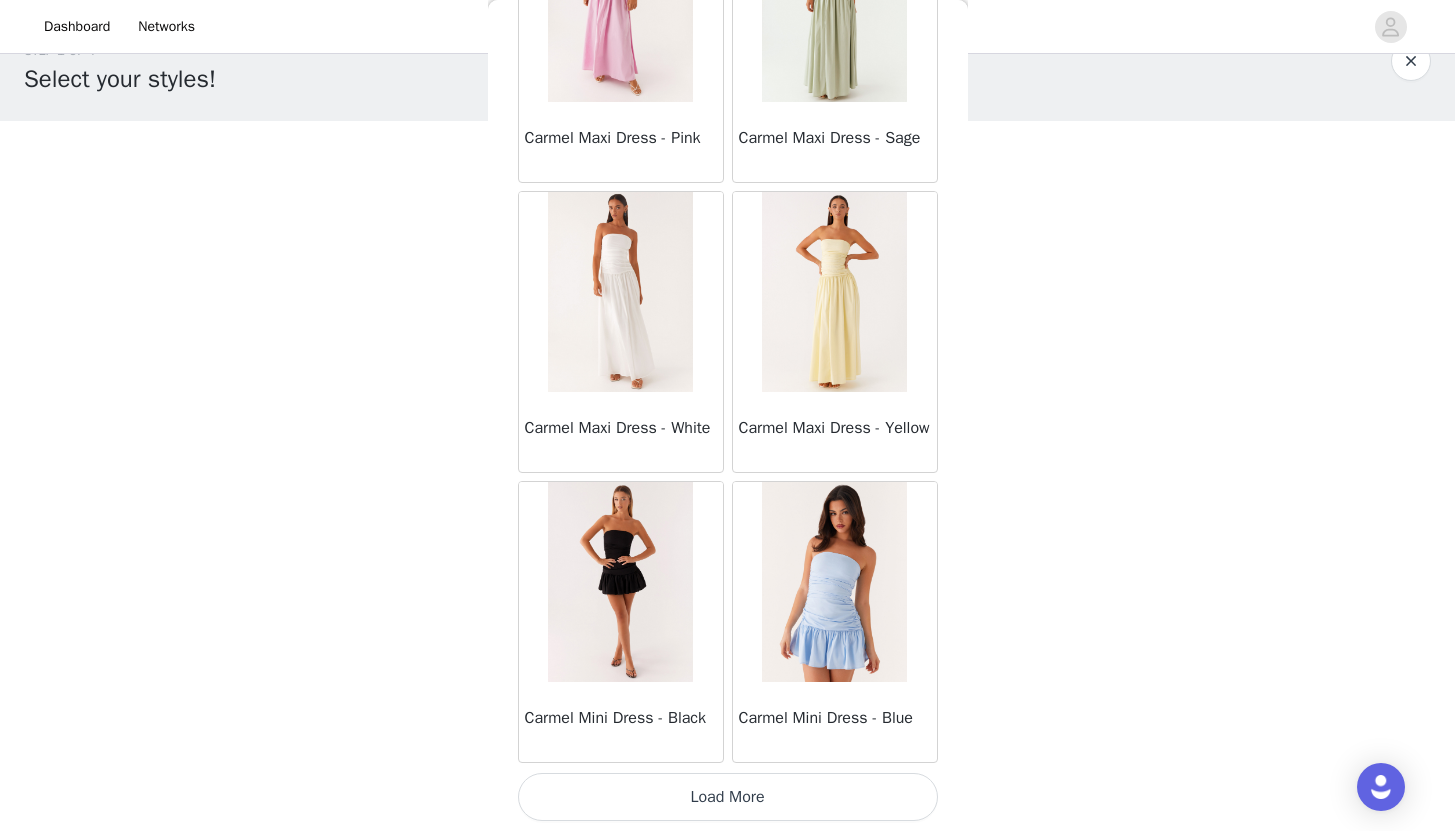 click on "Load More" at bounding box center (728, 797) 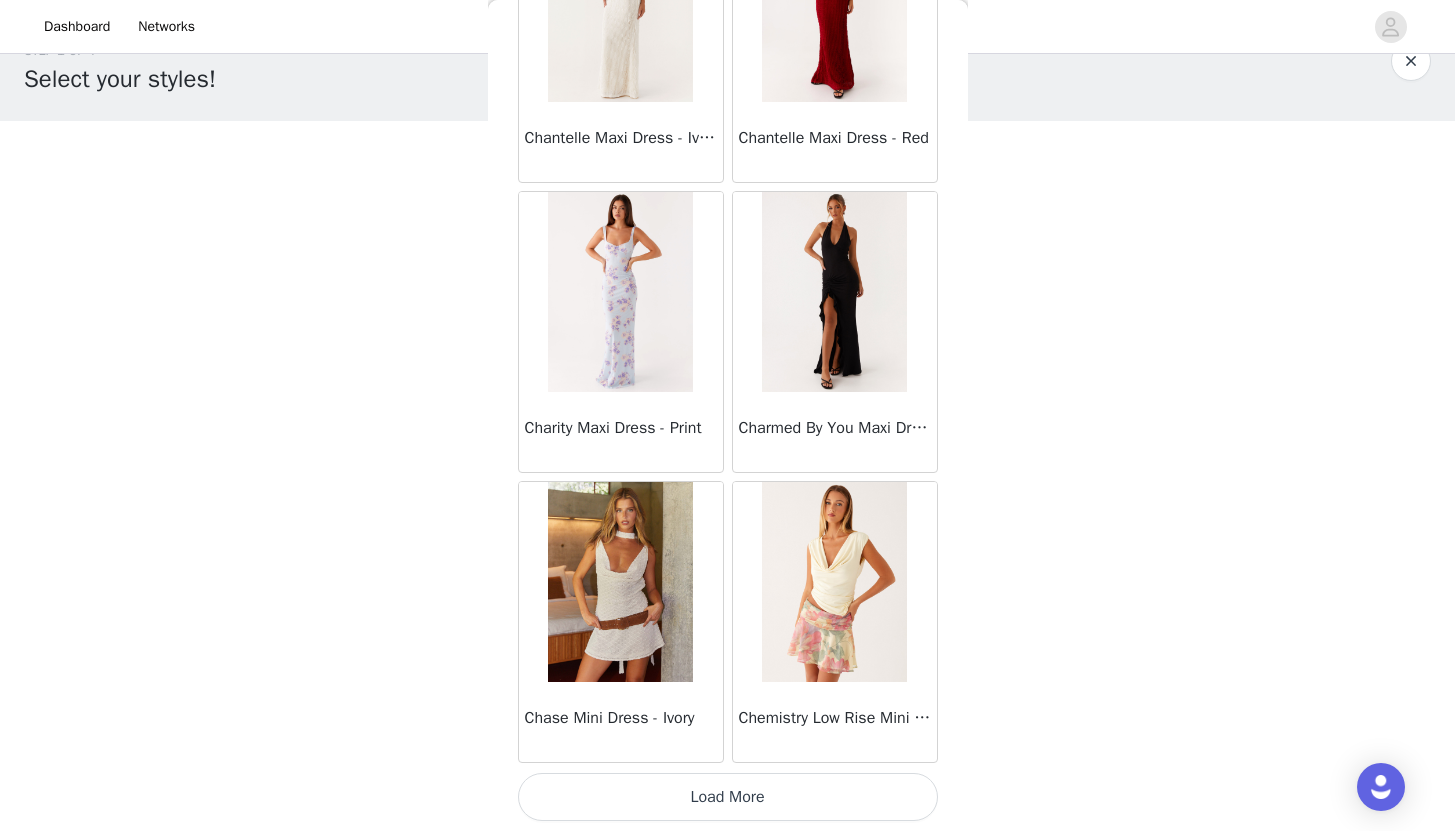 click on "Load More" at bounding box center (728, 797) 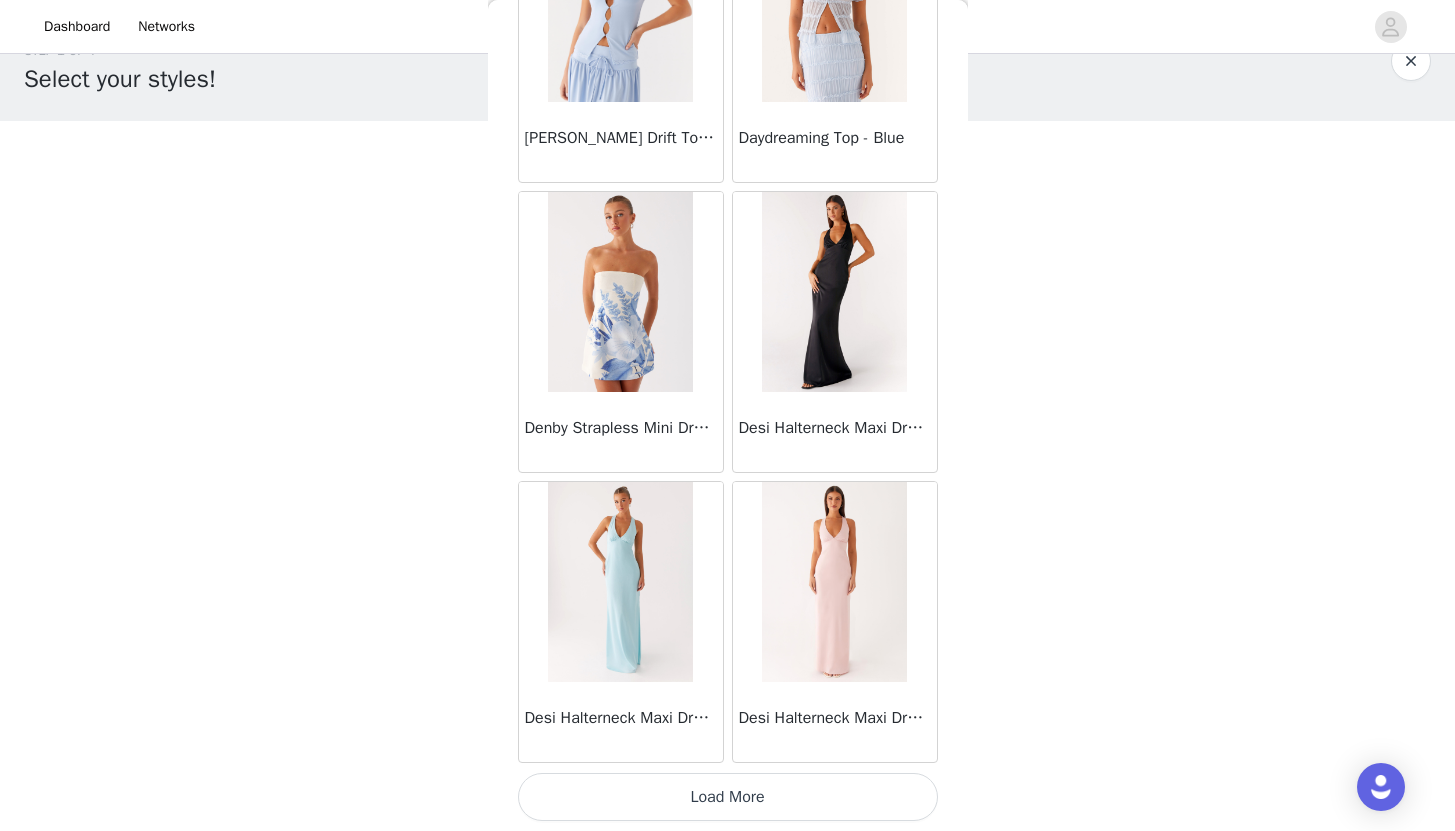 click on "Load More" at bounding box center (728, 797) 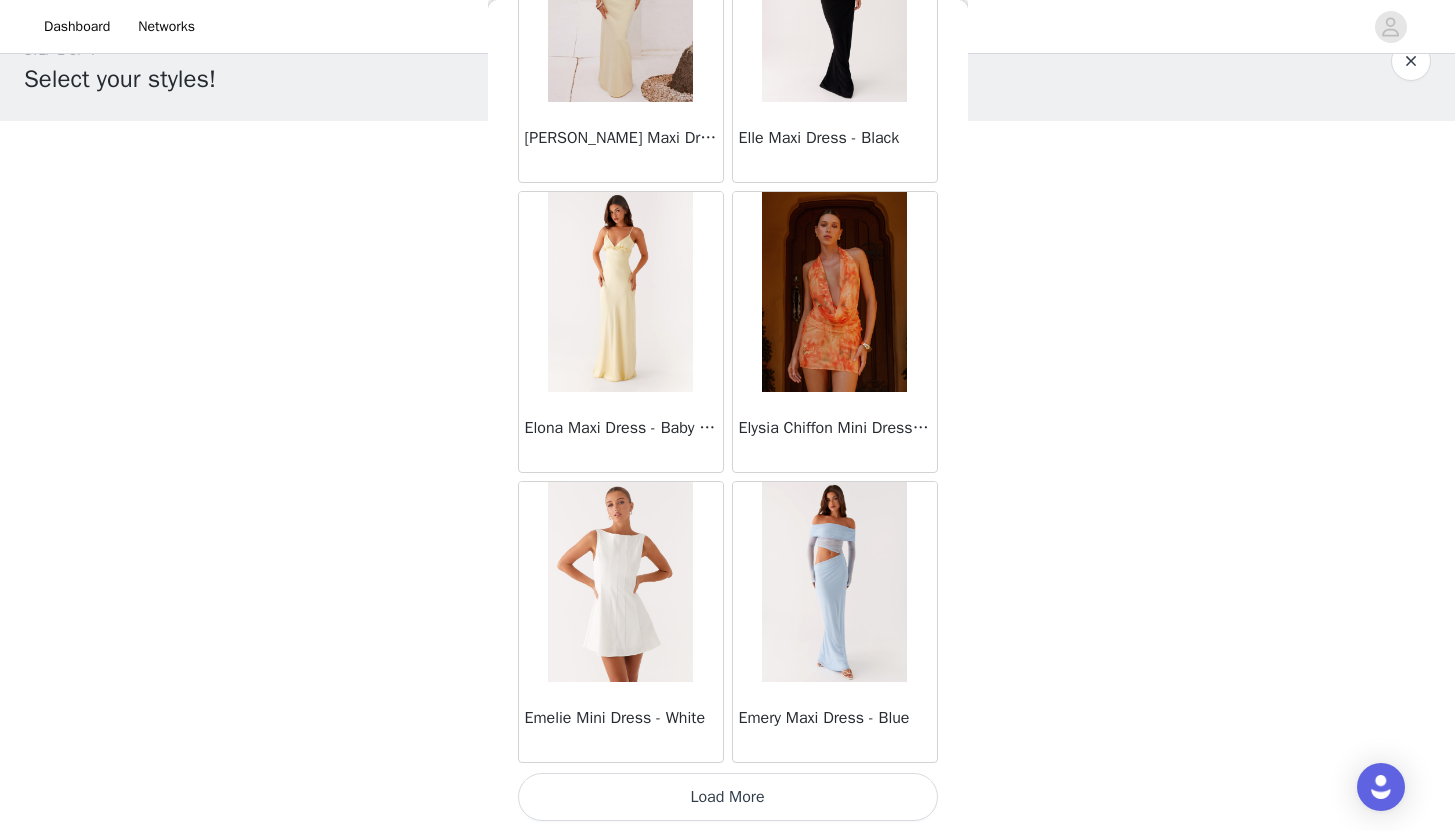 click on "Load More" at bounding box center [728, 797] 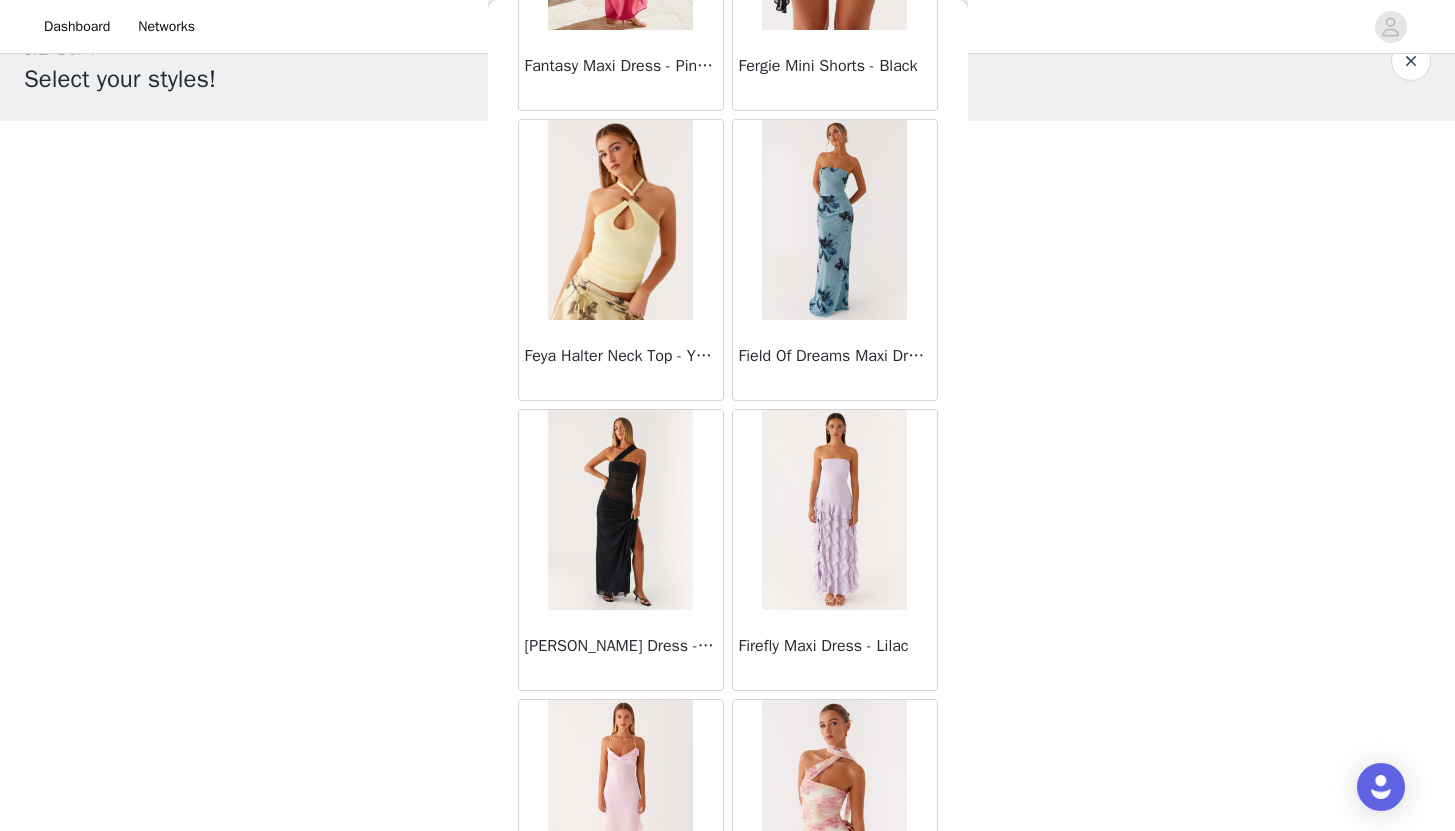 scroll, scrollTop: 22529, scrollLeft: 0, axis: vertical 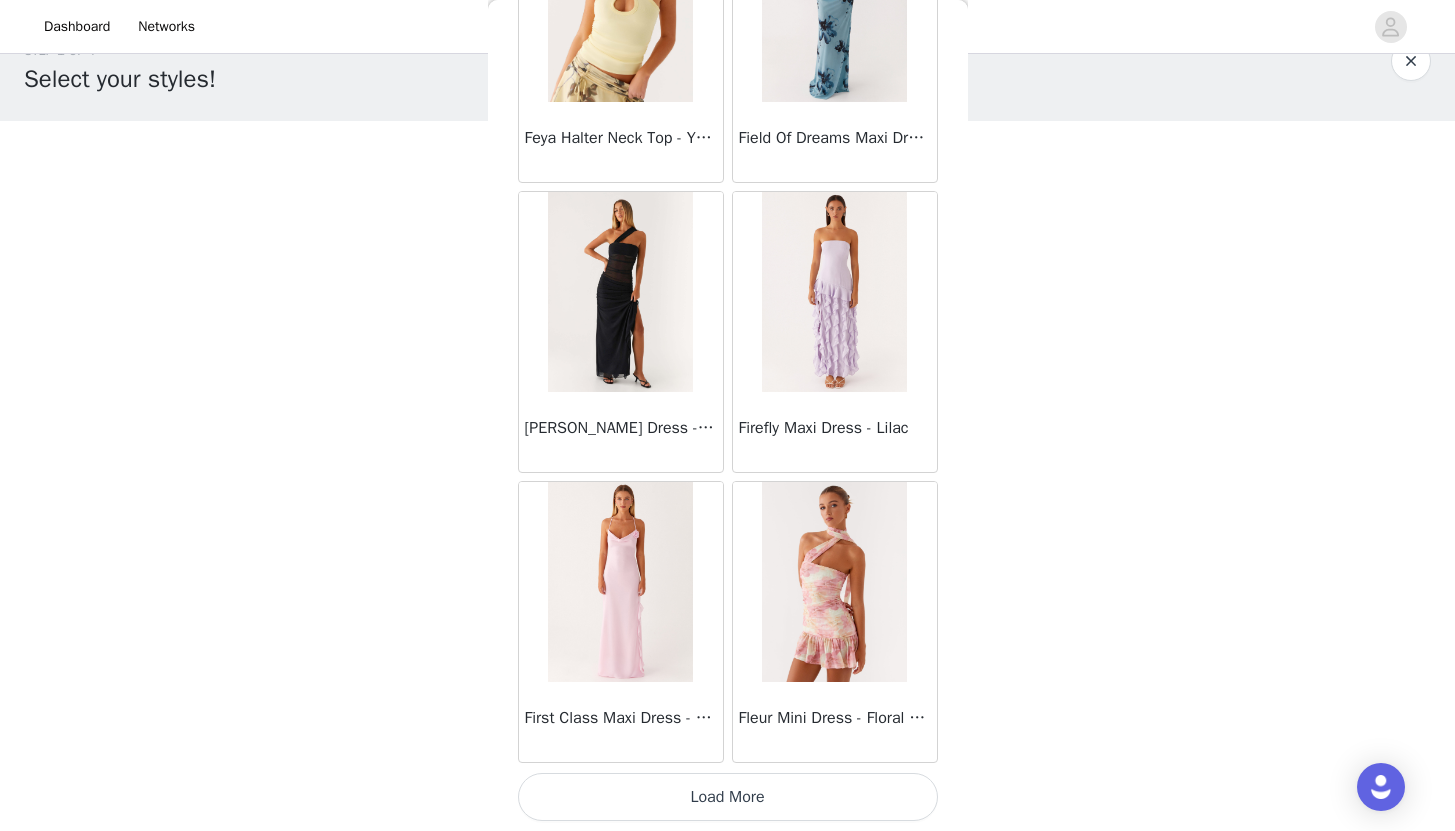 click on "Load More" at bounding box center [728, 797] 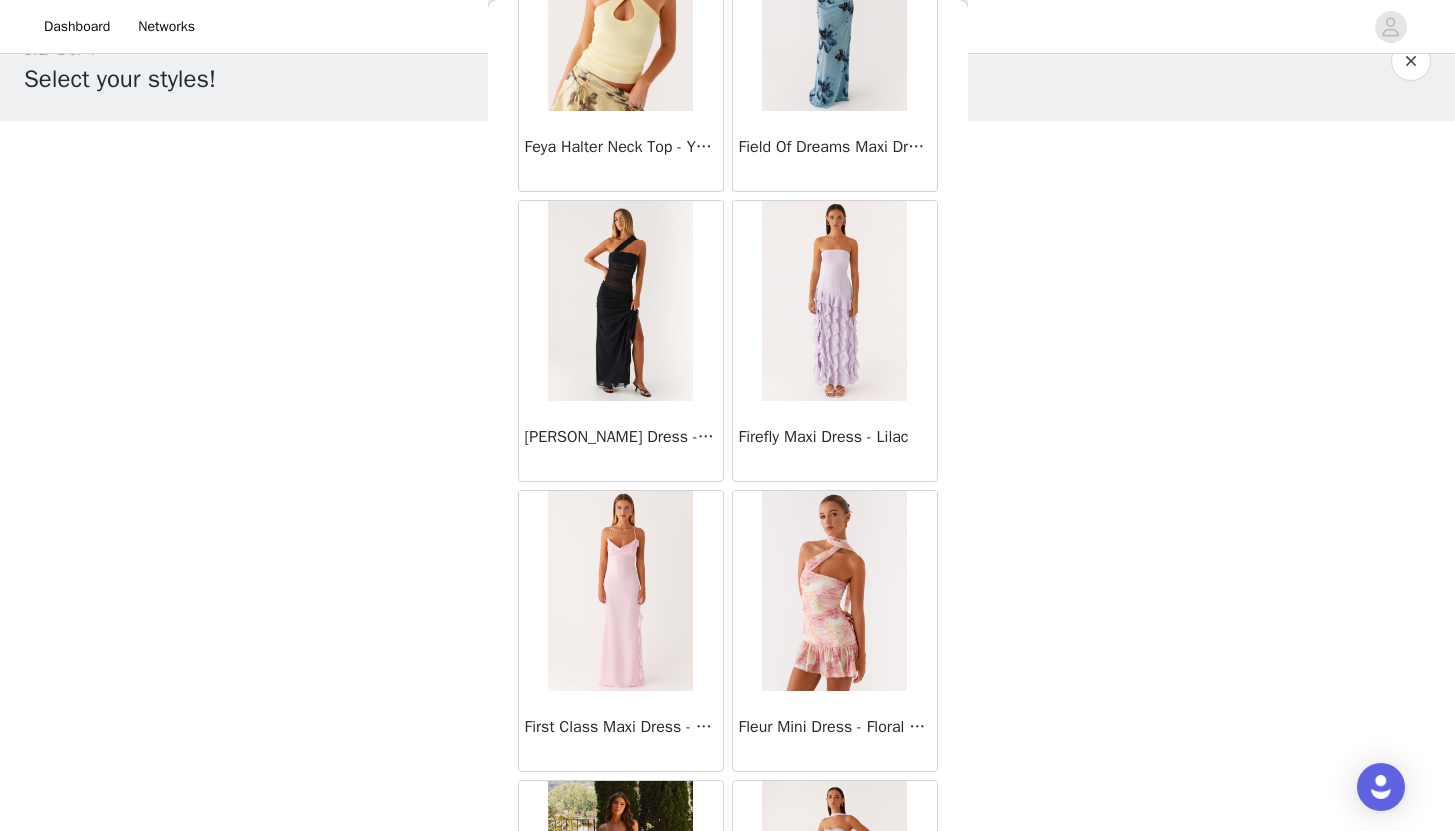 scroll, scrollTop: 22529, scrollLeft: 0, axis: vertical 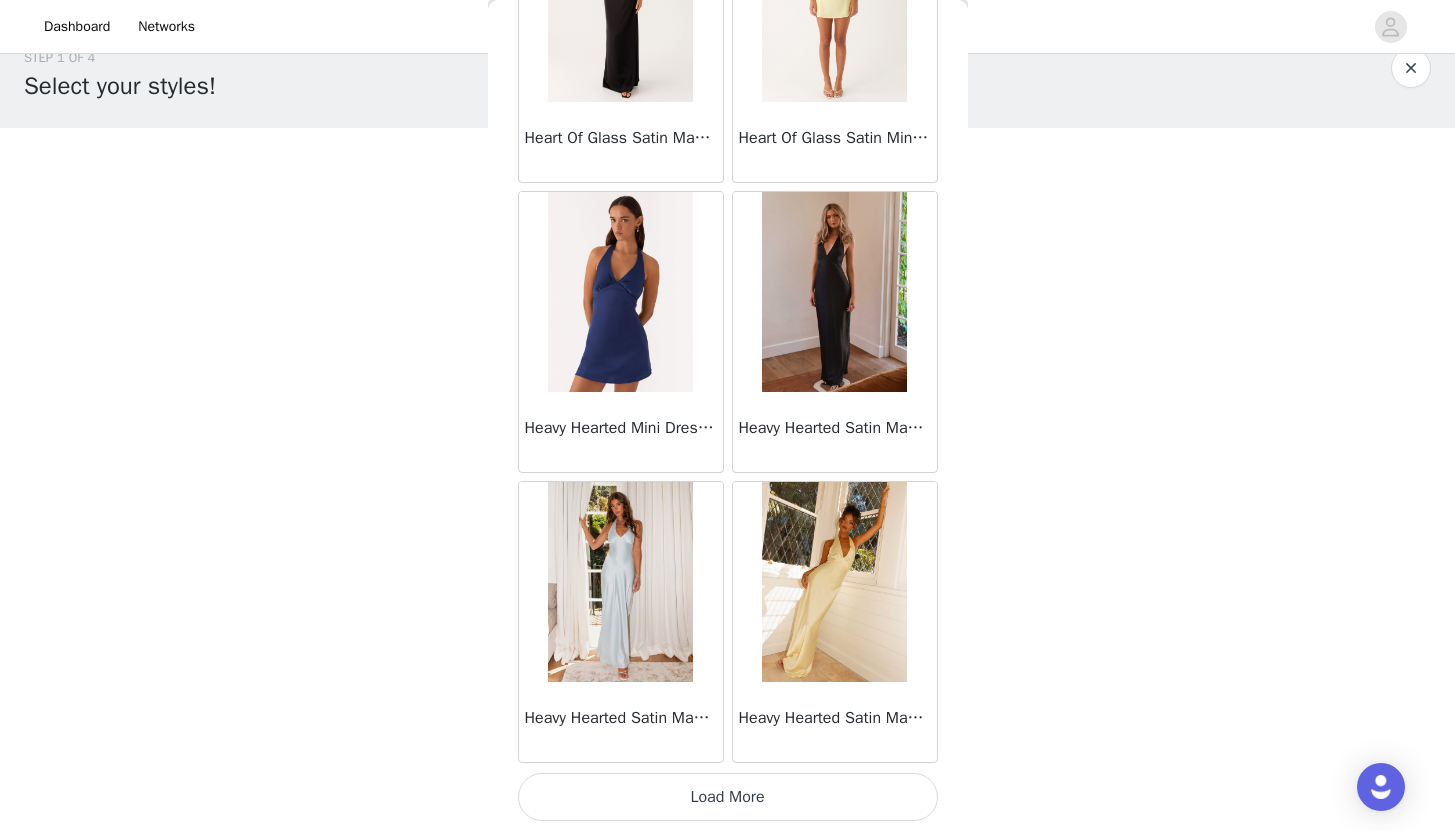 click on "Load More" at bounding box center [728, 797] 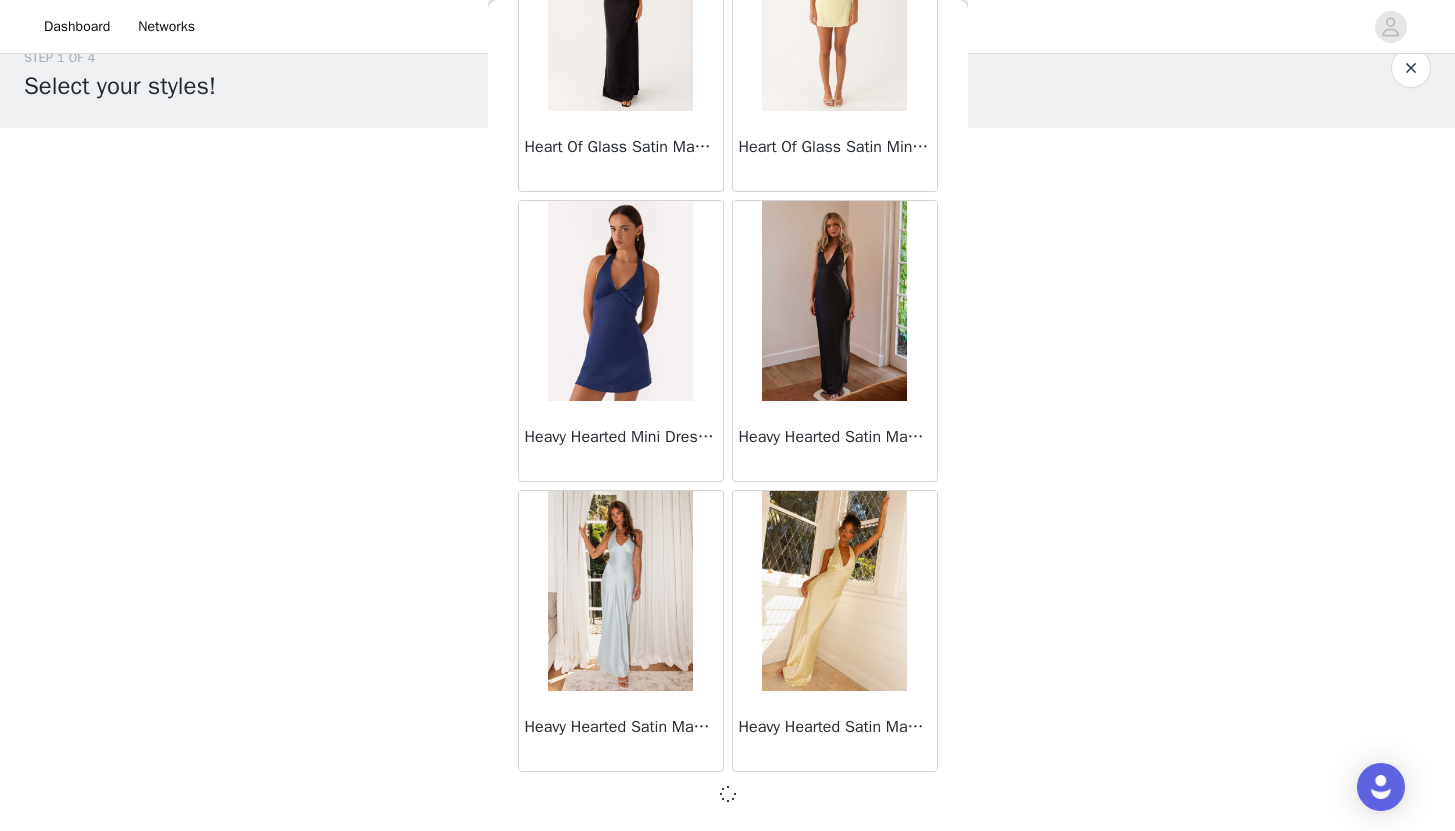scroll, scrollTop: 25420, scrollLeft: 0, axis: vertical 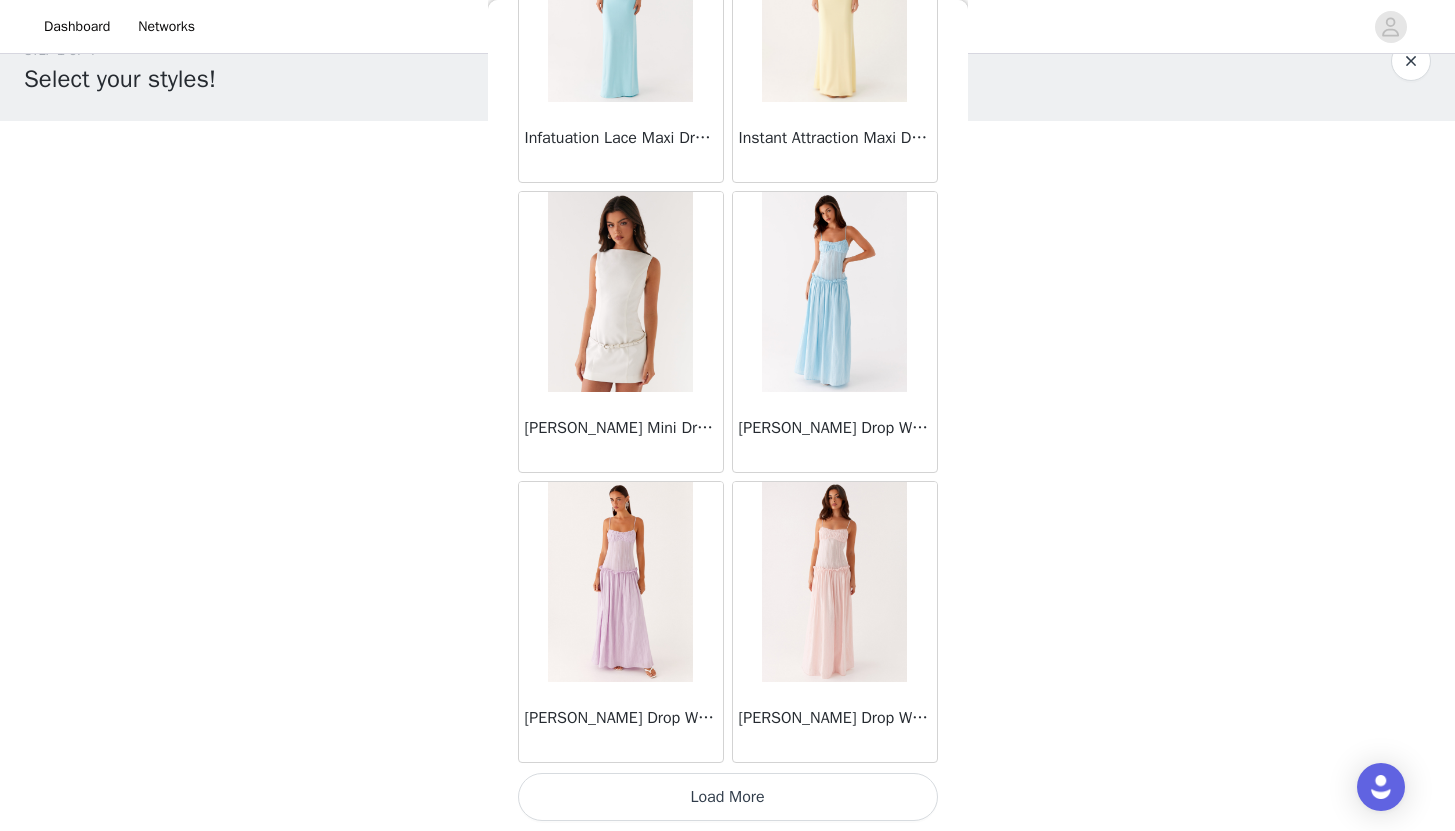 click on "Load More" at bounding box center [728, 797] 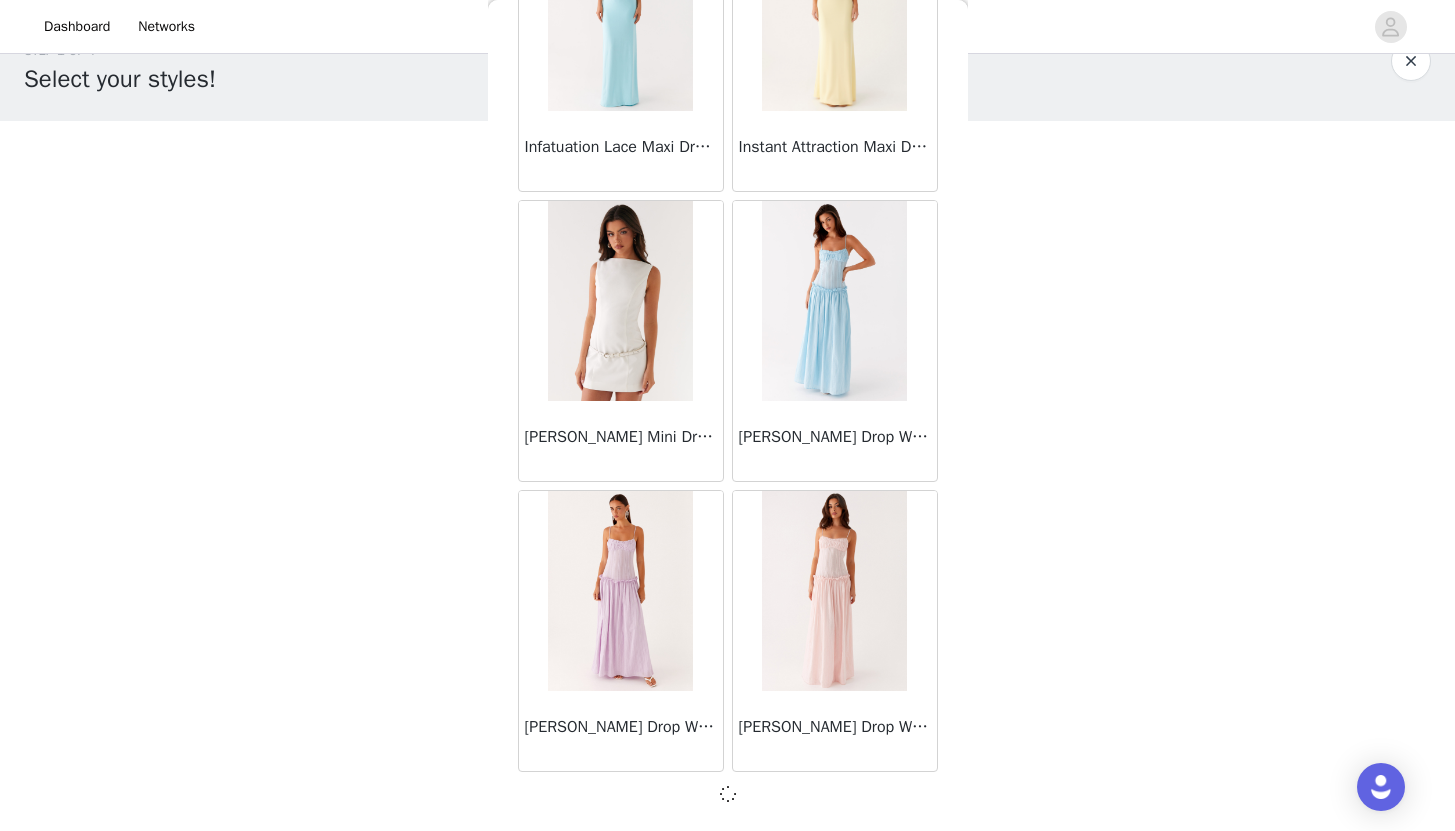 scroll, scrollTop: 28320, scrollLeft: 0, axis: vertical 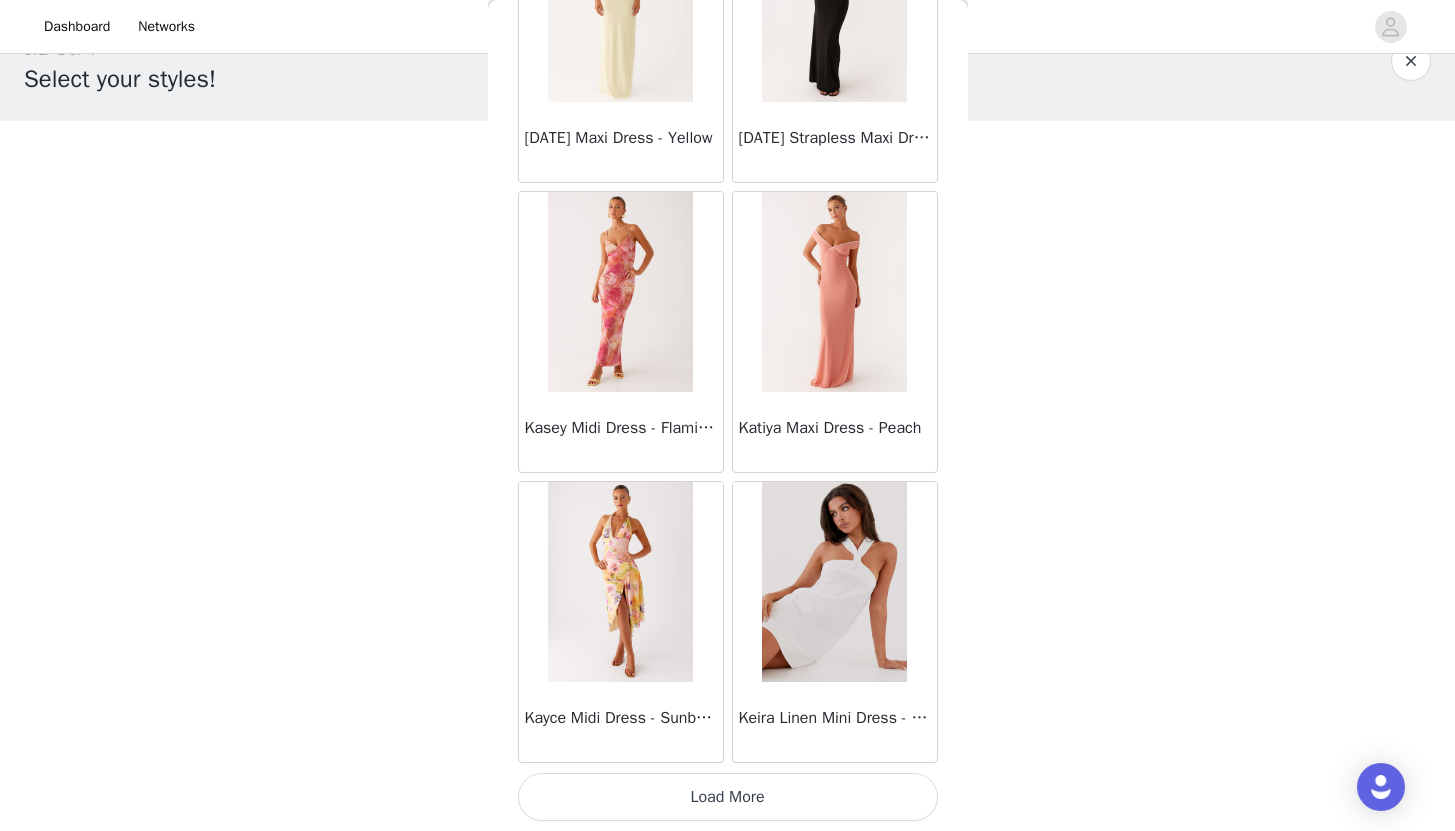 click on "Load More" at bounding box center [728, 797] 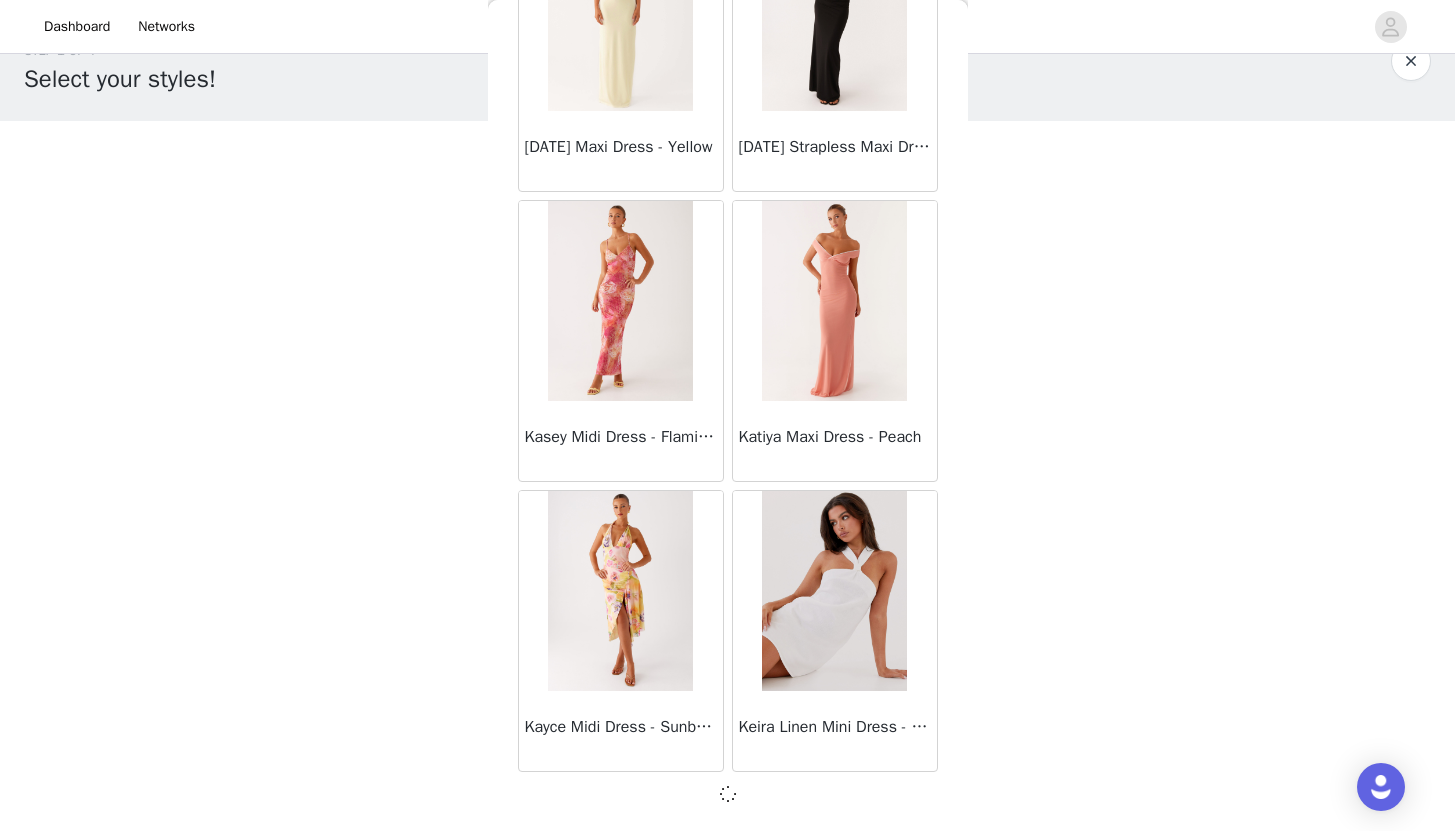 scroll, scrollTop: 31220, scrollLeft: 0, axis: vertical 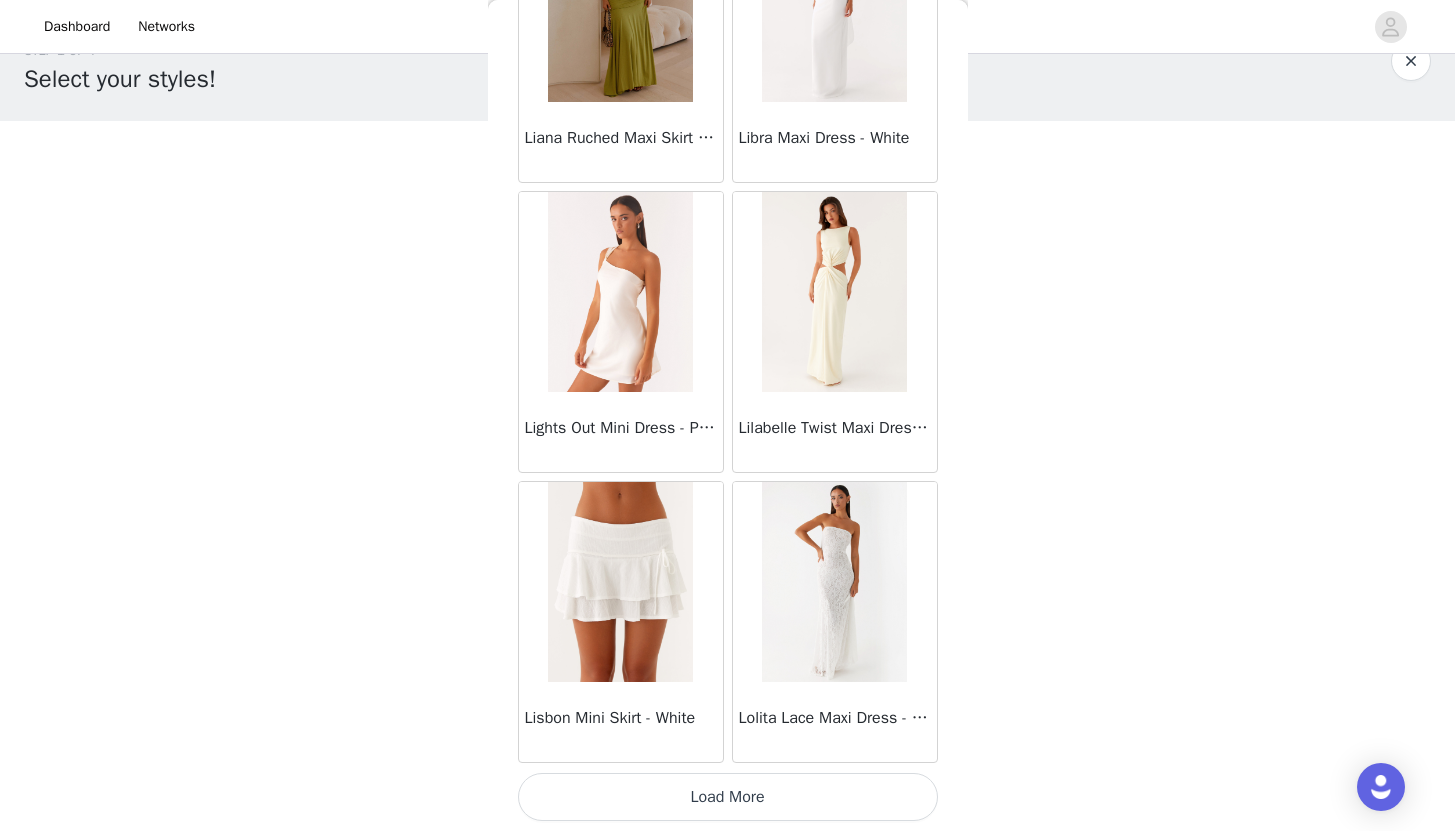 click on "Load More" at bounding box center [728, 797] 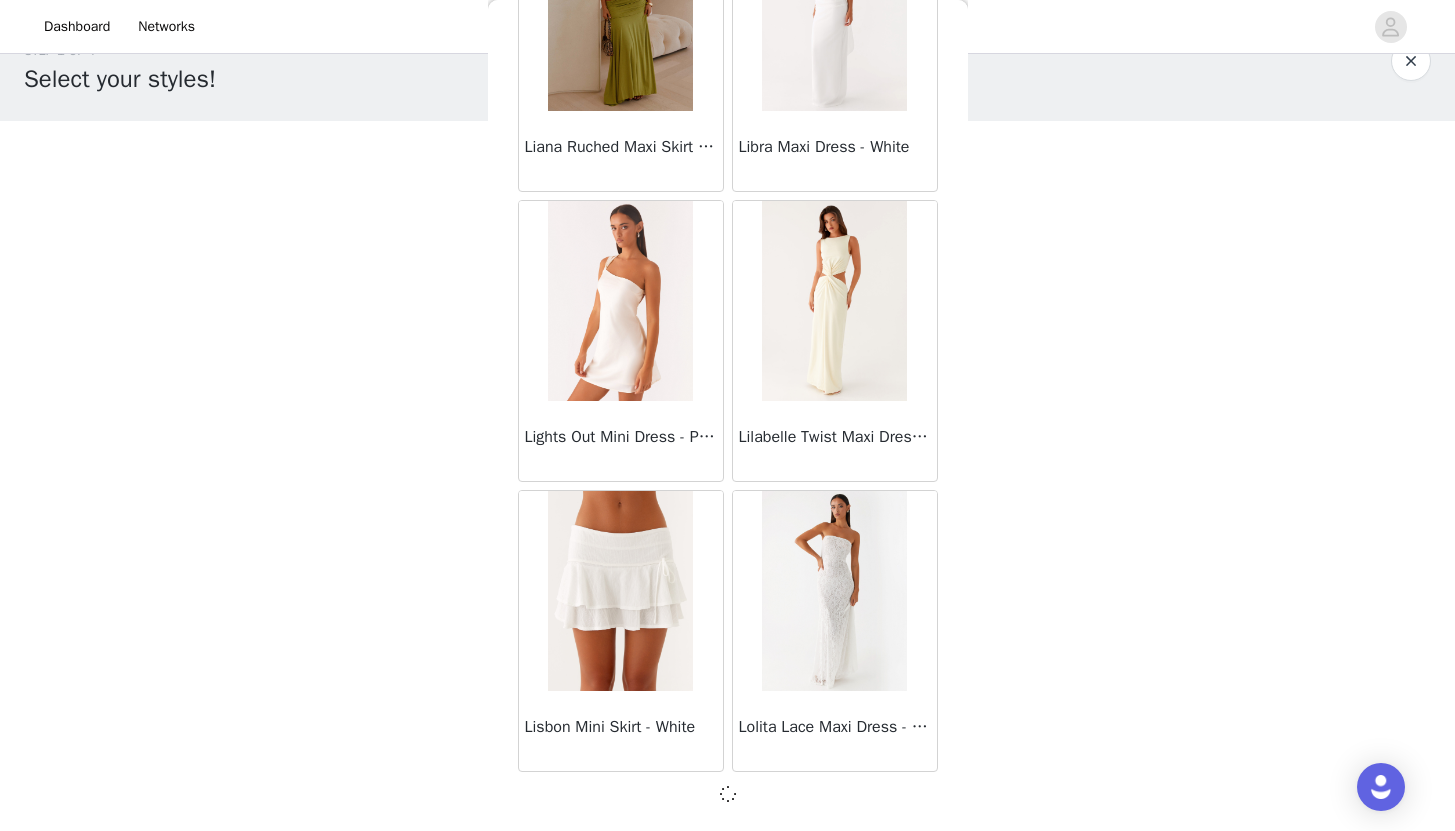 scroll, scrollTop: 34120, scrollLeft: 0, axis: vertical 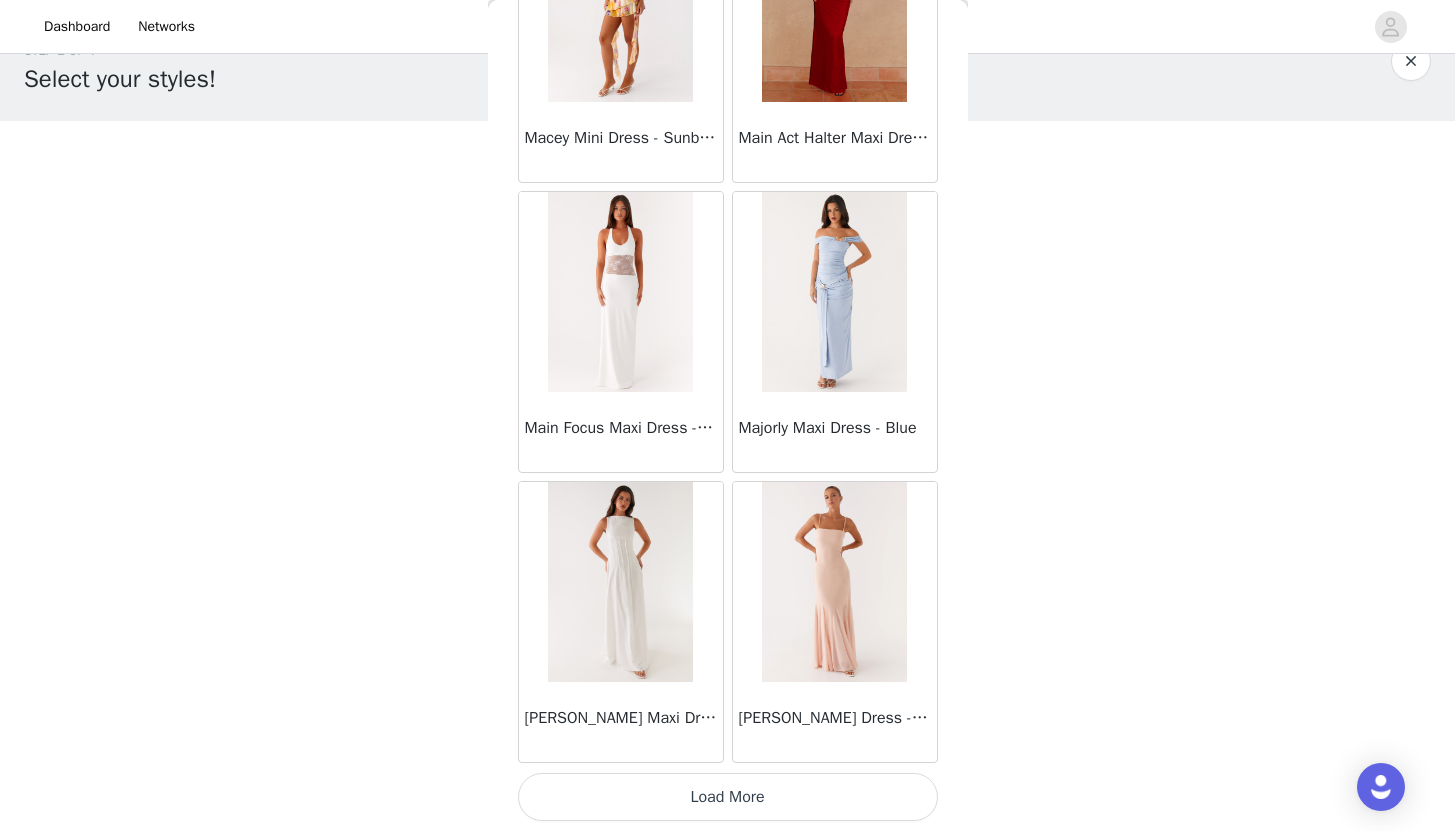 click on "Load More" at bounding box center (728, 797) 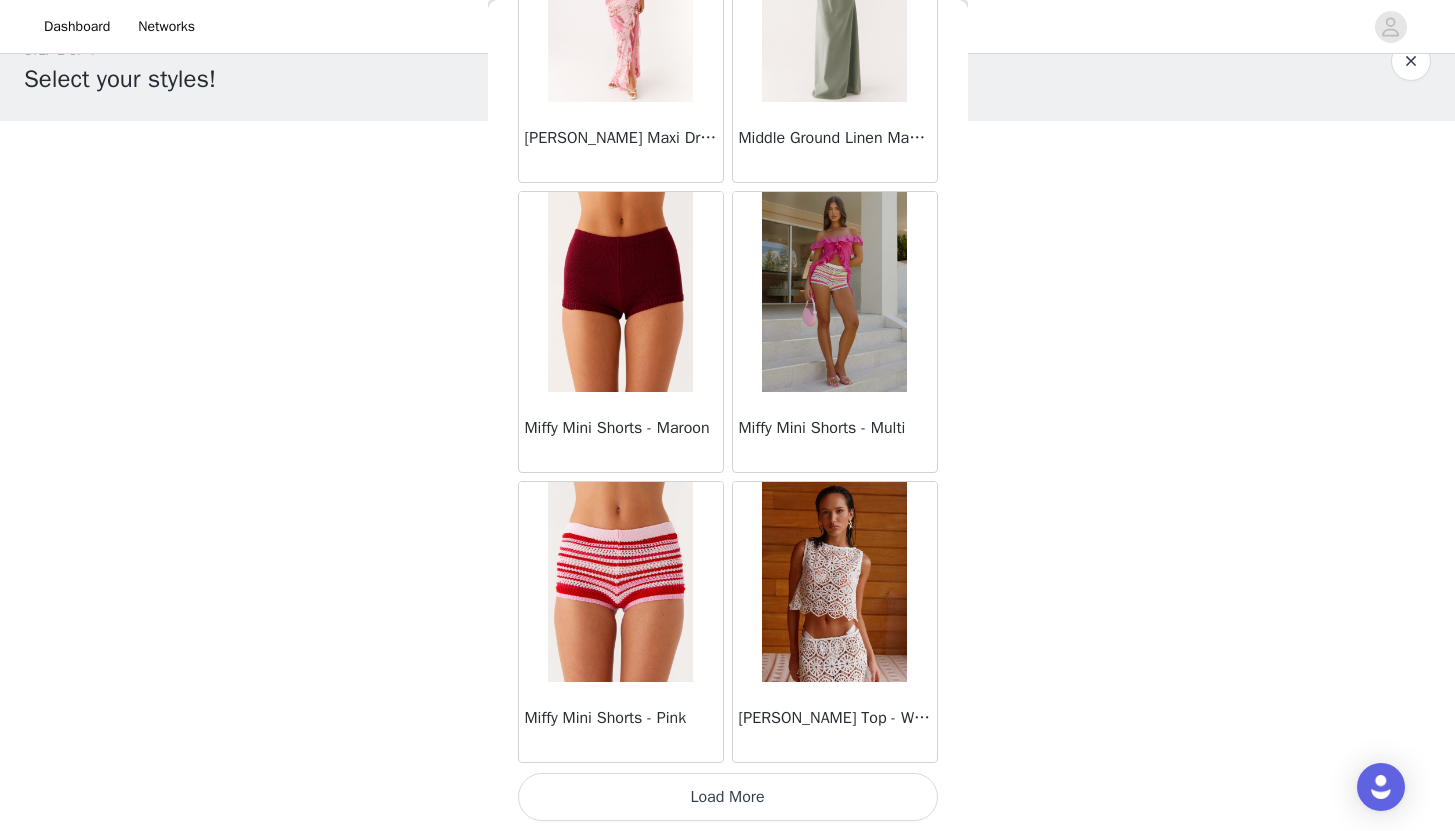 click on "Load More" at bounding box center (728, 797) 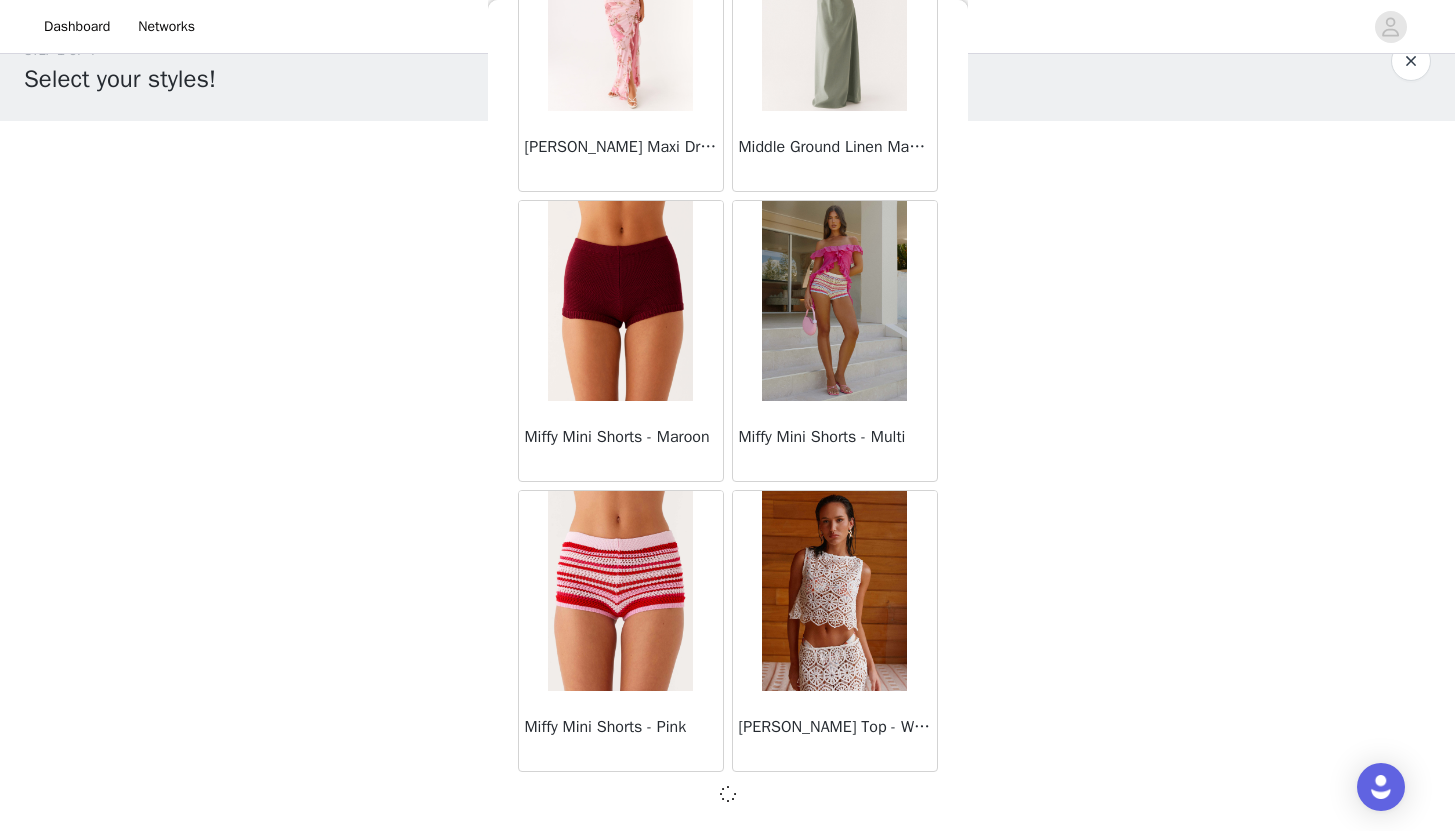 scroll, scrollTop: 39920, scrollLeft: 0, axis: vertical 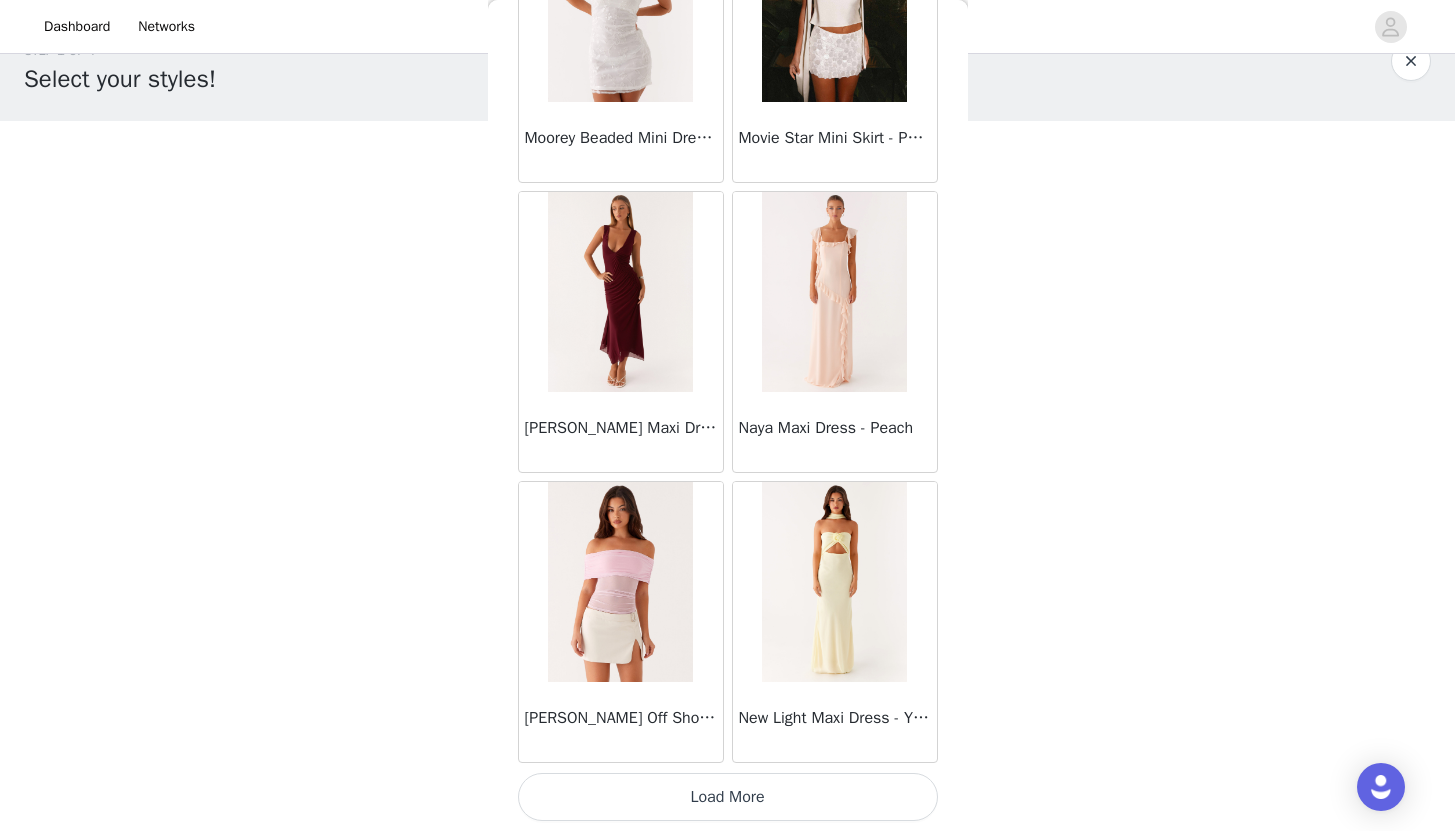 click on "Load More" at bounding box center [728, 797] 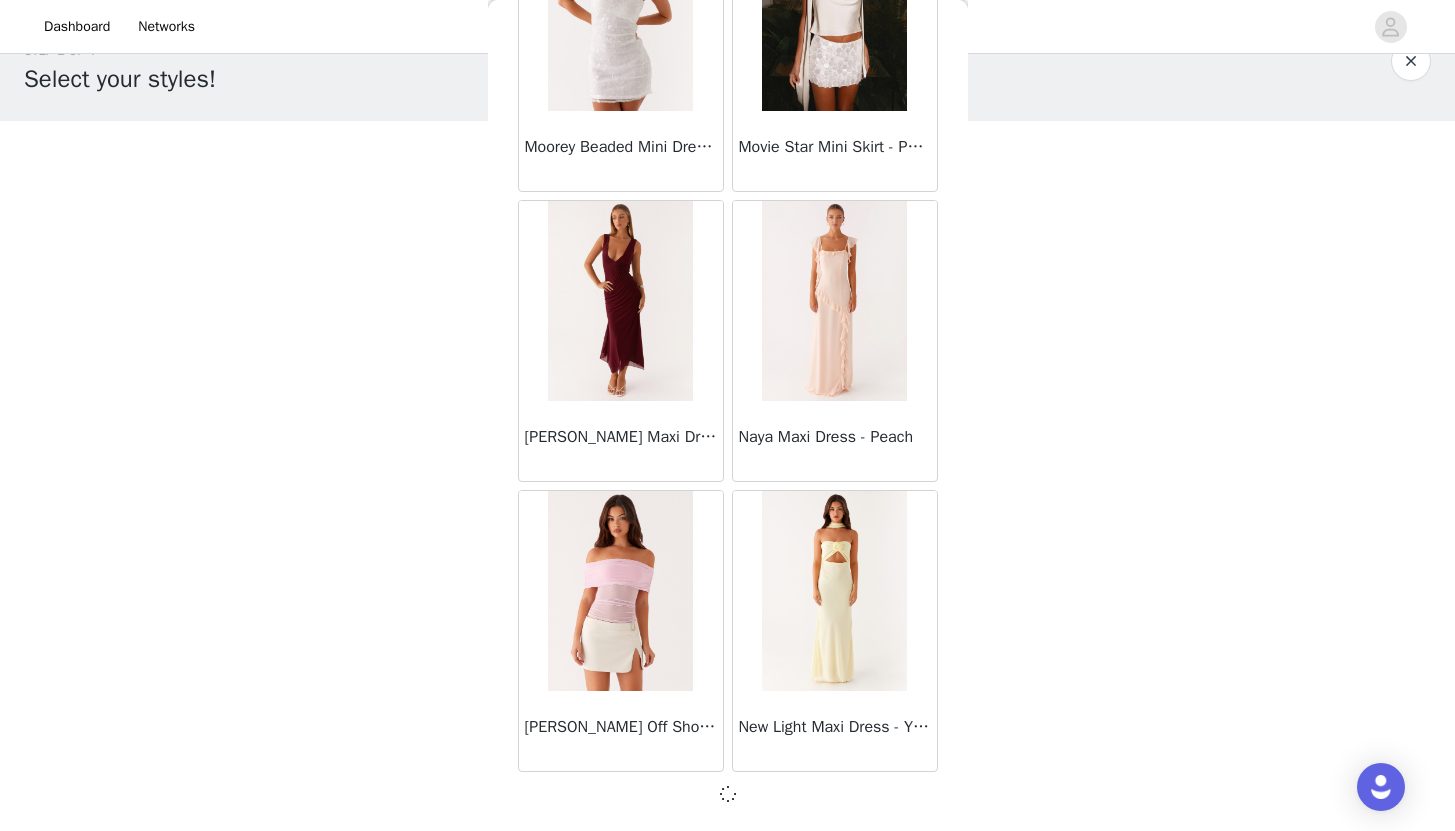 scroll, scrollTop: 42820, scrollLeft: 0, axis: vertical 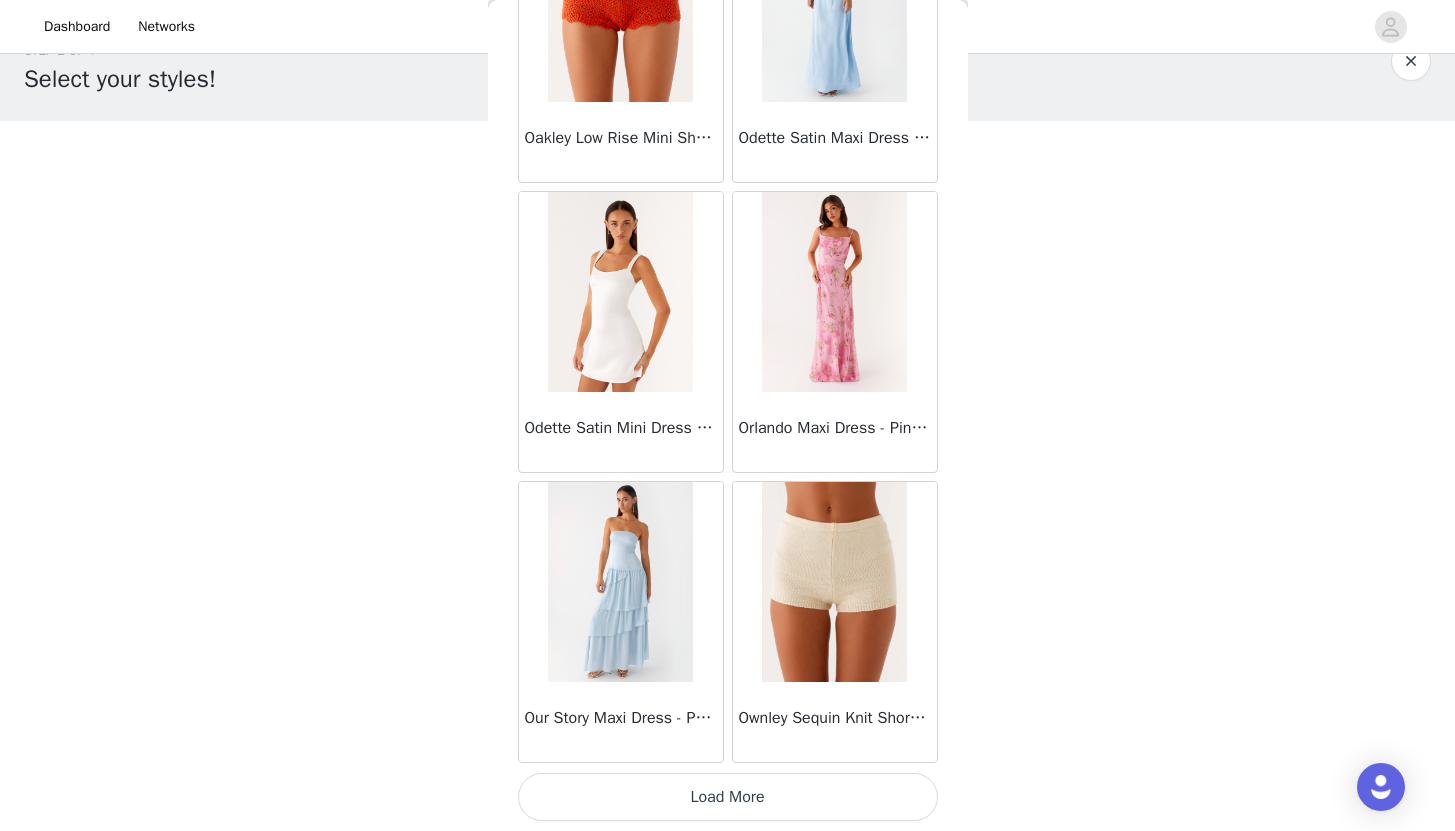 click on "Load More" at bounding box center [728, 797] 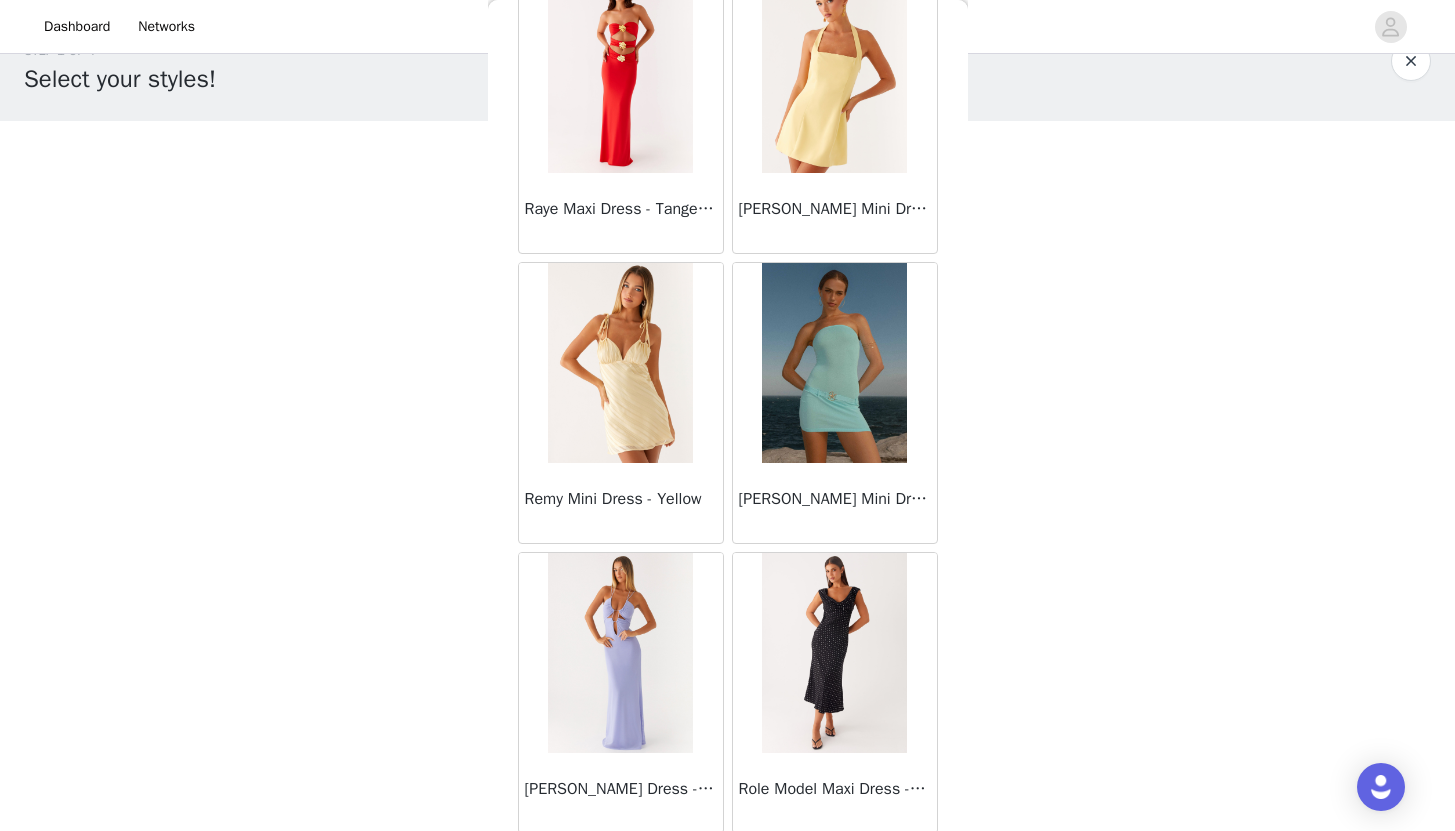 scroll, scrollTop: 48629, scrollLeft: 0, axis: vertical 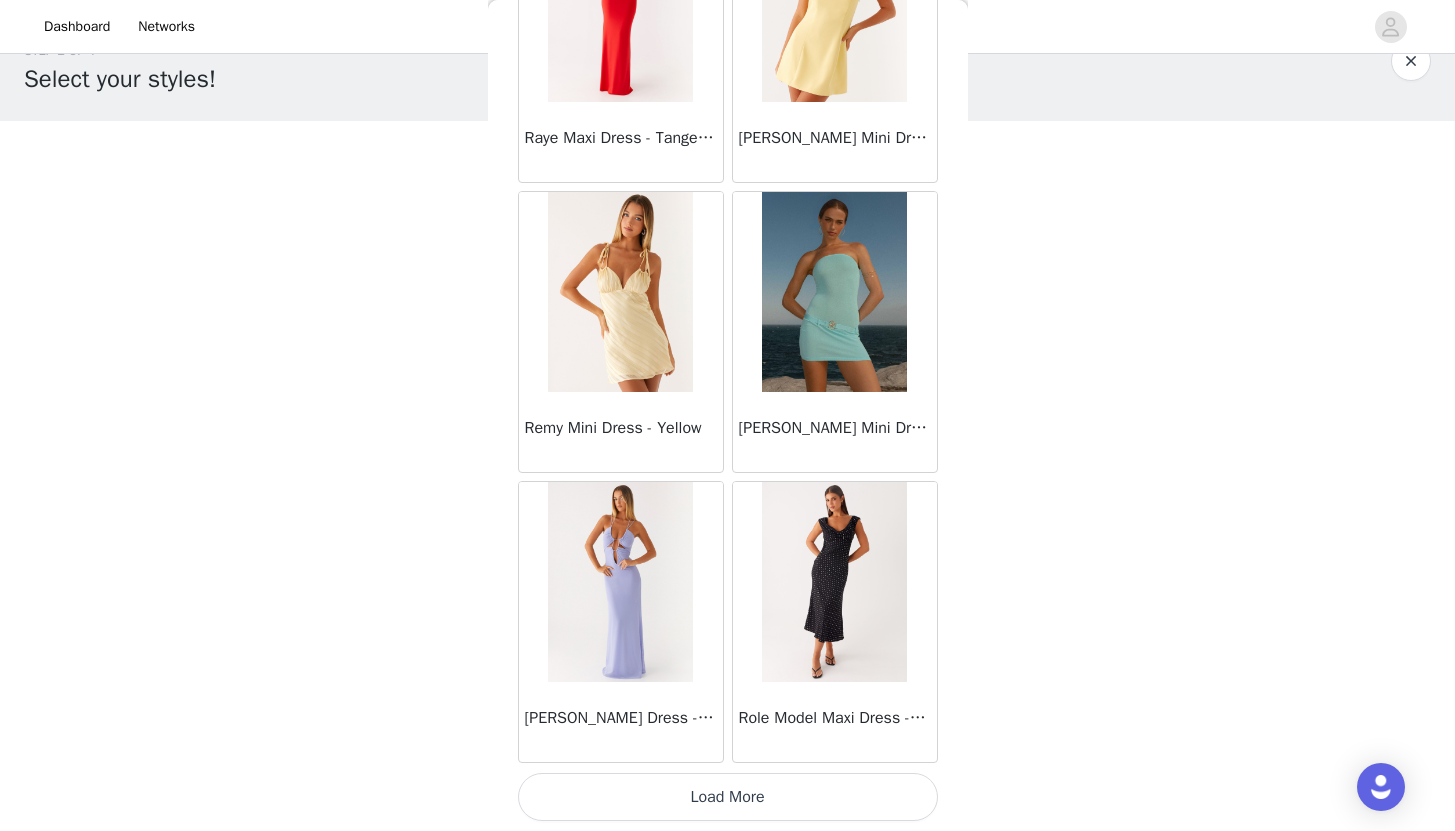 click on "Load More" at bounding box center (728, 797) 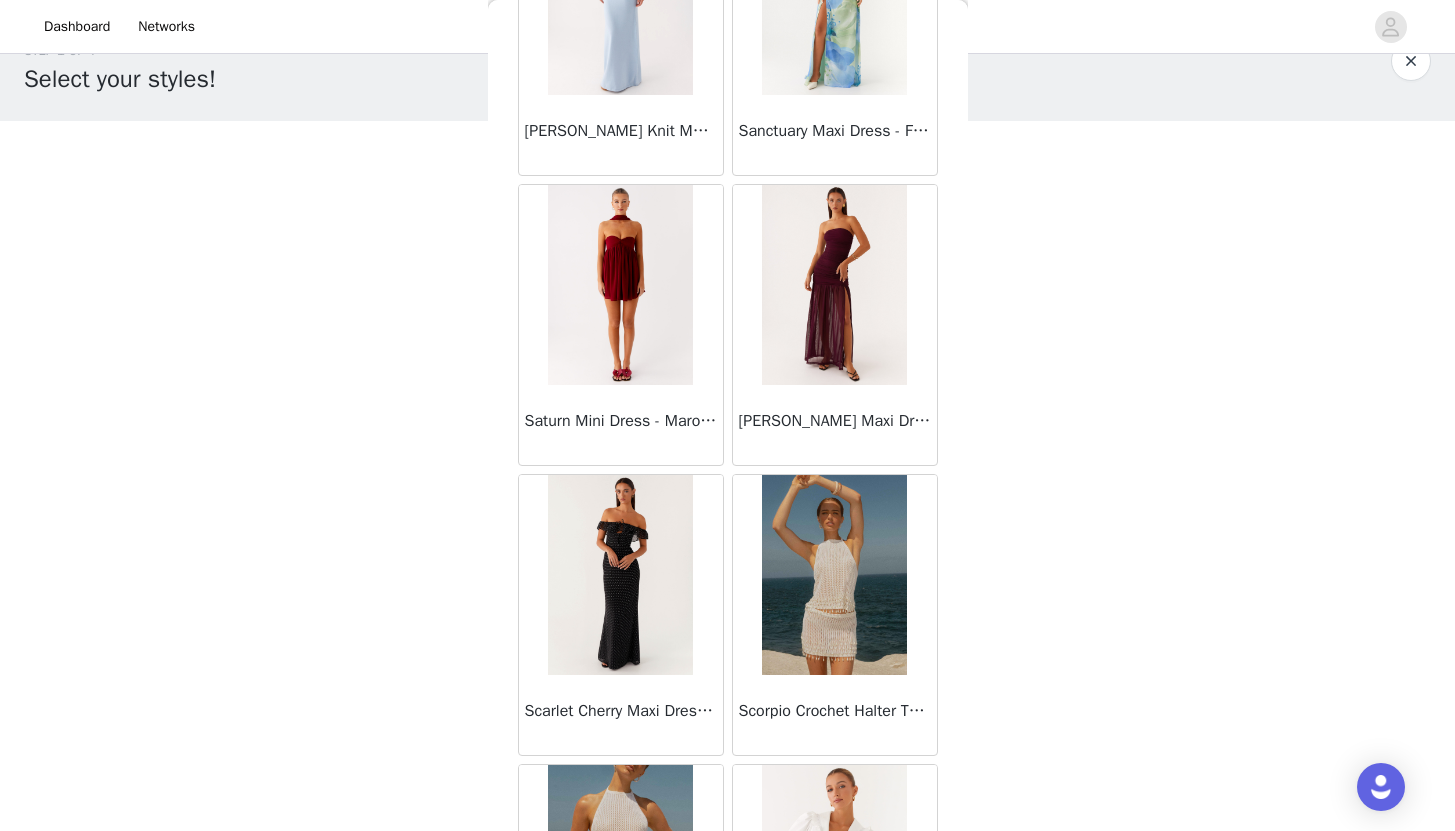 scroll, scrollTop: 51529, scrollLeft: 0, axis: vertical 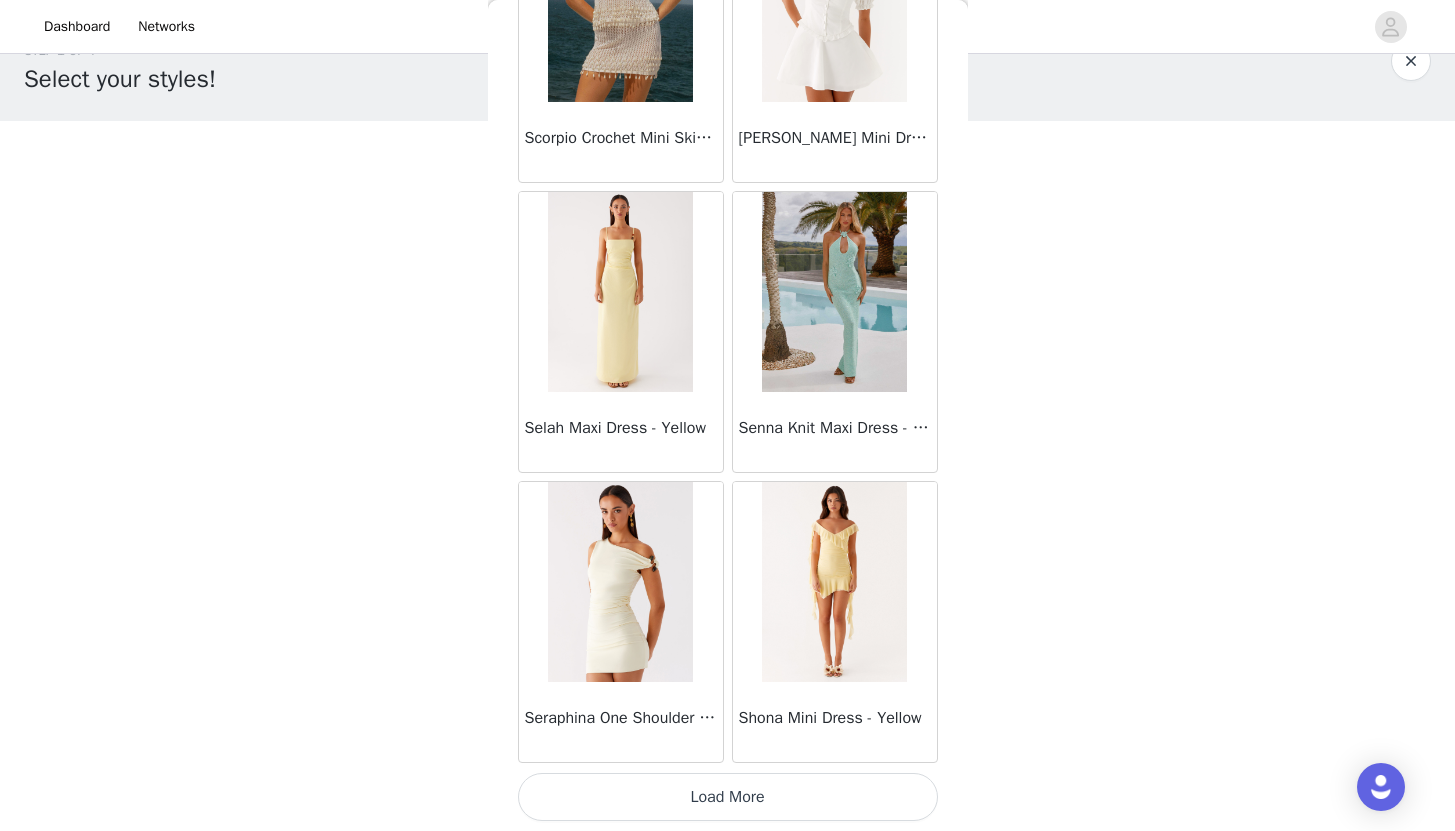 click on "Load More" at bounding box center (728, 797) 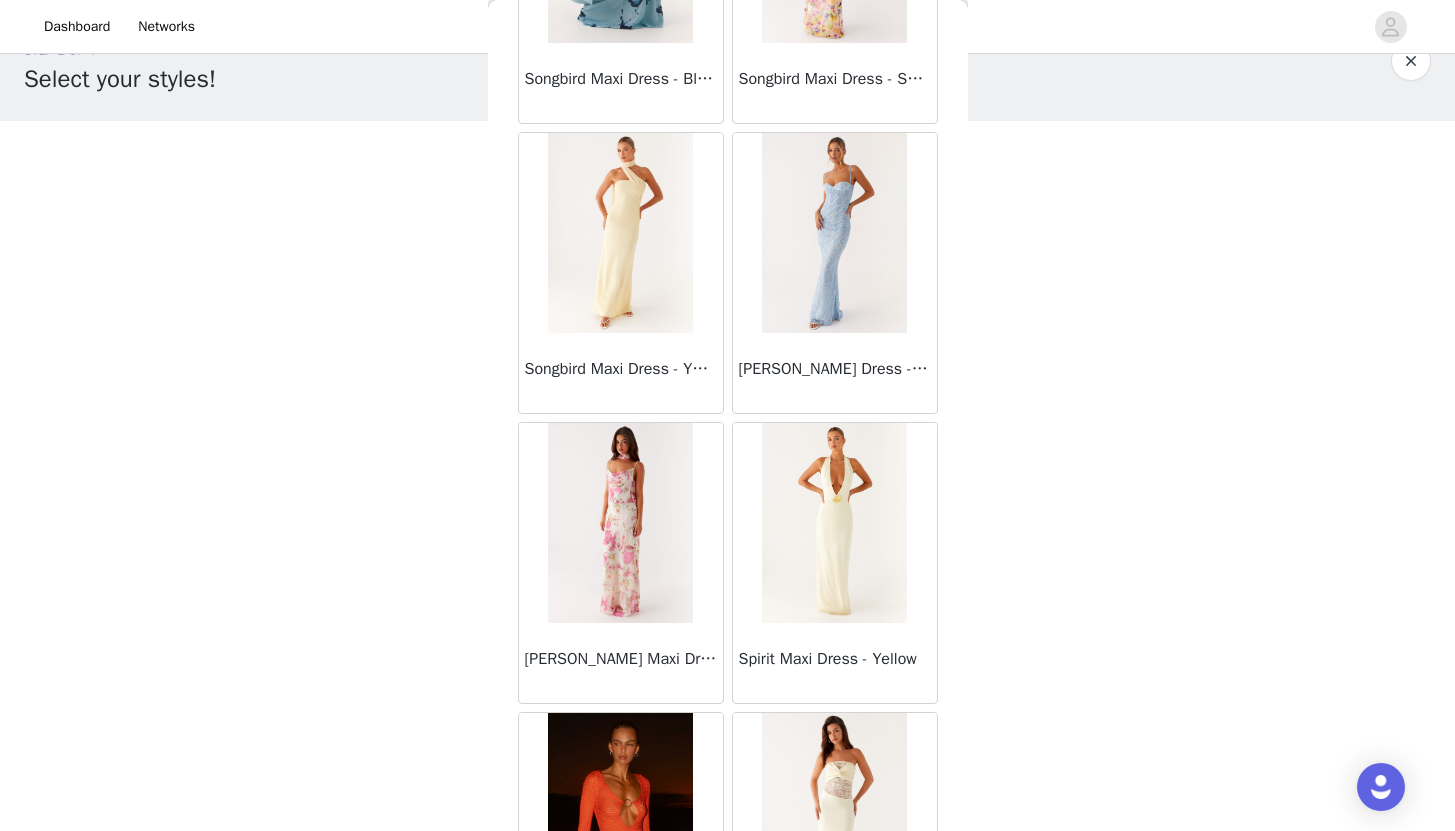 scroll, scrollTop: 54429, scrollLeft: 0, axis: vertical 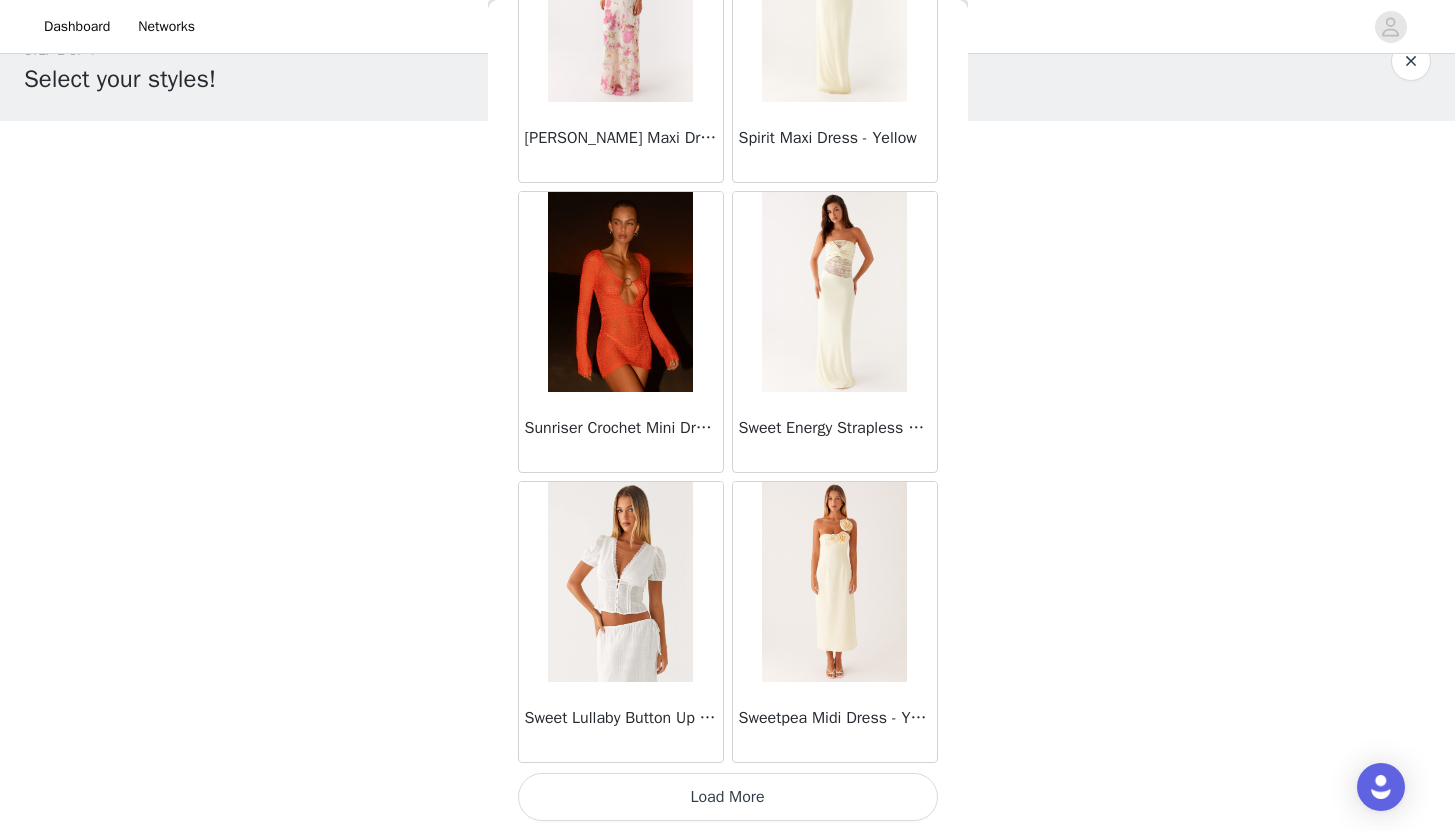 click on "Load More" at bounding box center [728, 797] 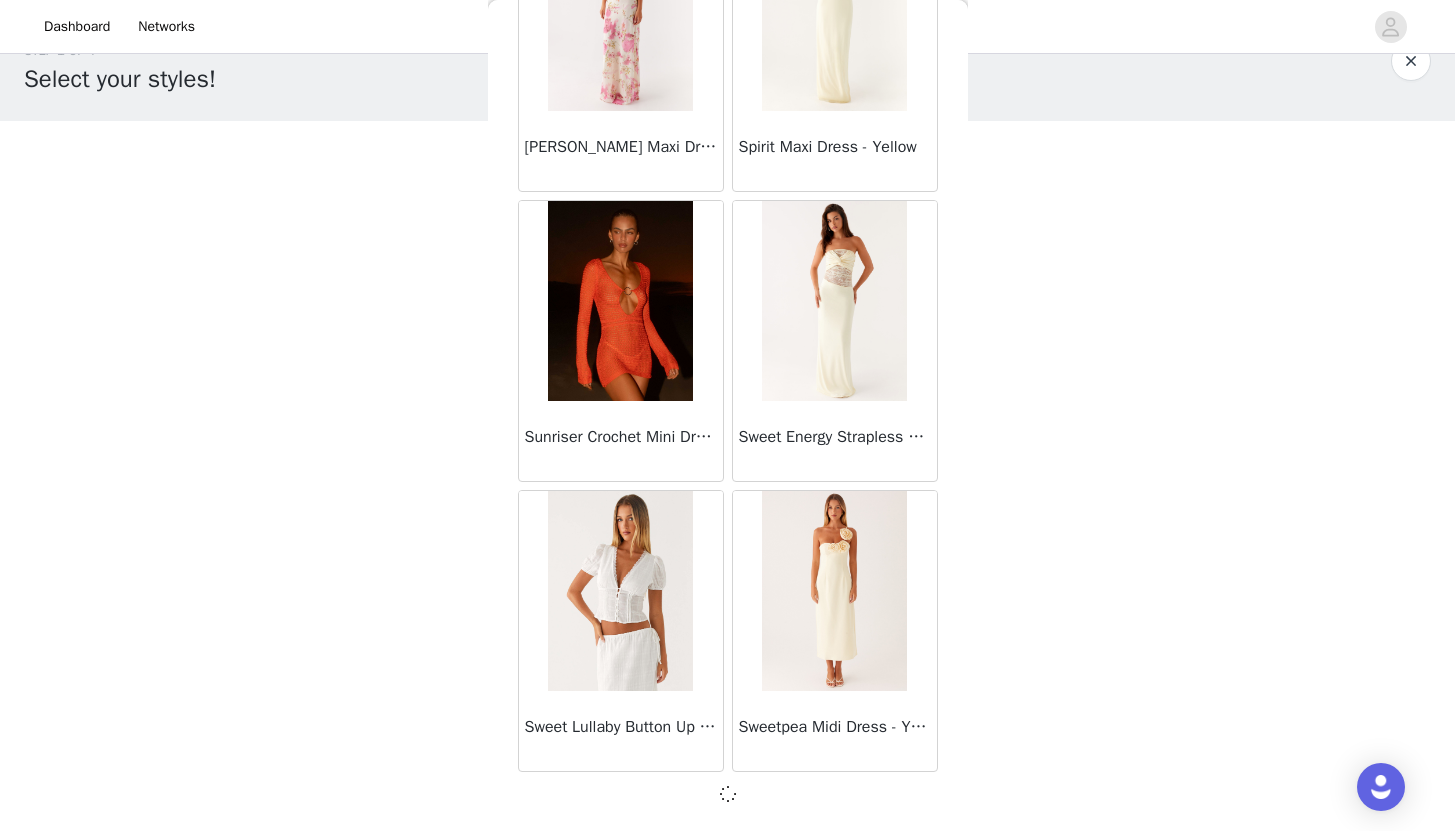 scroll, scrollTop: 54420, scrollLeft: 0, axis: vertical 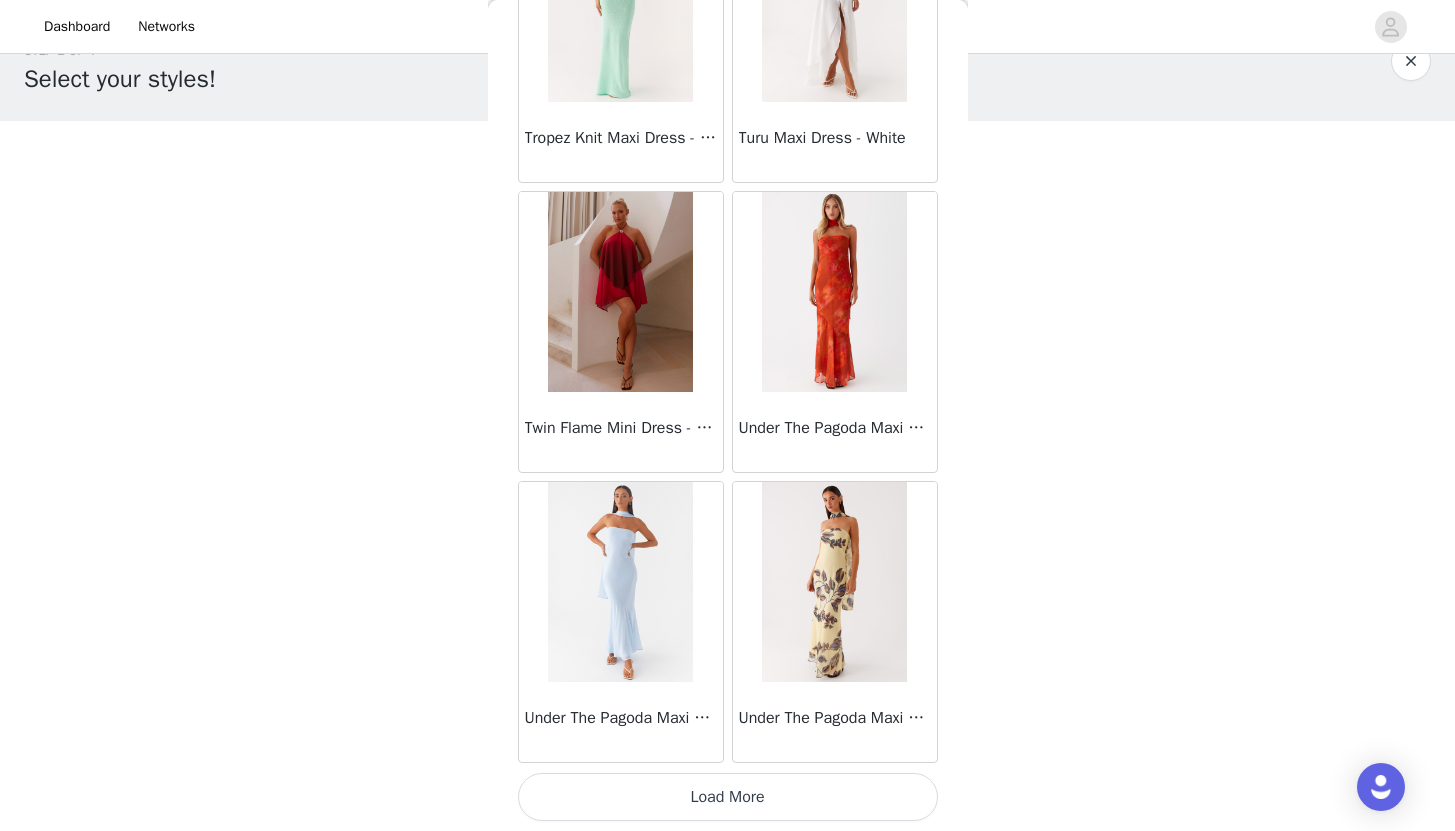 click on "Load More" at bounding box center [728, 797] 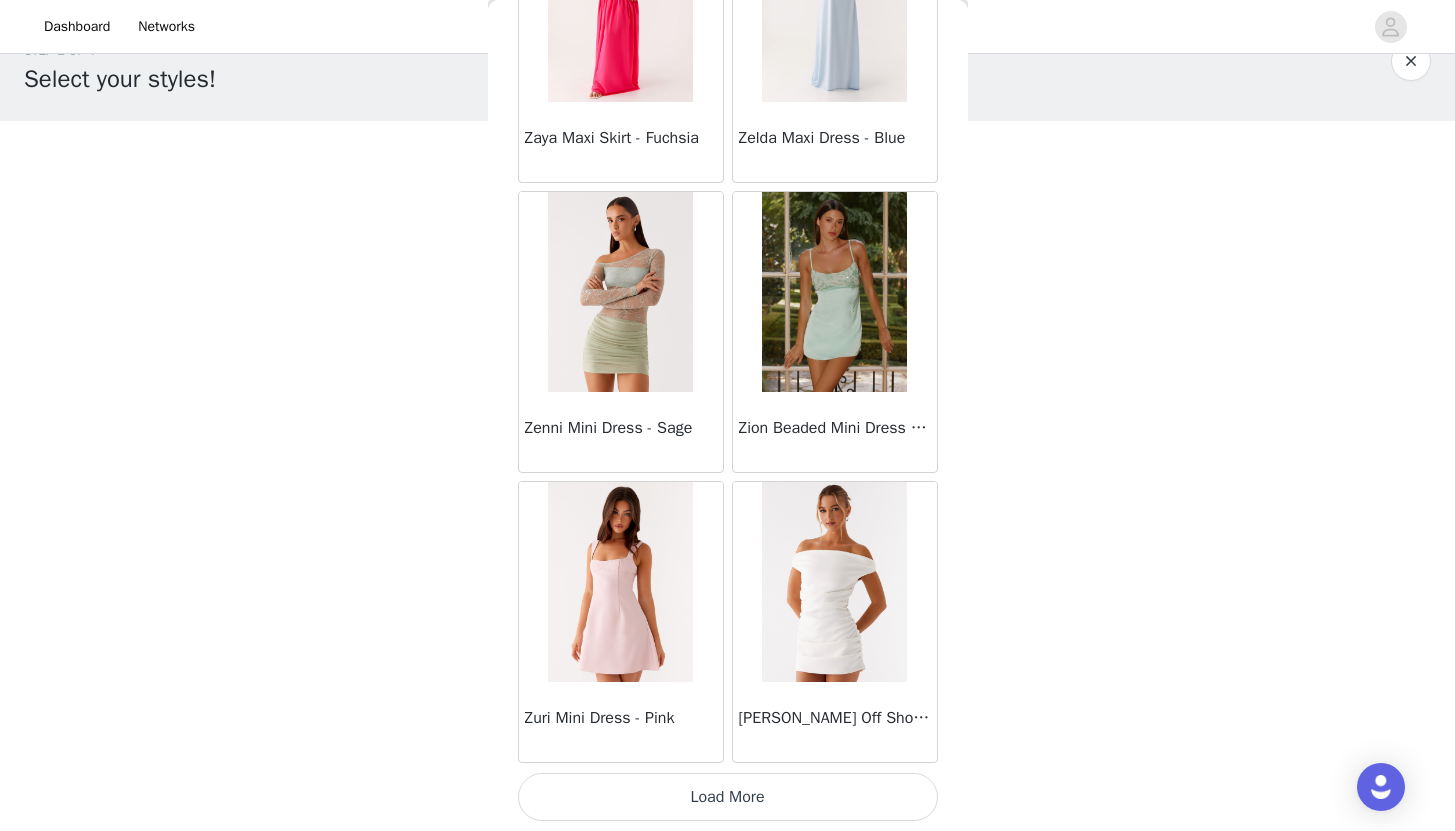 click on "Load More" at bounding box center [728, 797] 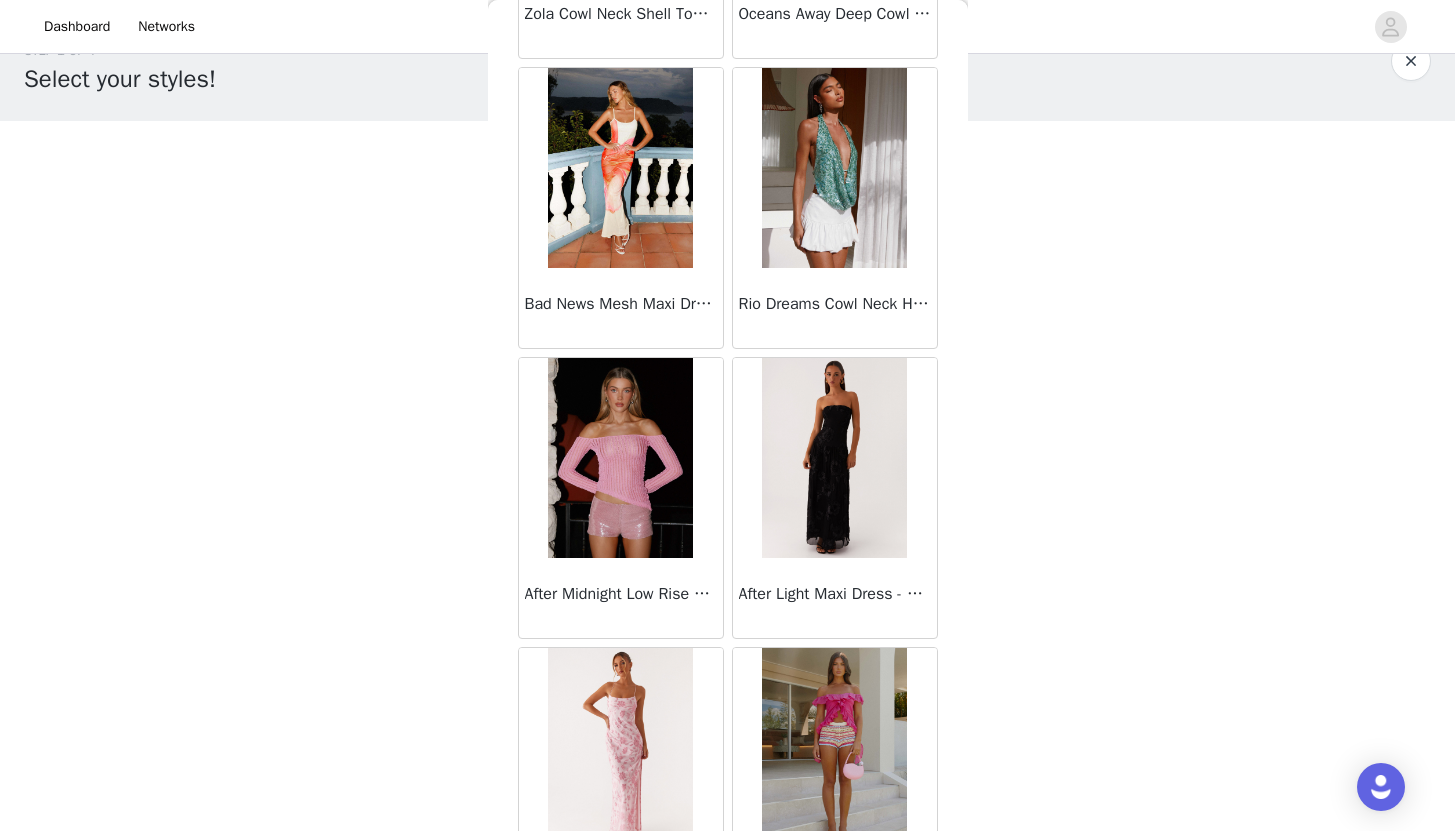 scroll, scrollTop: 63129, scrollLeft: 0, axis: vertical 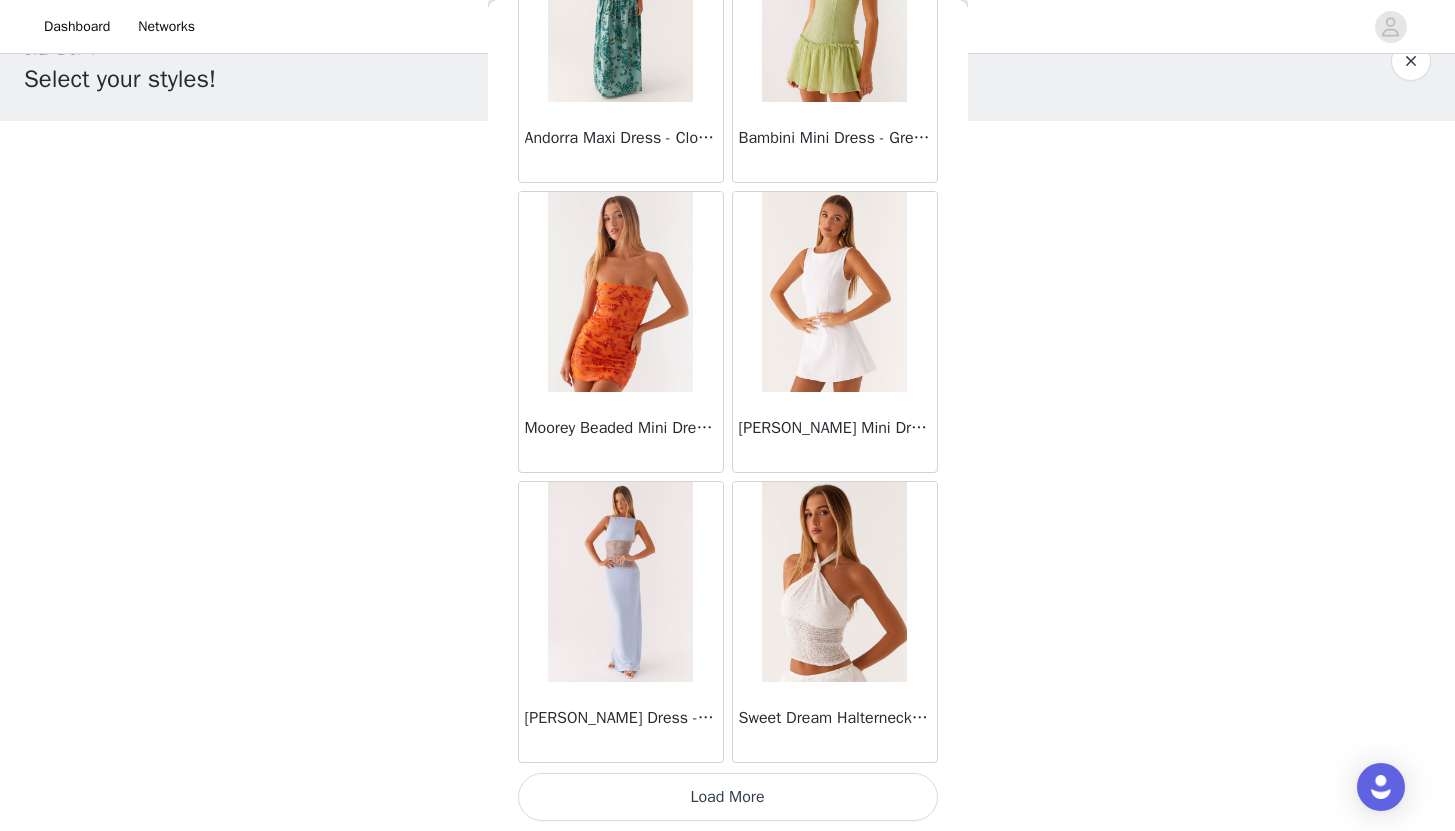 click on "Load More" at bounding box center (728, 797) 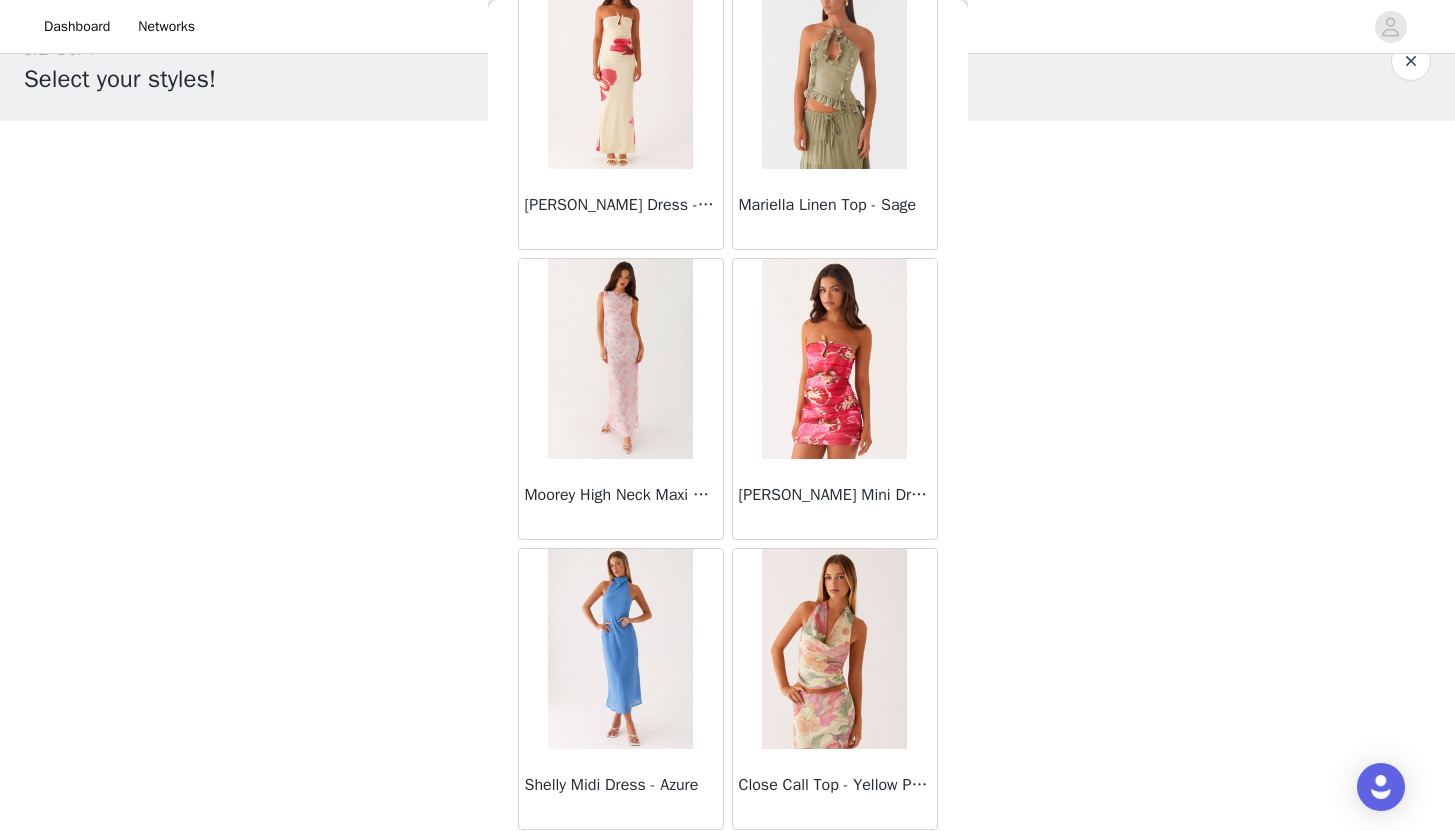 scroll, scrollTop: 66029, scrollLeft: 0, axis: vertical 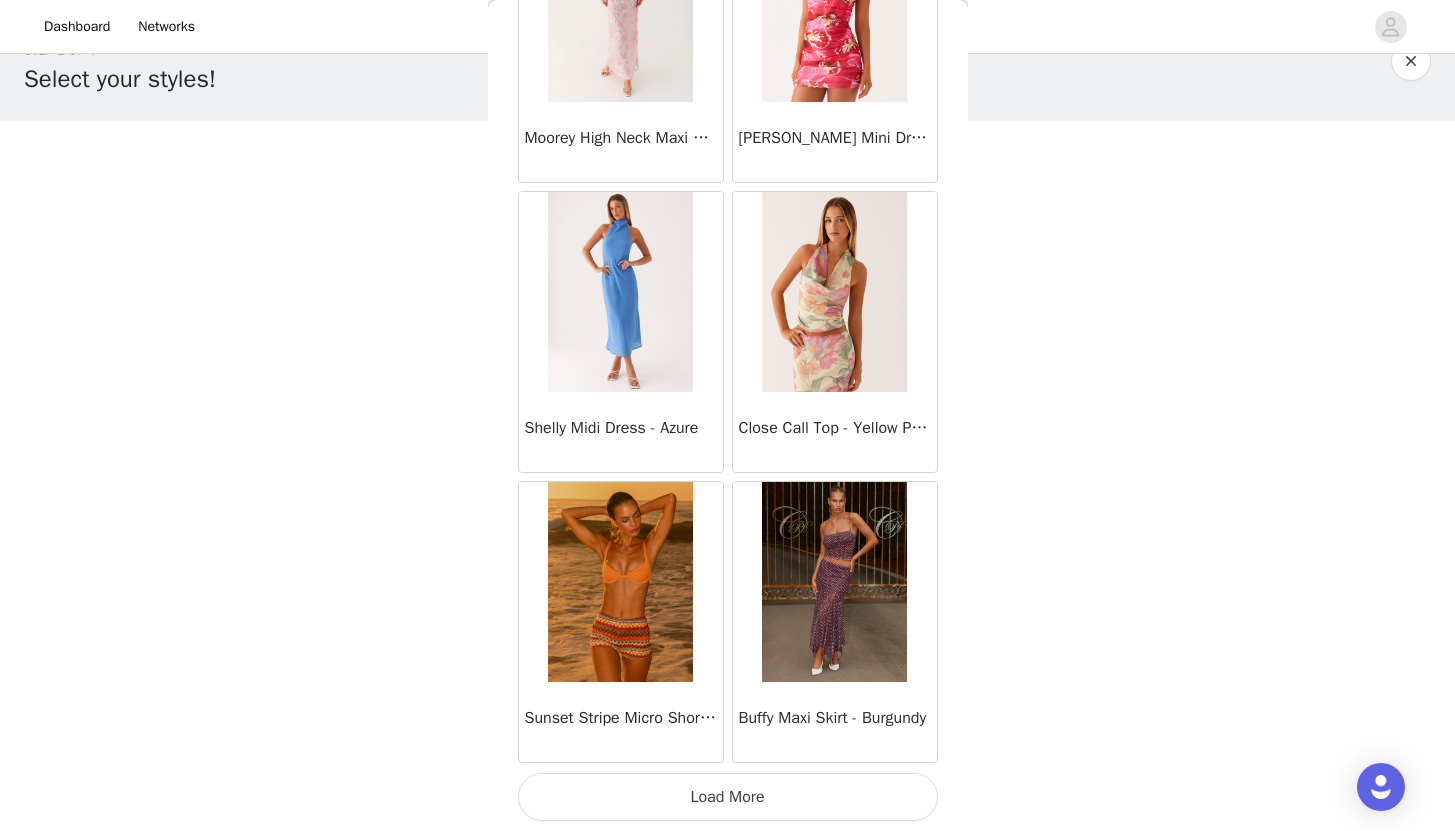 click on "Load More" at bounding box center (728, 797) 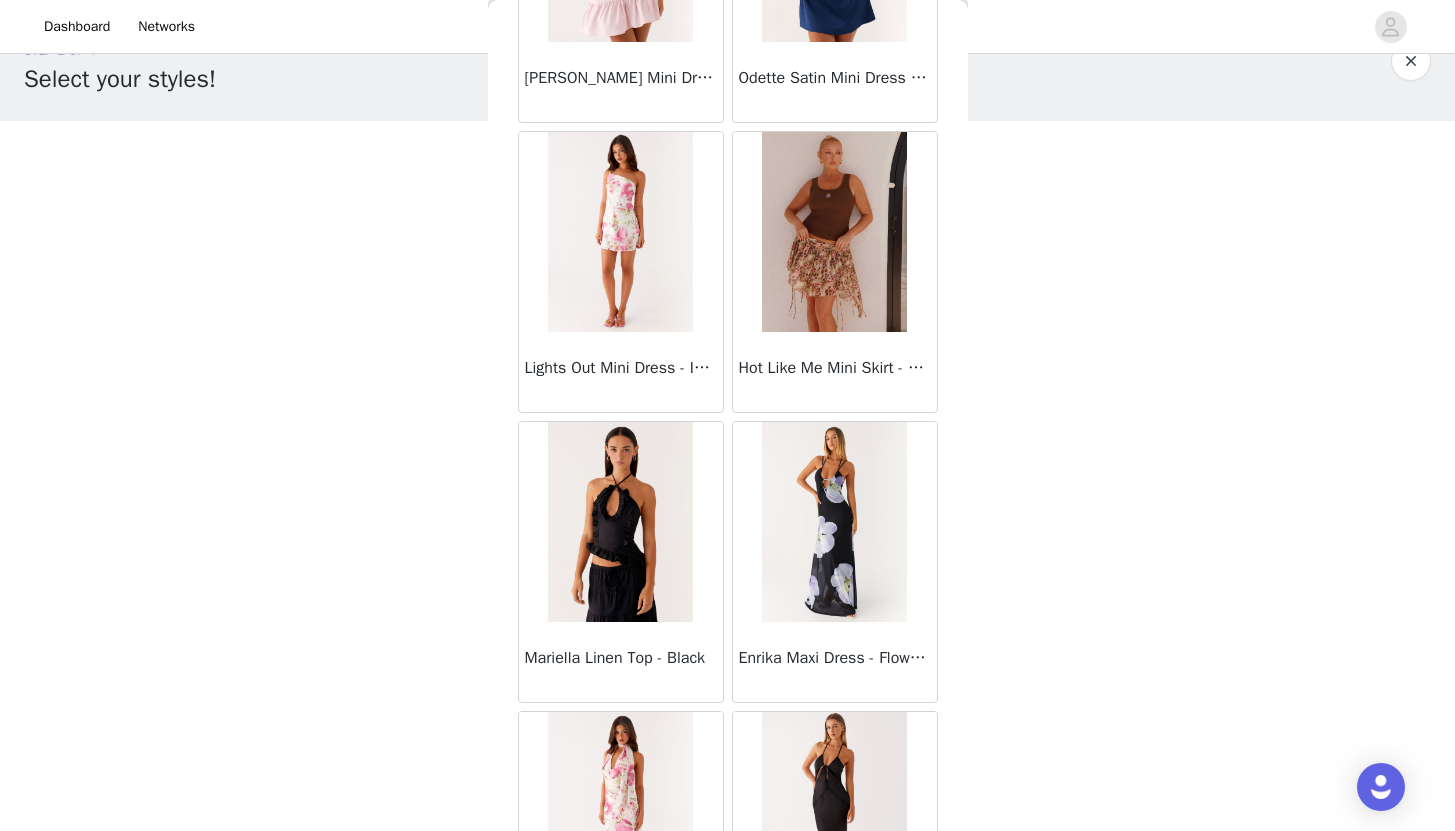 scroll, scrollTop: 68929, scrollLeft: 0, axis: vertical 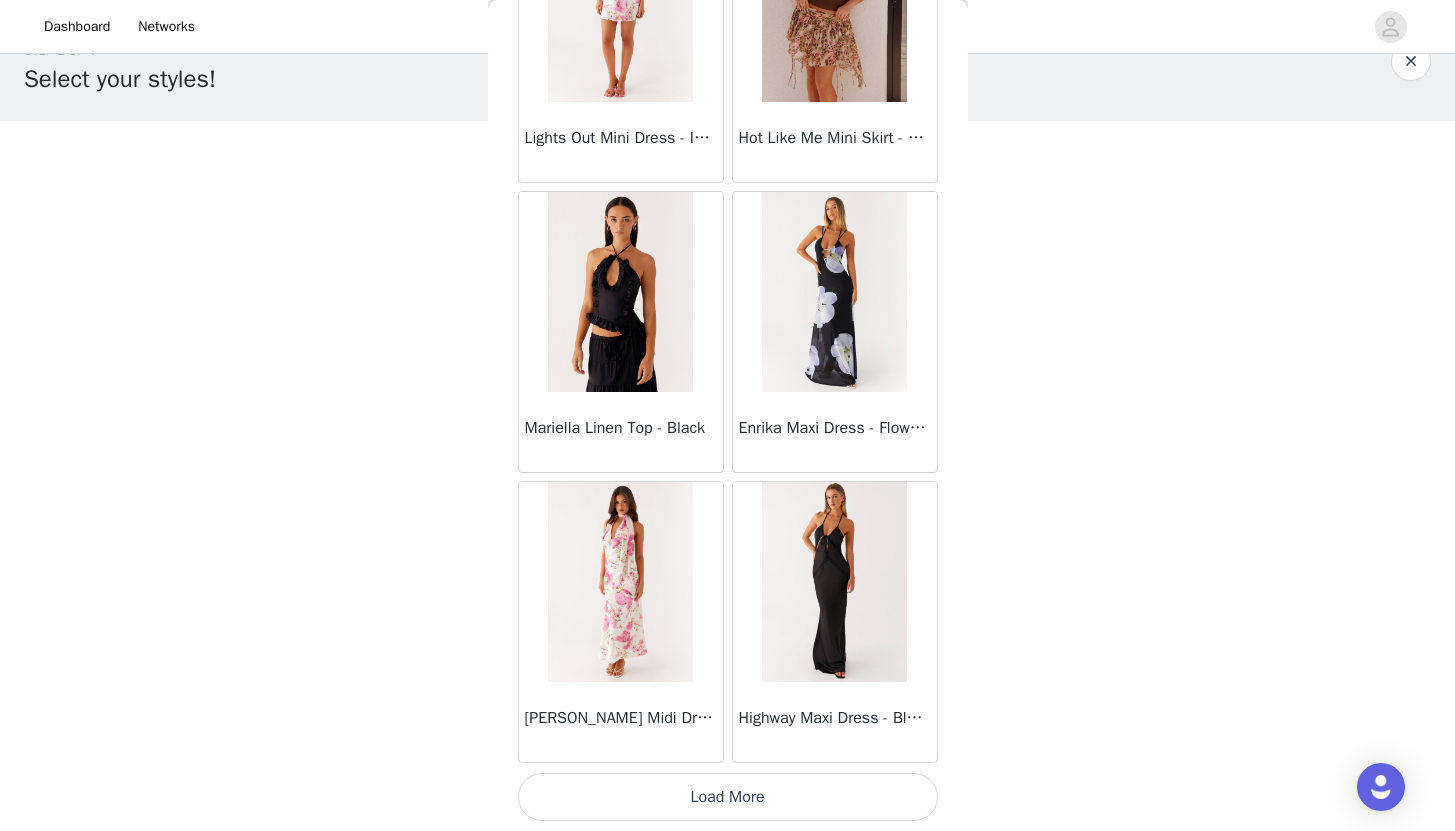 click on "Load More" at bounding box center [728, 797] 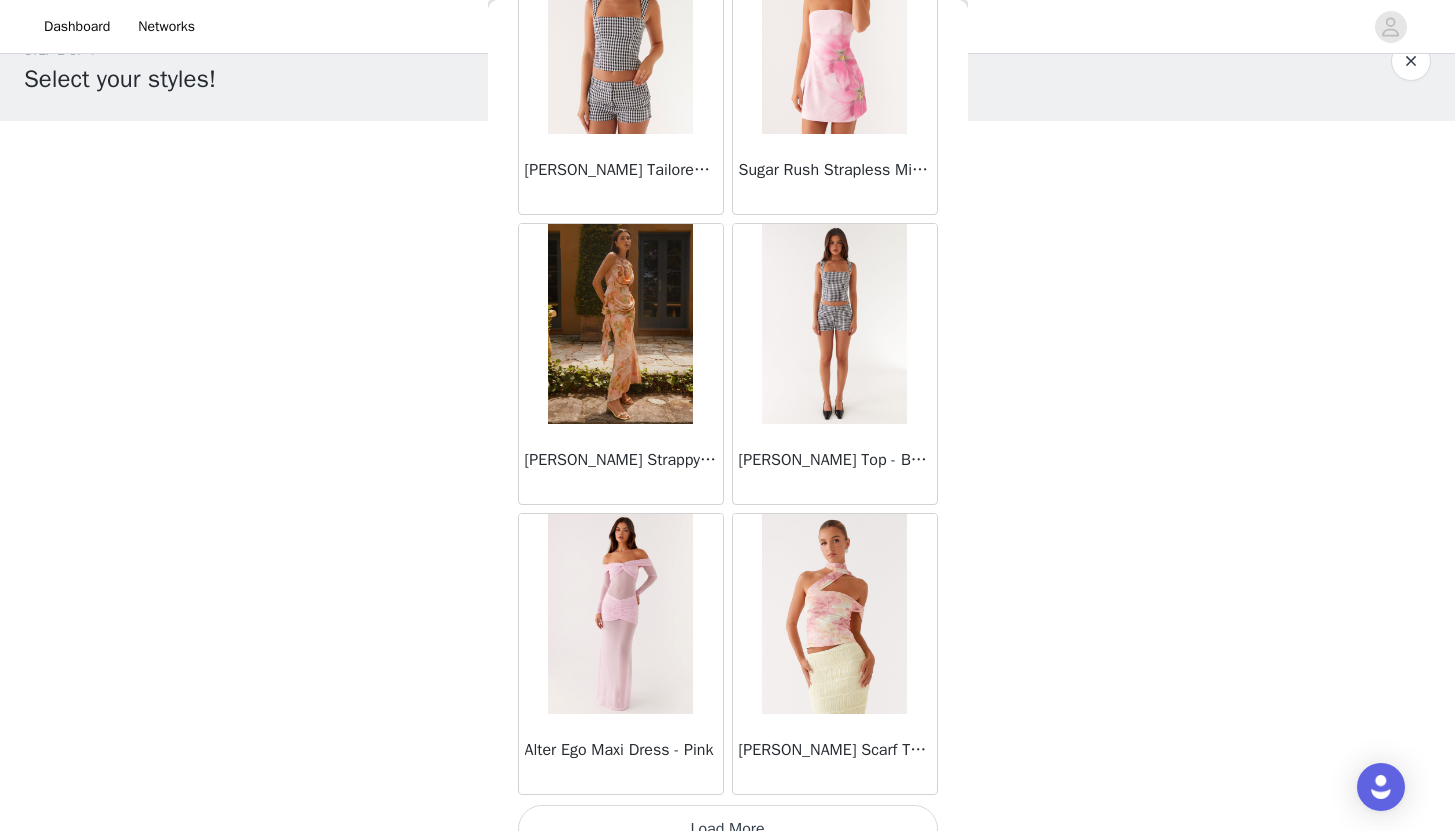 scroll, scrollTop: 71829, scrollLeft: 0, axis: vertical 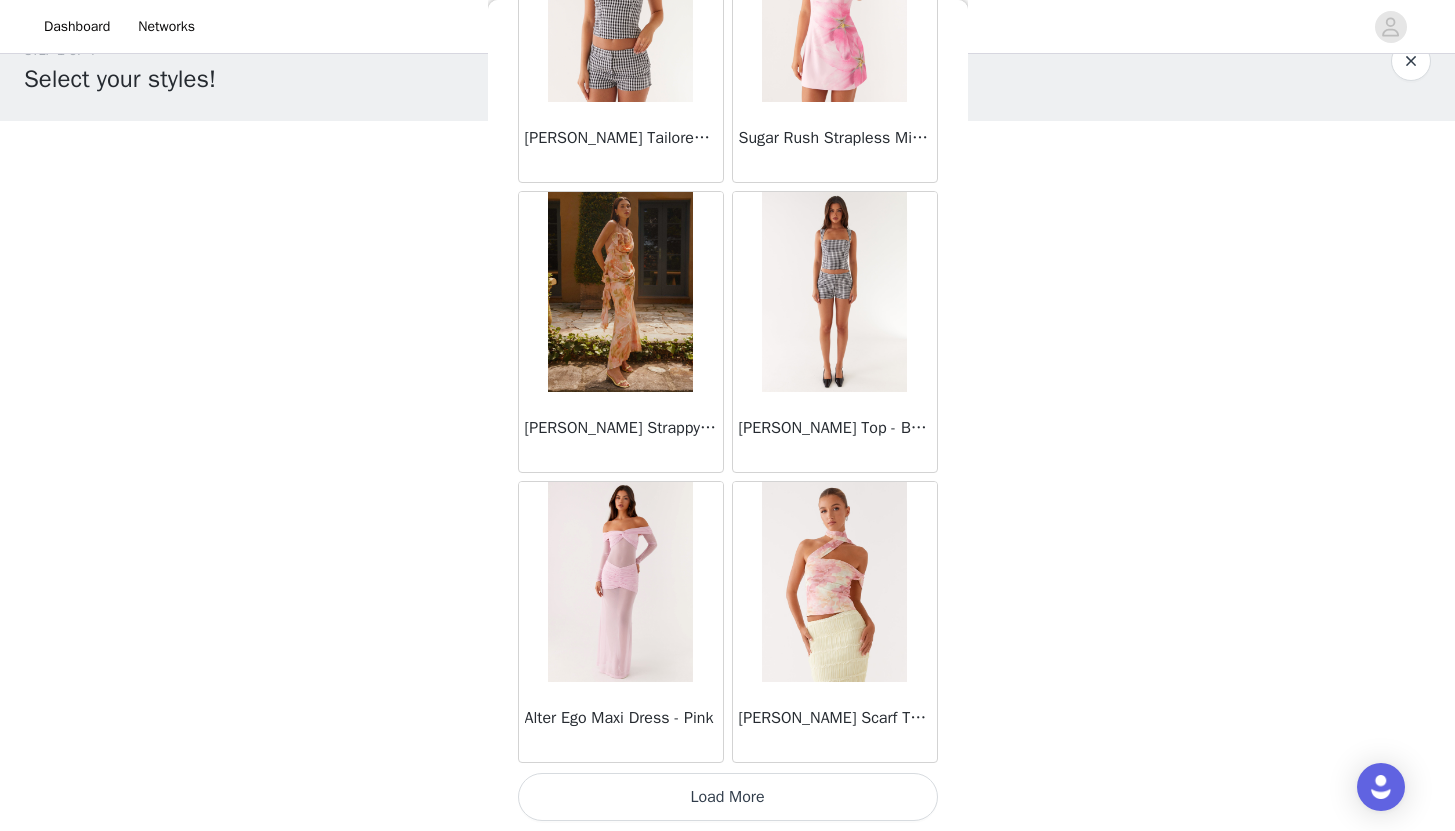 click on "Load More" at bounding box center [728, 797] 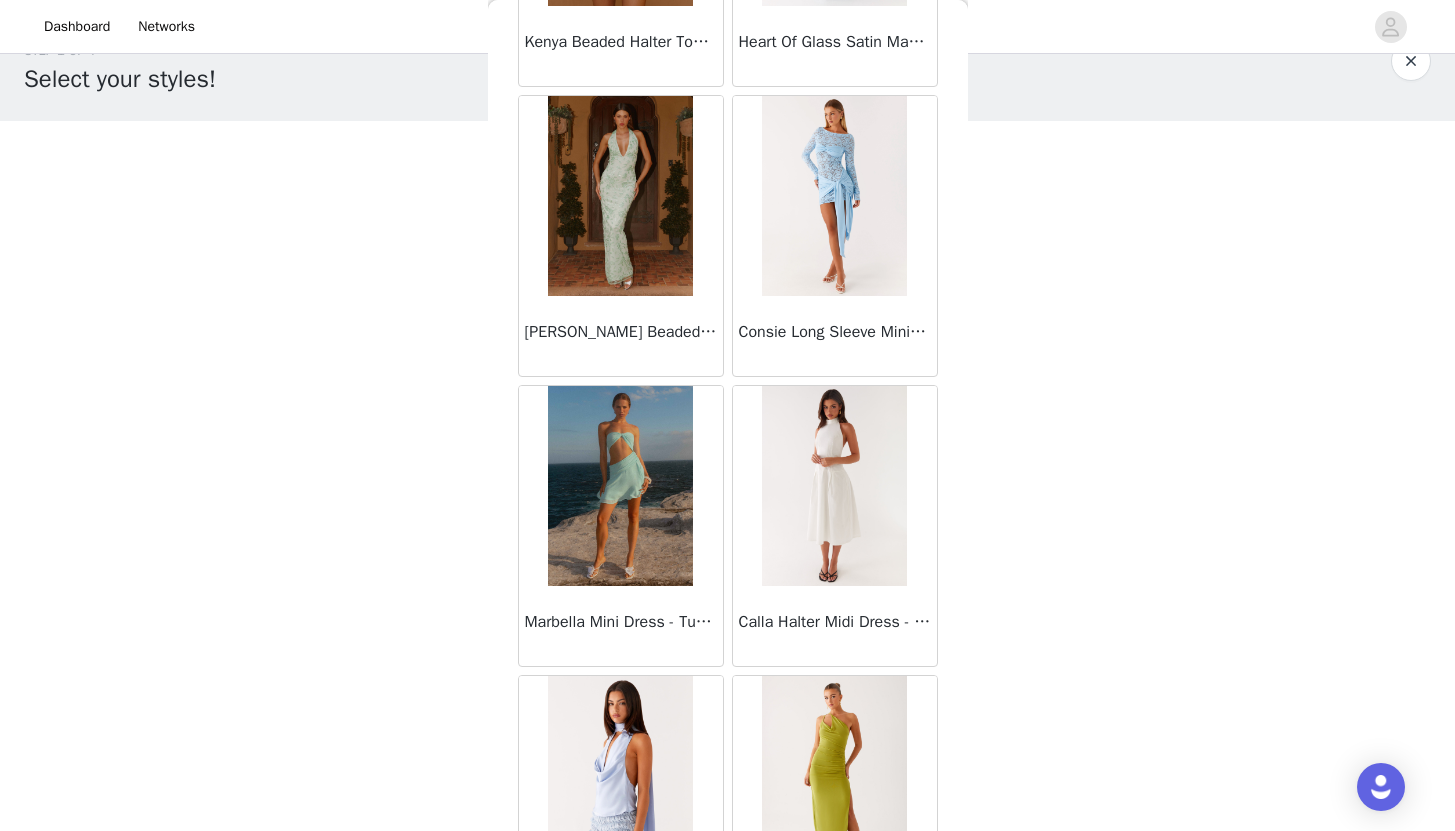scroll, scrollTop: 72802, scrollLeft: 0, axis: vertical 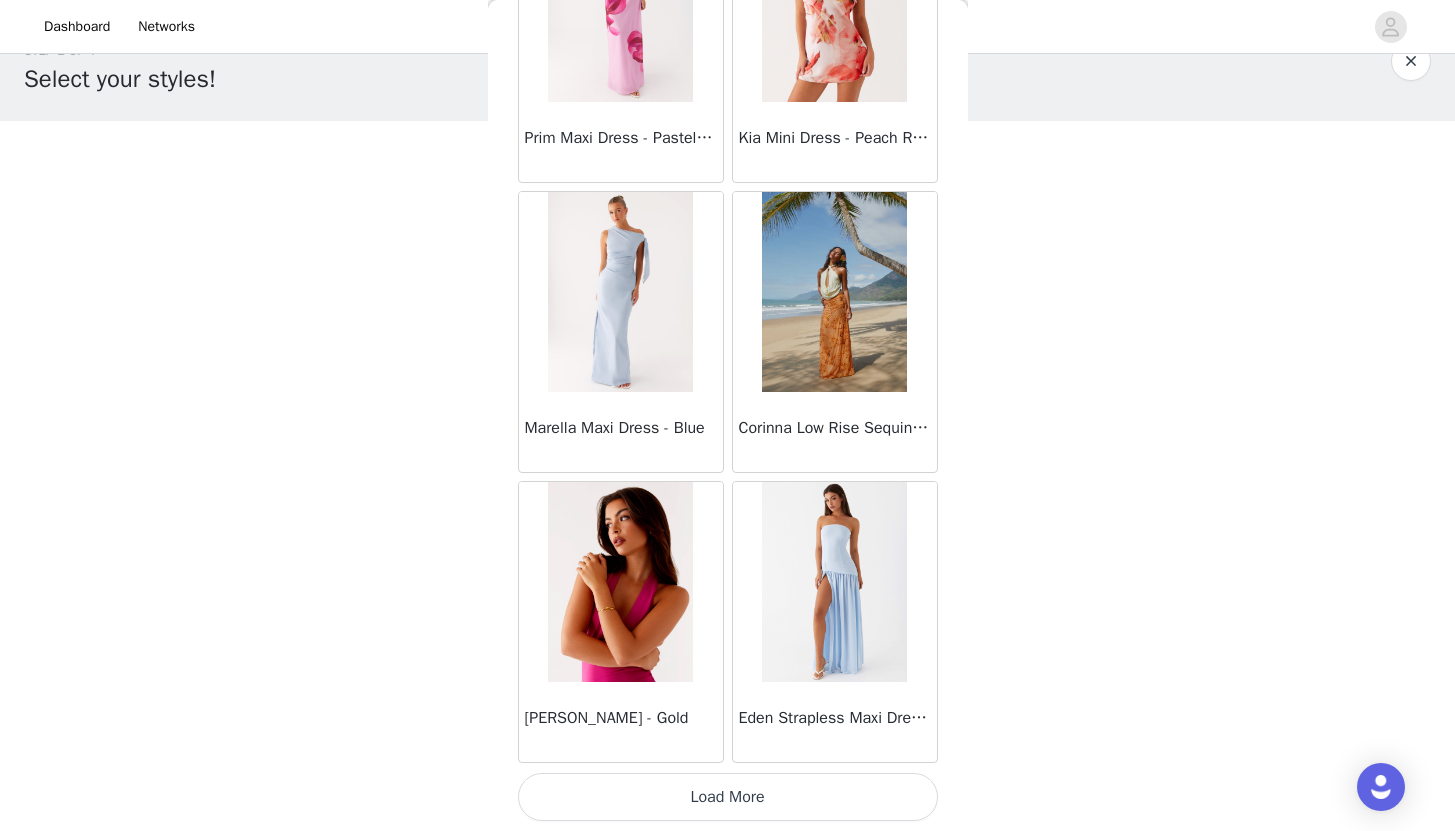 click on "Load More" at bounding box center [728, 797] 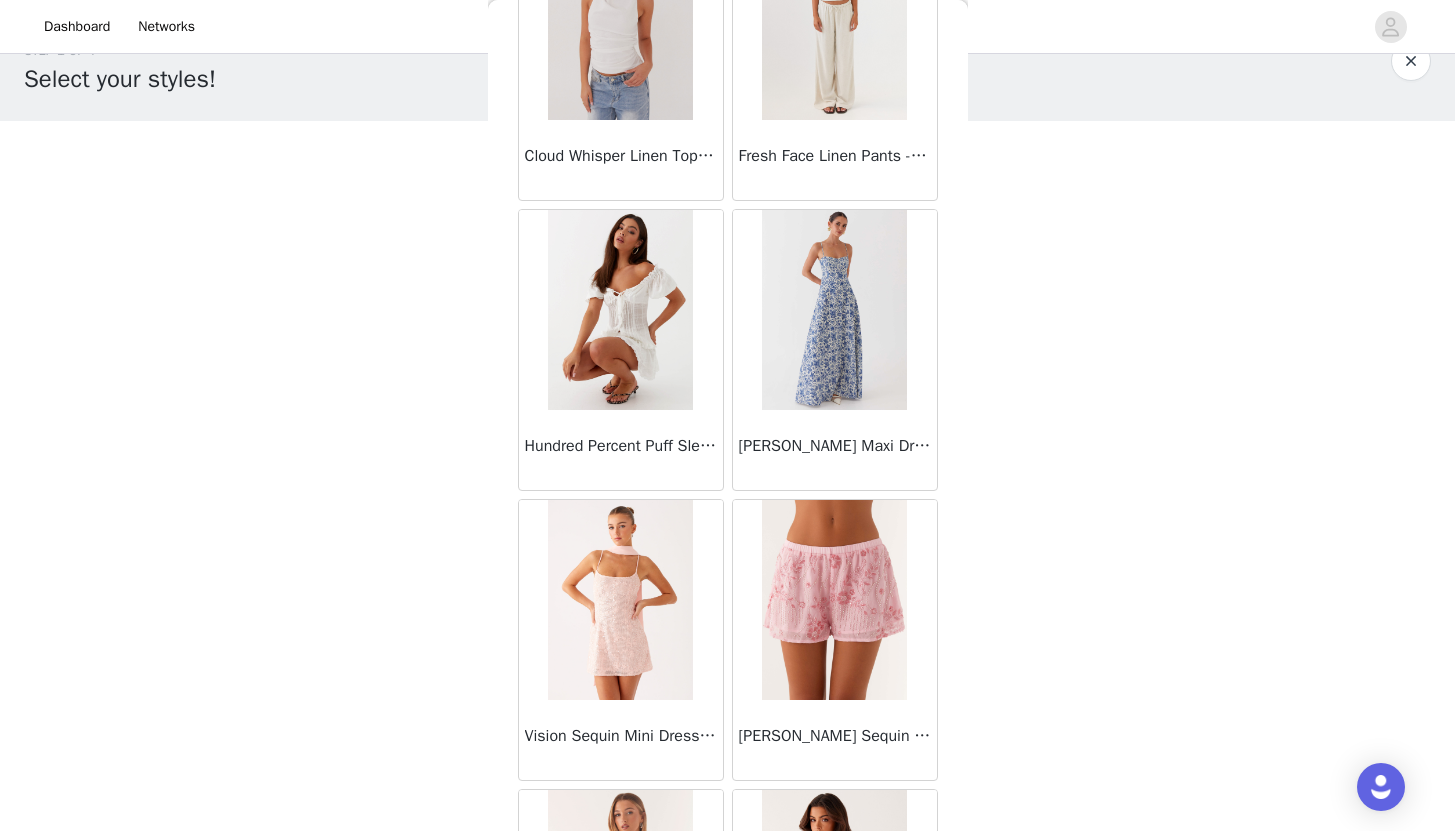 scroll, scrollTop: 77629, scrollLeft: 0, axis: vertical 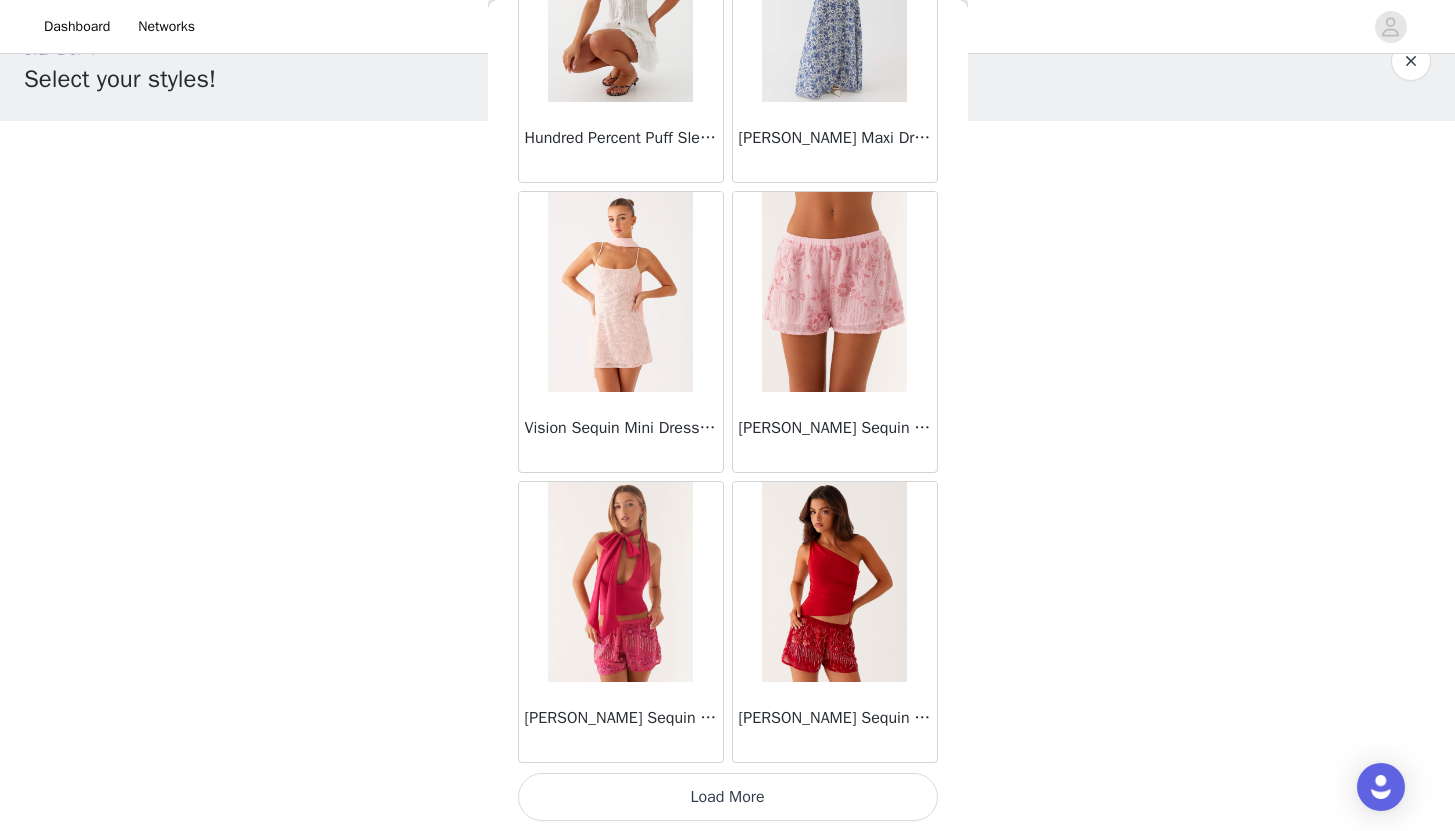 click on "Load More" at bounding box center (728, 797) 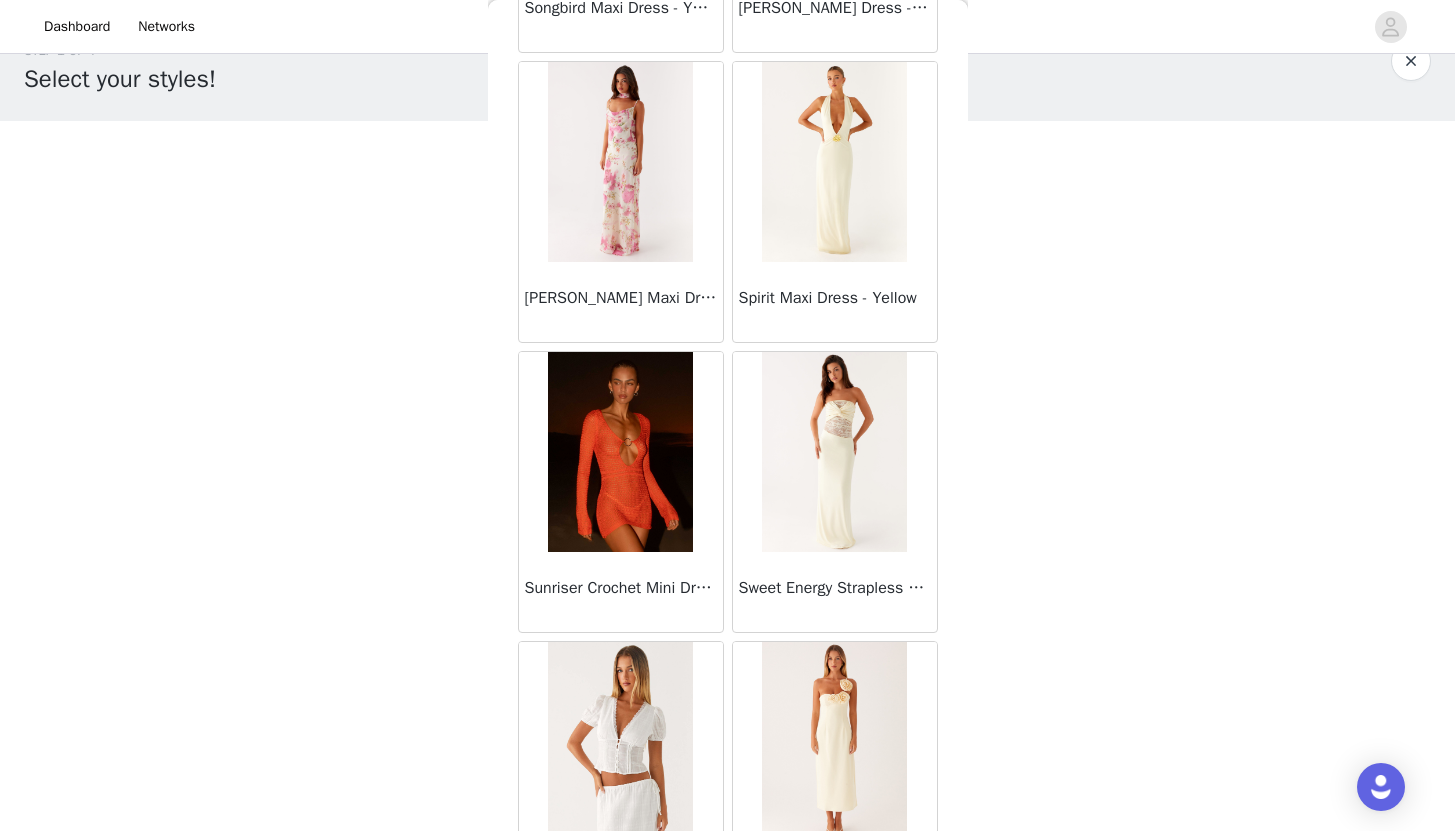 scroll, scrollTop: 54271, scrollLeft: 0, axis: vertical 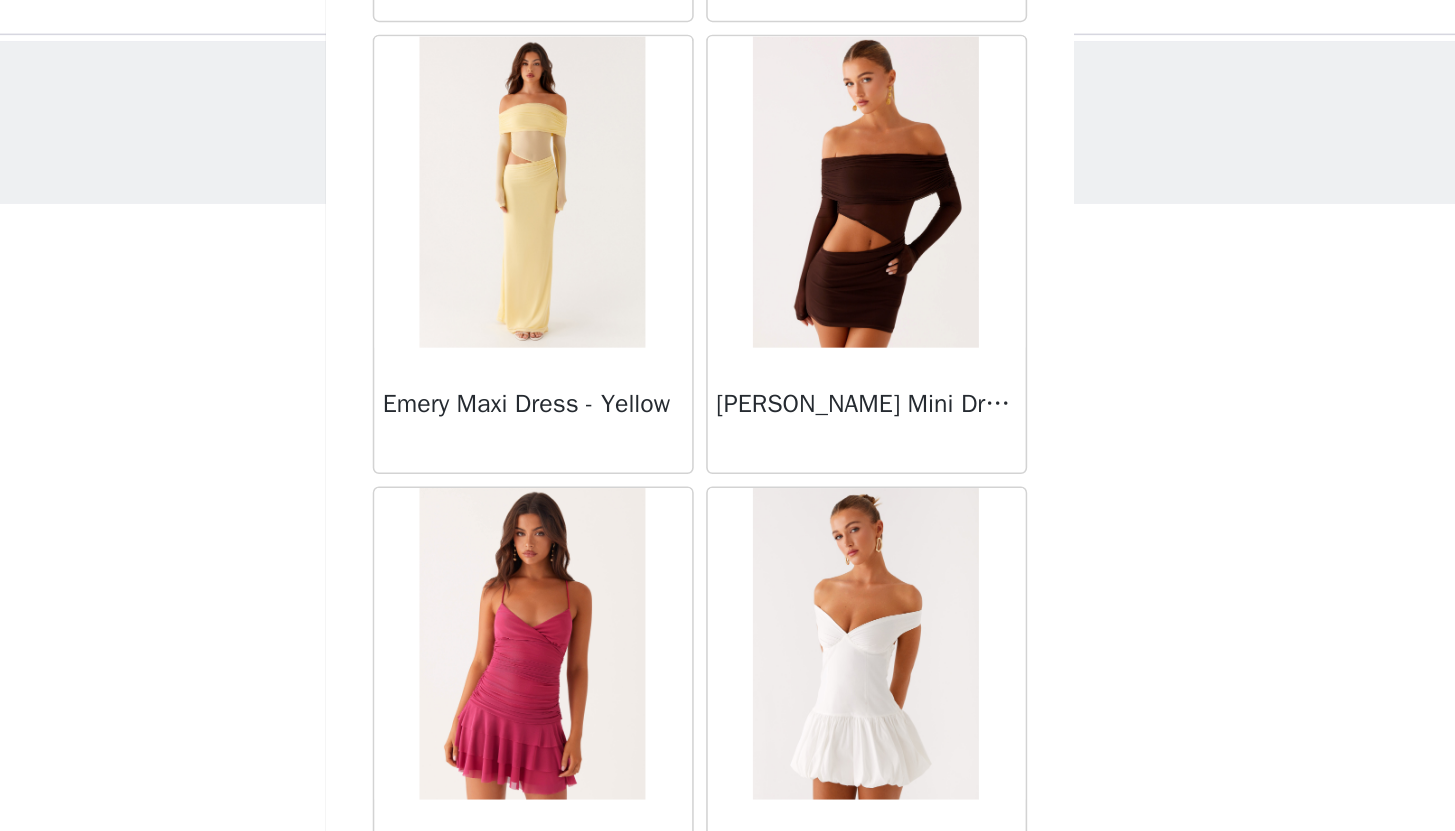 click at bounding box center [834, 155] 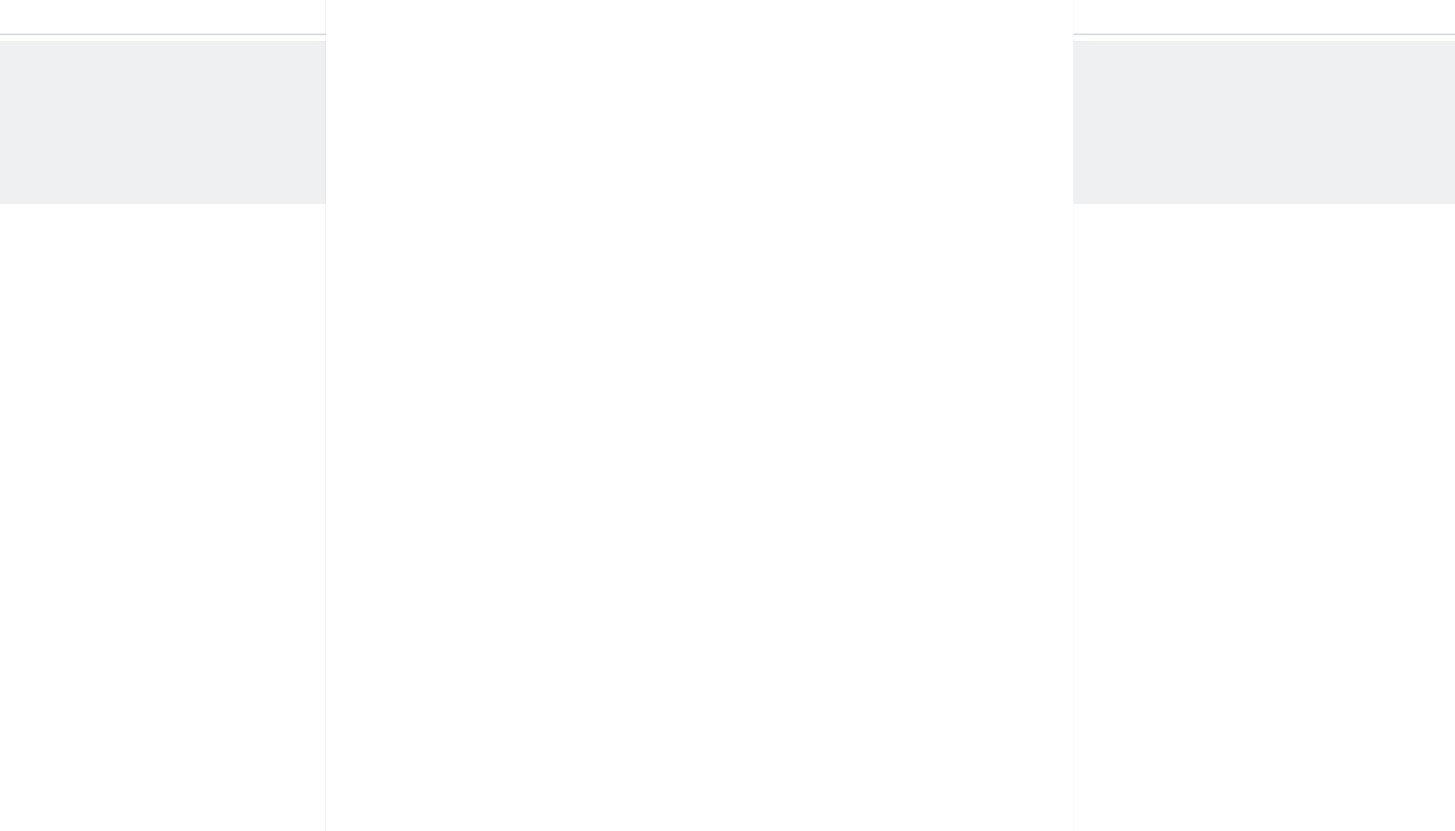scroll, scrollTop: 0, scrollLeft: 0, axis: both 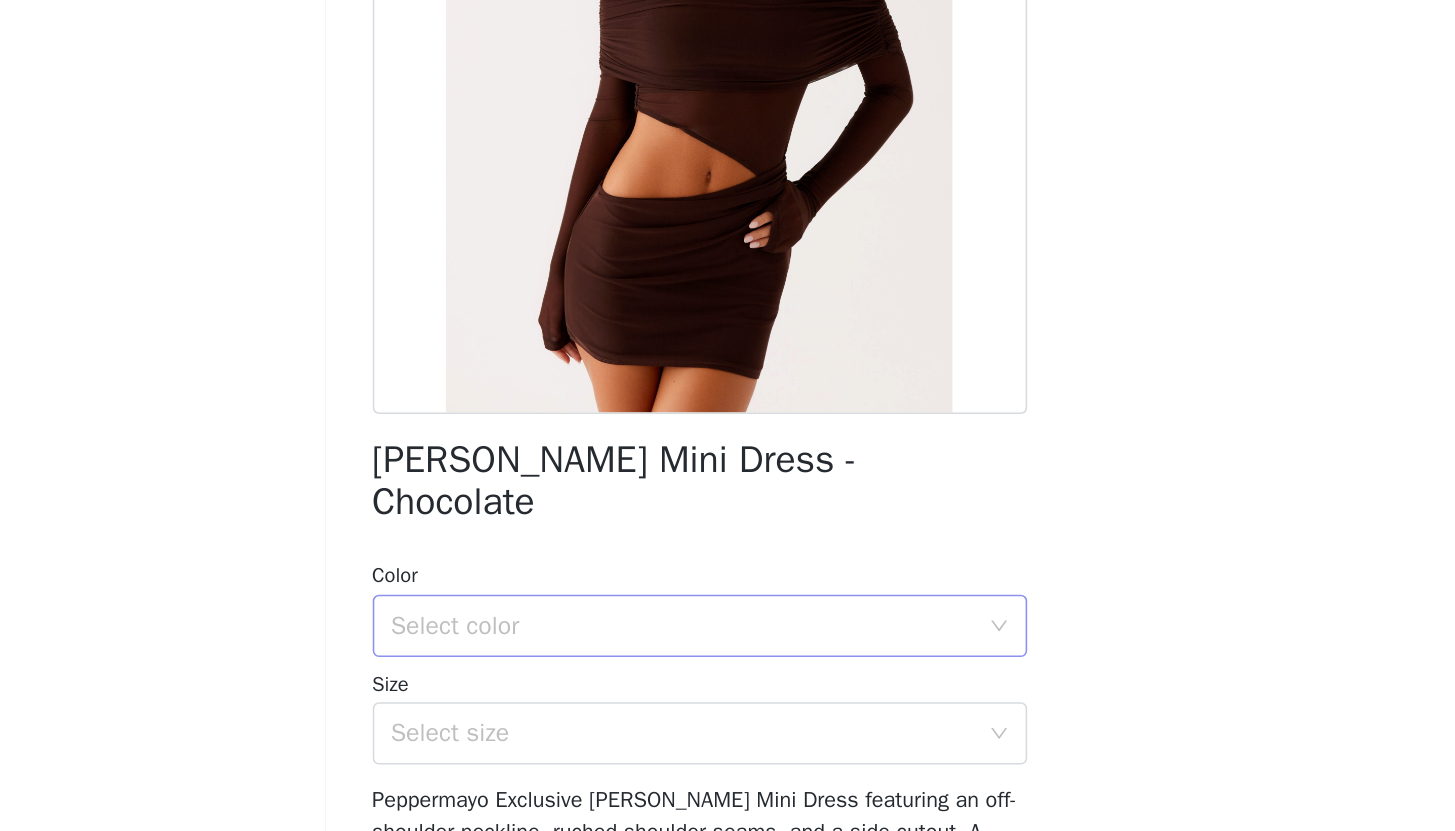 click on "Select color" at bounding box center [717, 686] 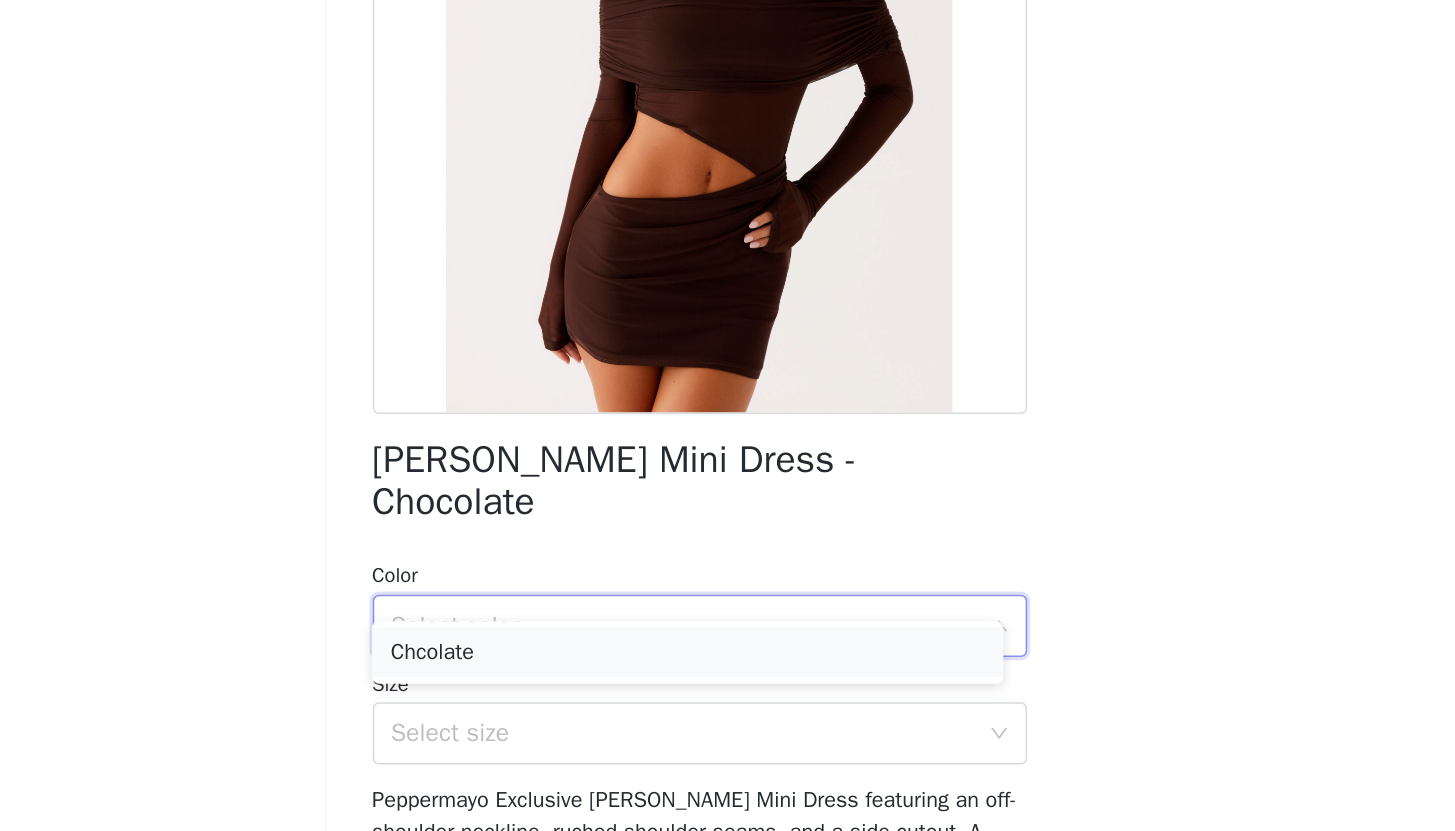 click on "Chcolate" at bounding box center [720, 703] 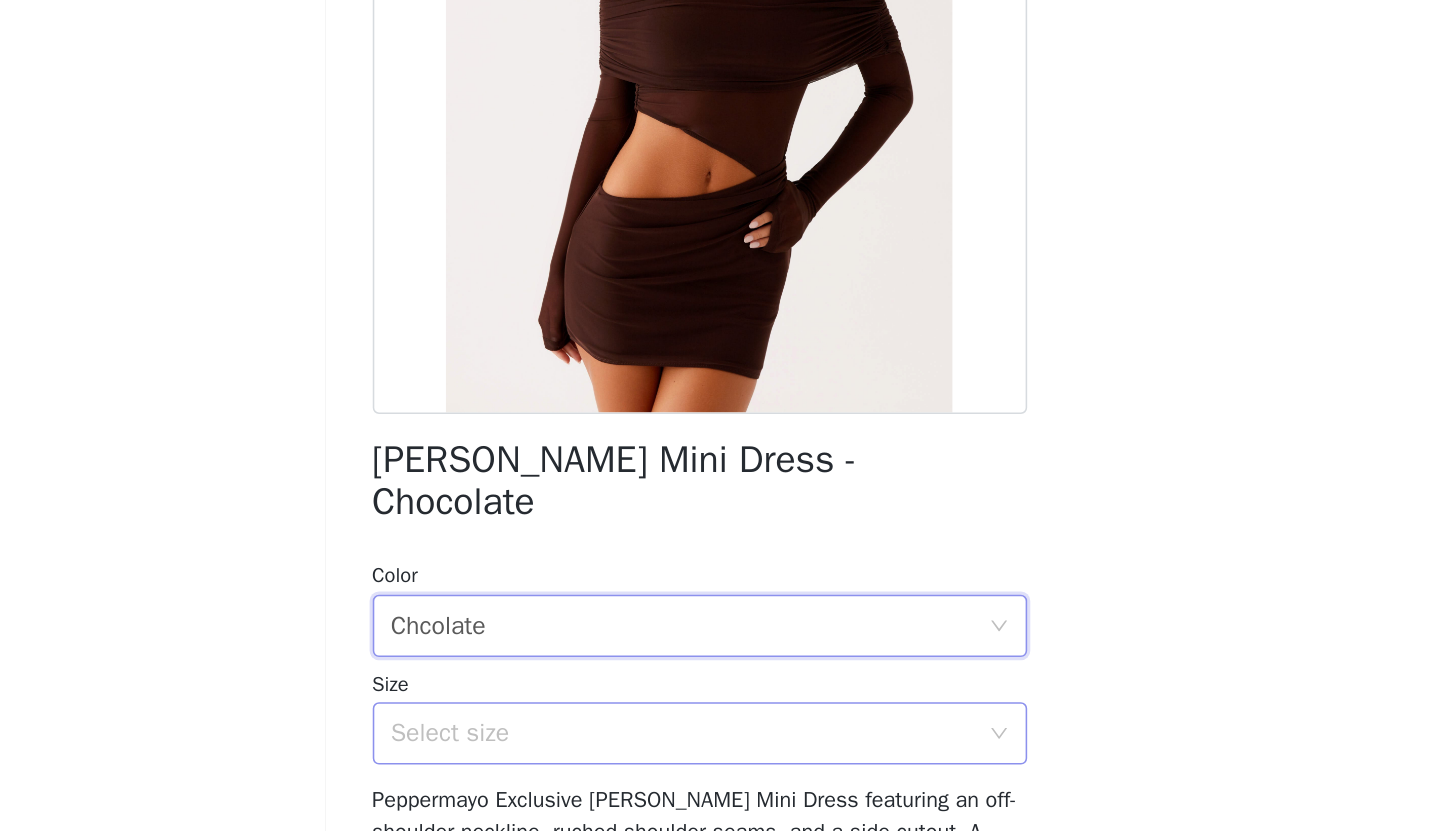 click on "Select size" at bounding box center (717, 755) 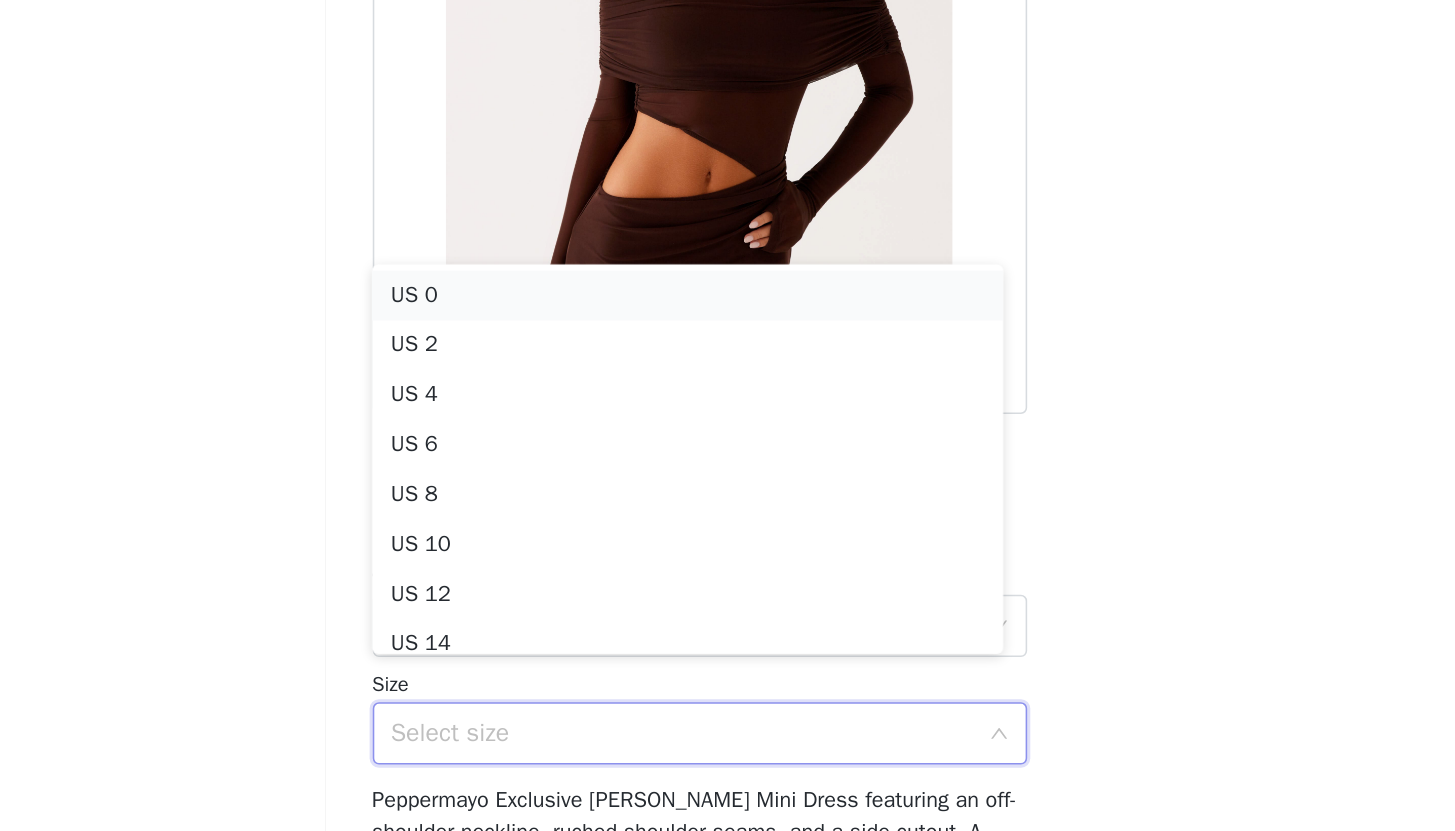 click on "US 0" at bounding box center (720, 474) 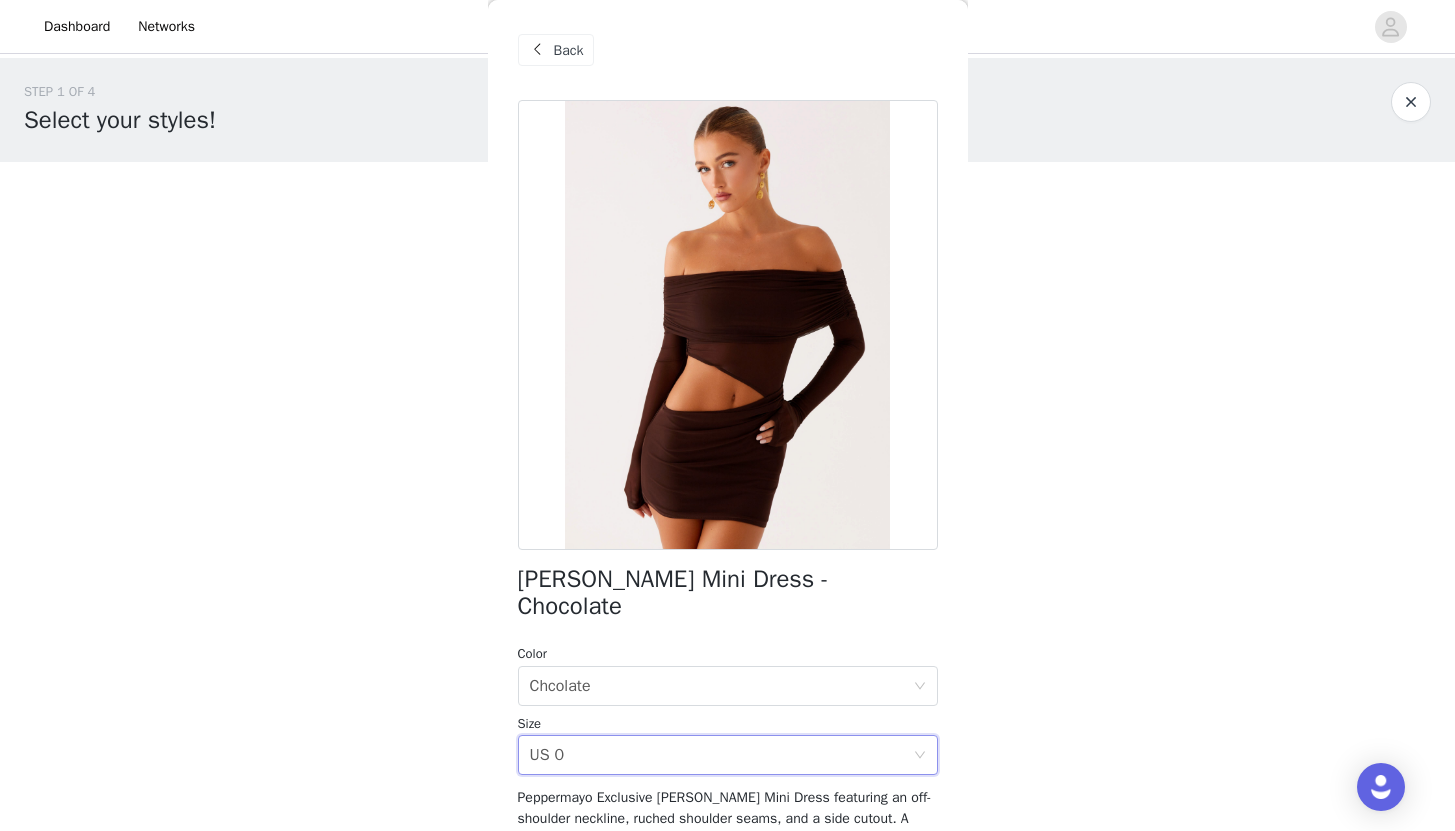 scroll, scrollTop: 223, scrollLeft: 0, axis: vertical 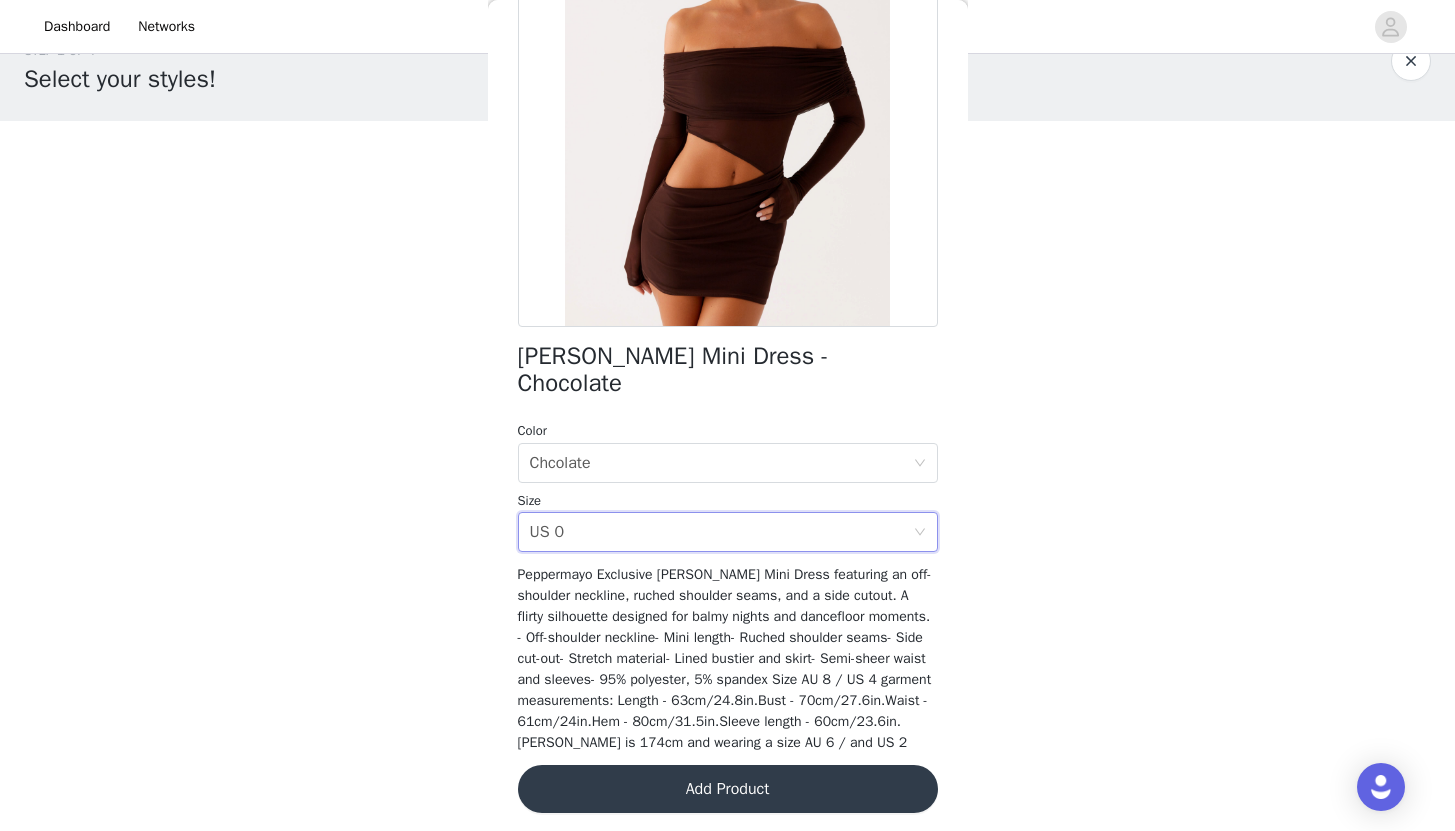 click on "Add Product" at bounding box center [728, 789] 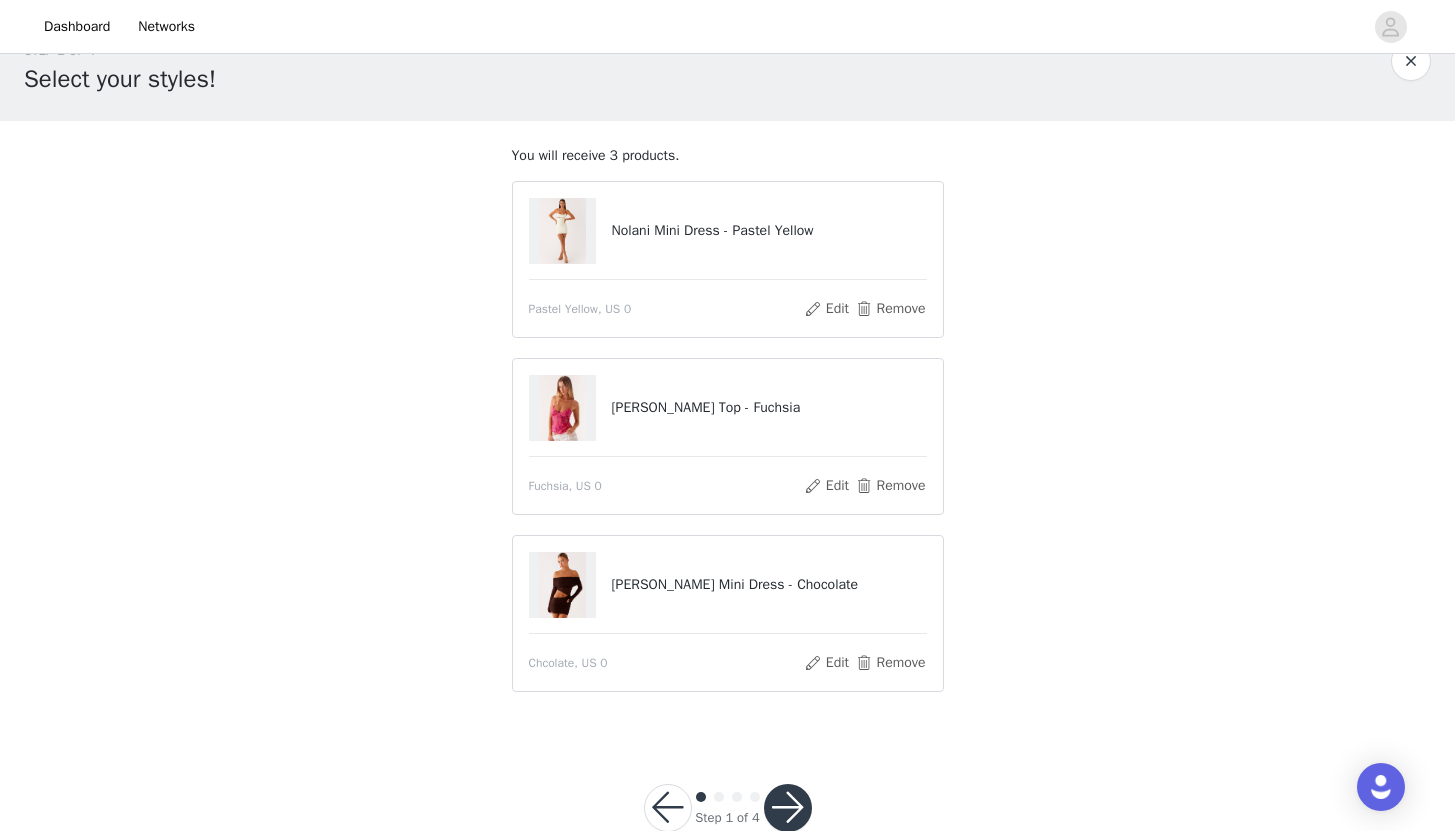 click at bounding box center [570, 408] 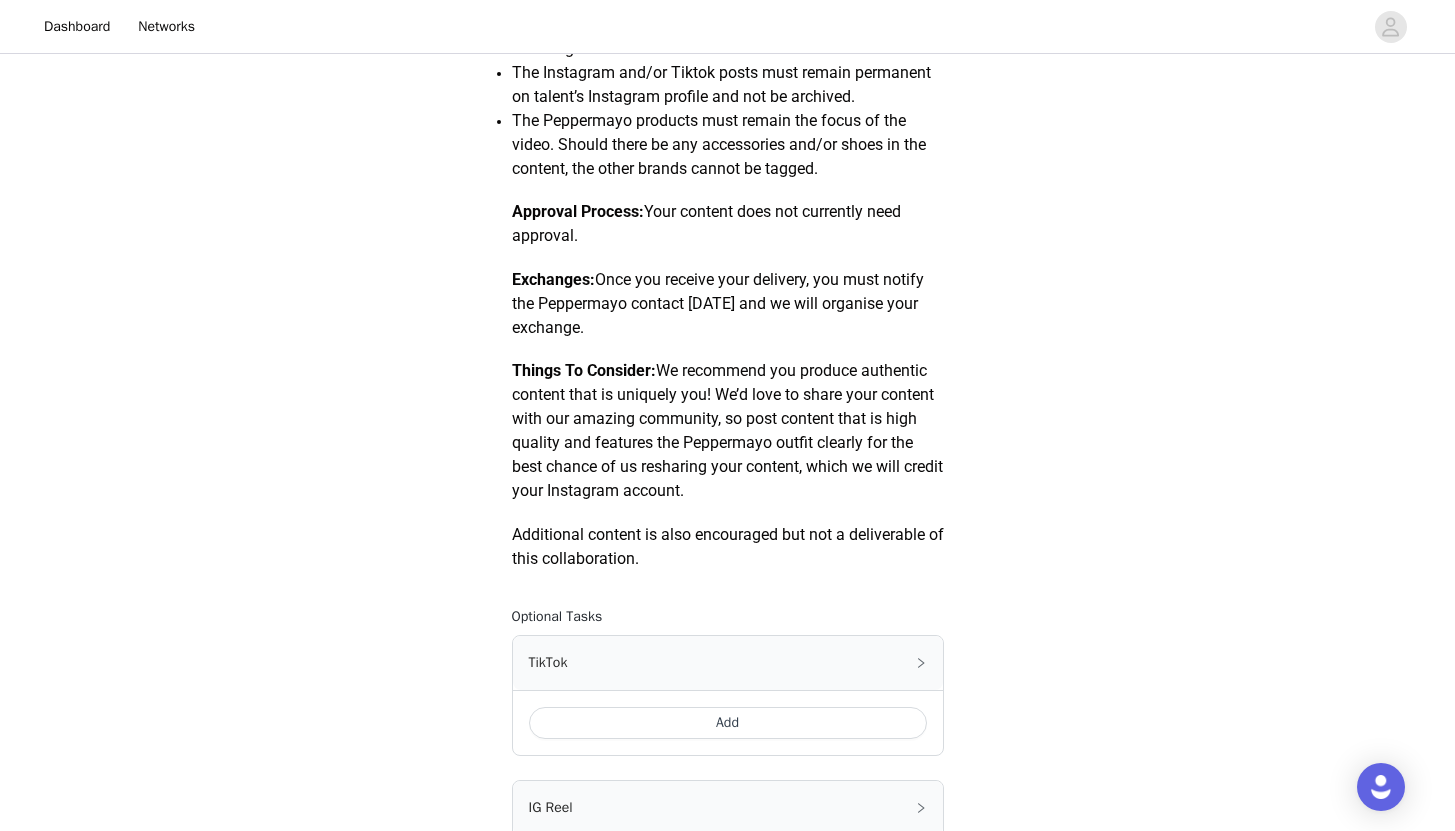 scroll, scrollTop: 1117, scrollLeft: 0, axis: vertical 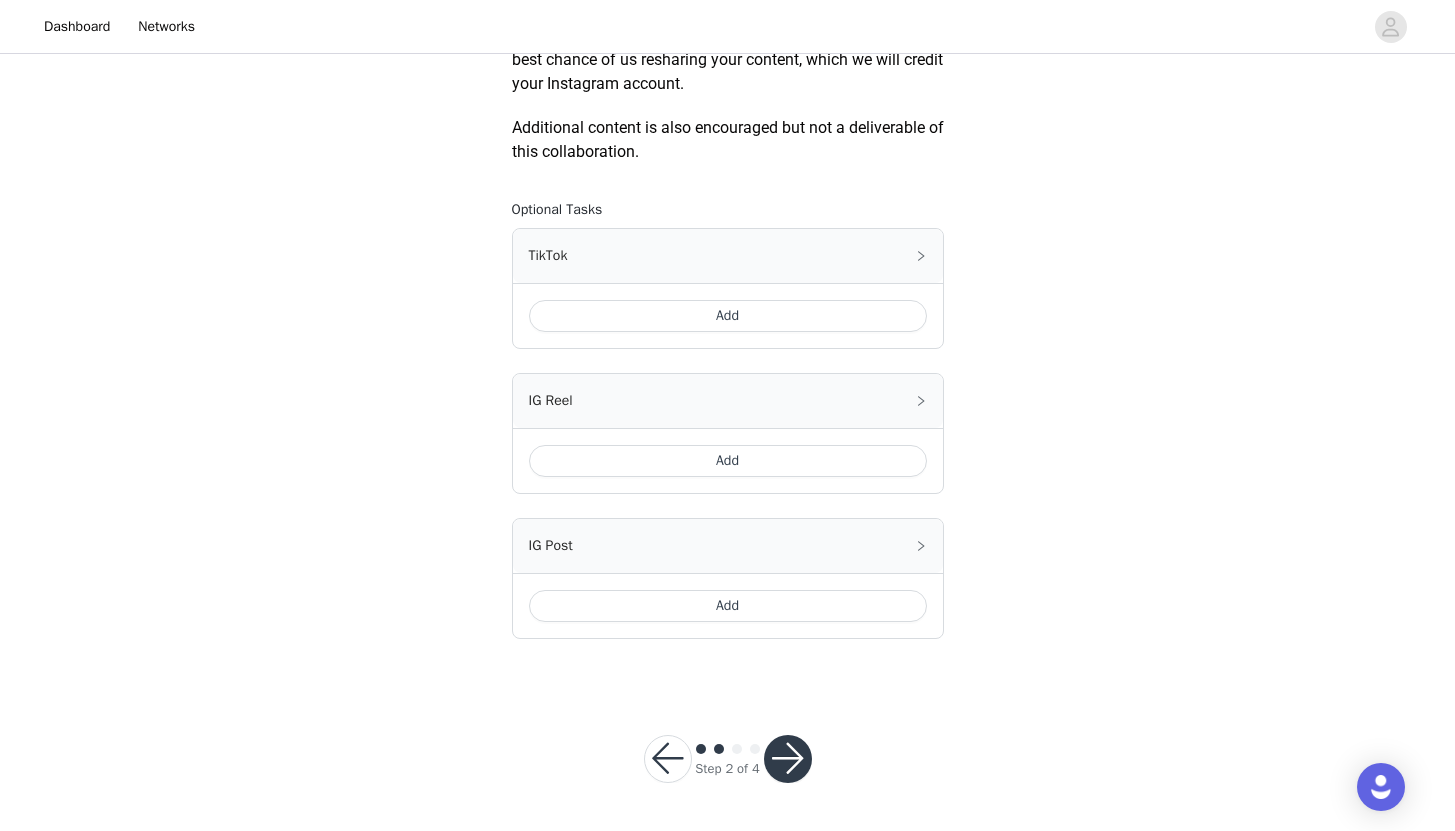 click on "Add" at bounding box center [728, 316] 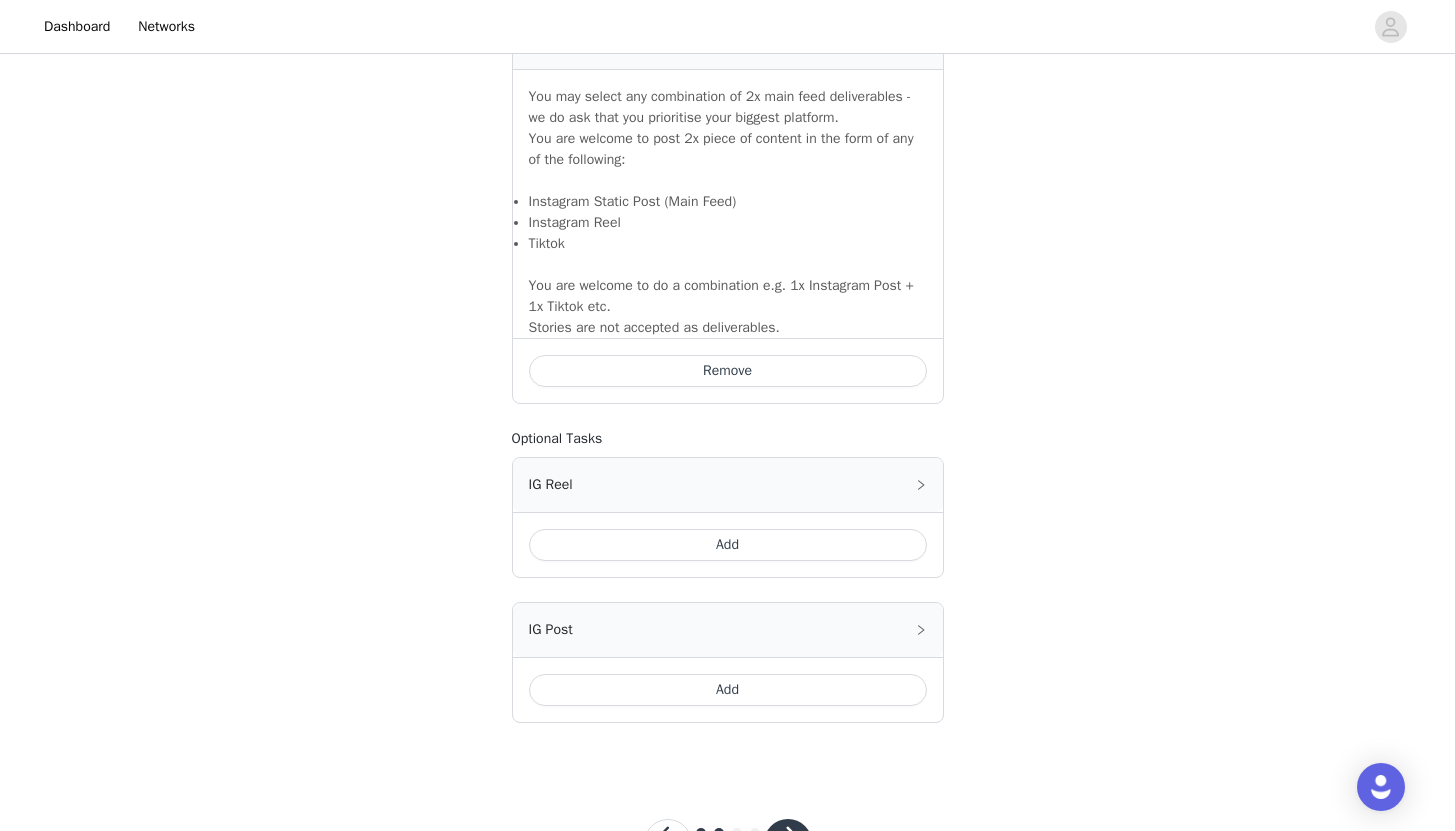 scroll, scrollTop: 1473, scrollLeft: 0, axis: vertical 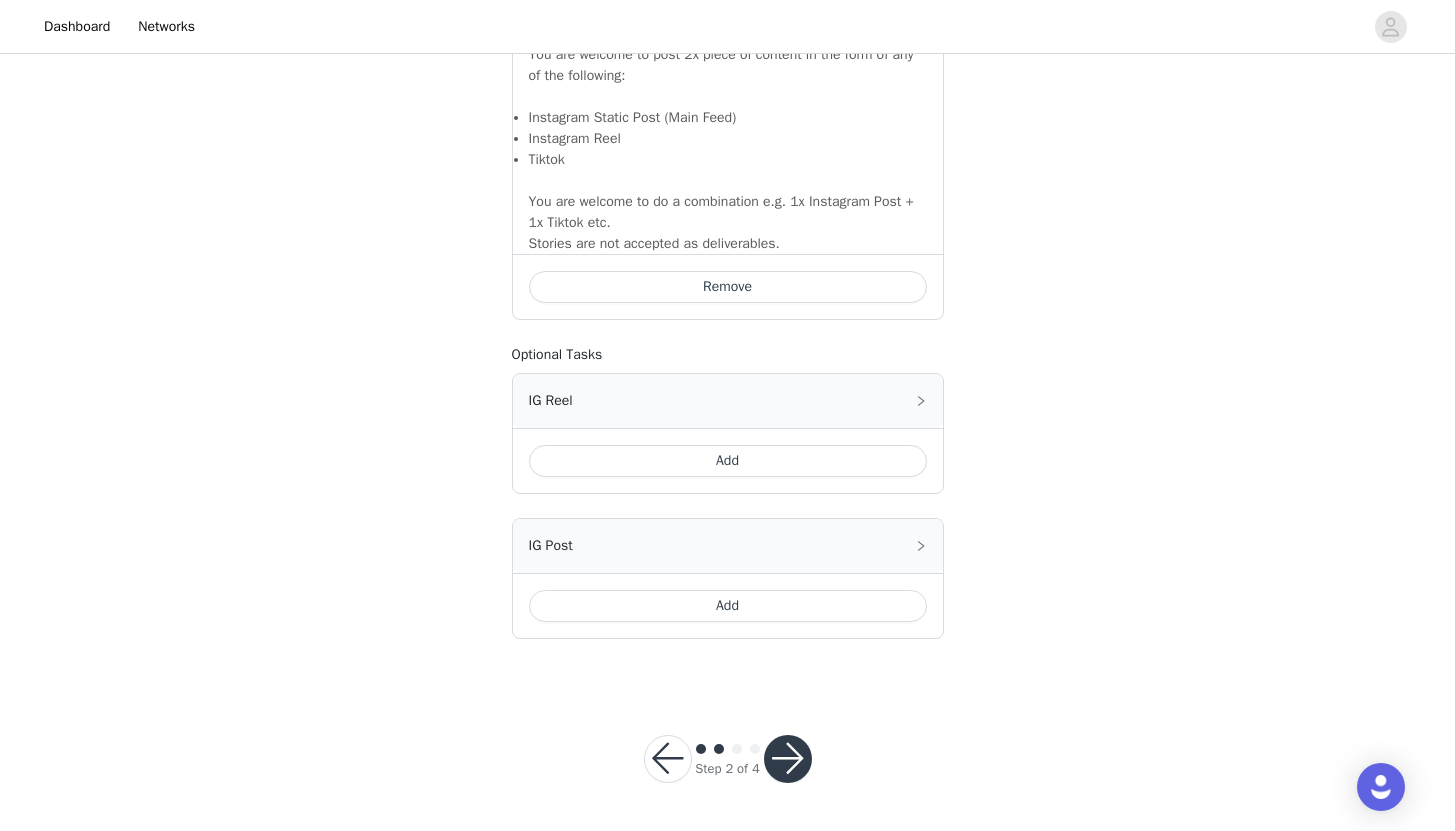 click at bounding box center [788, 759] 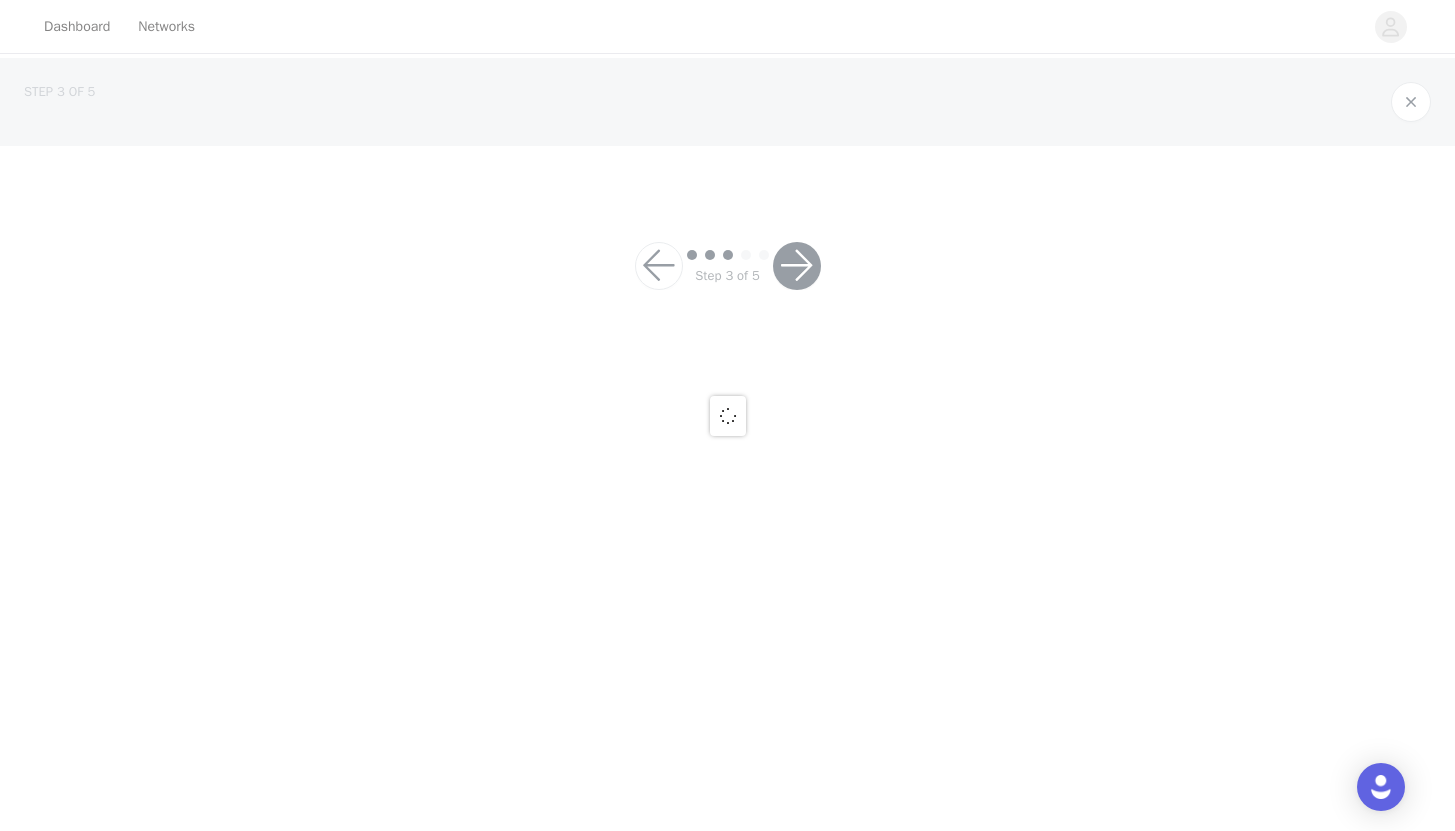scroll, scrollTop: 0, scrollLeft: 0, axis: both 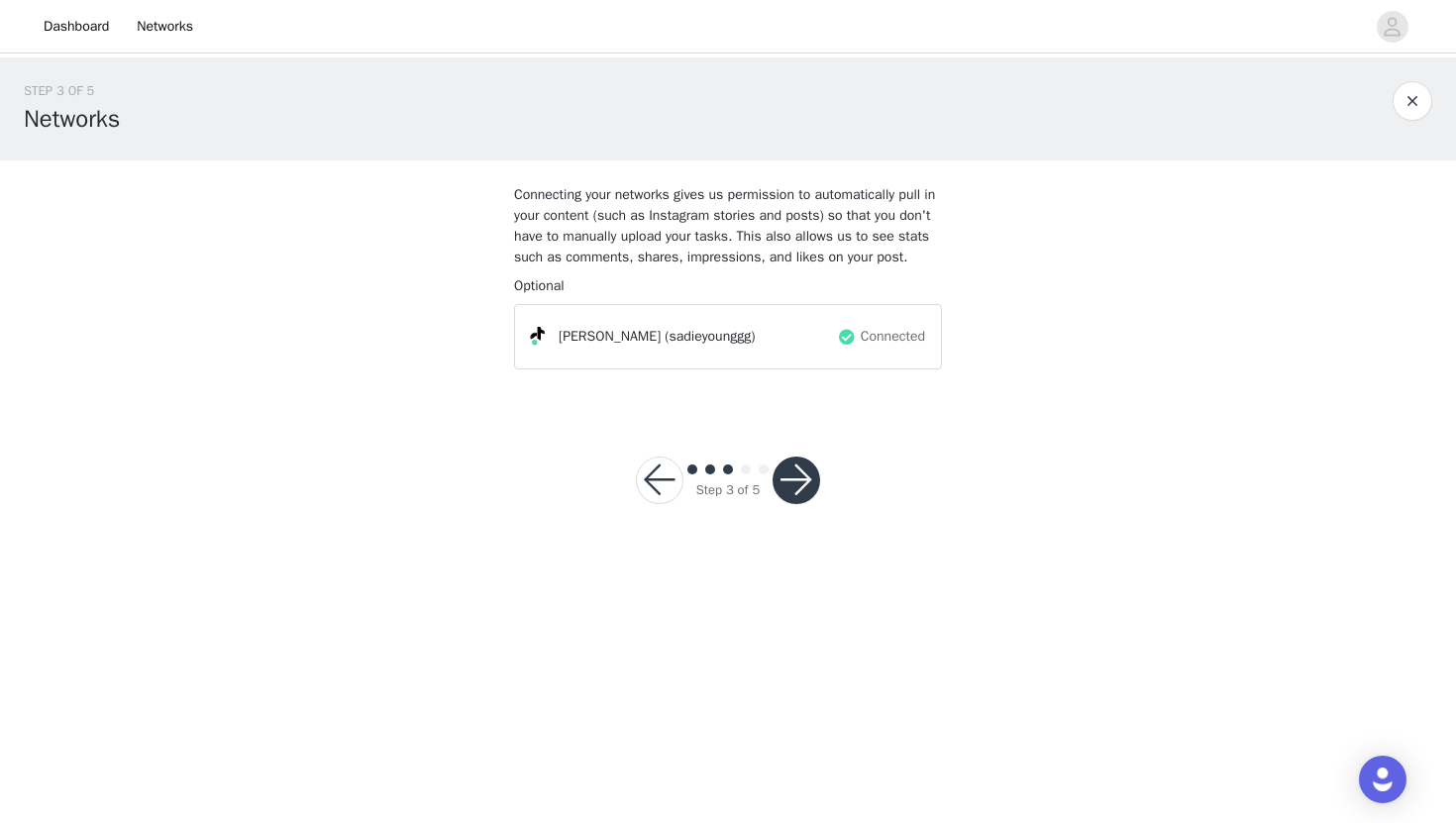 click at bounding box center (796, 480) 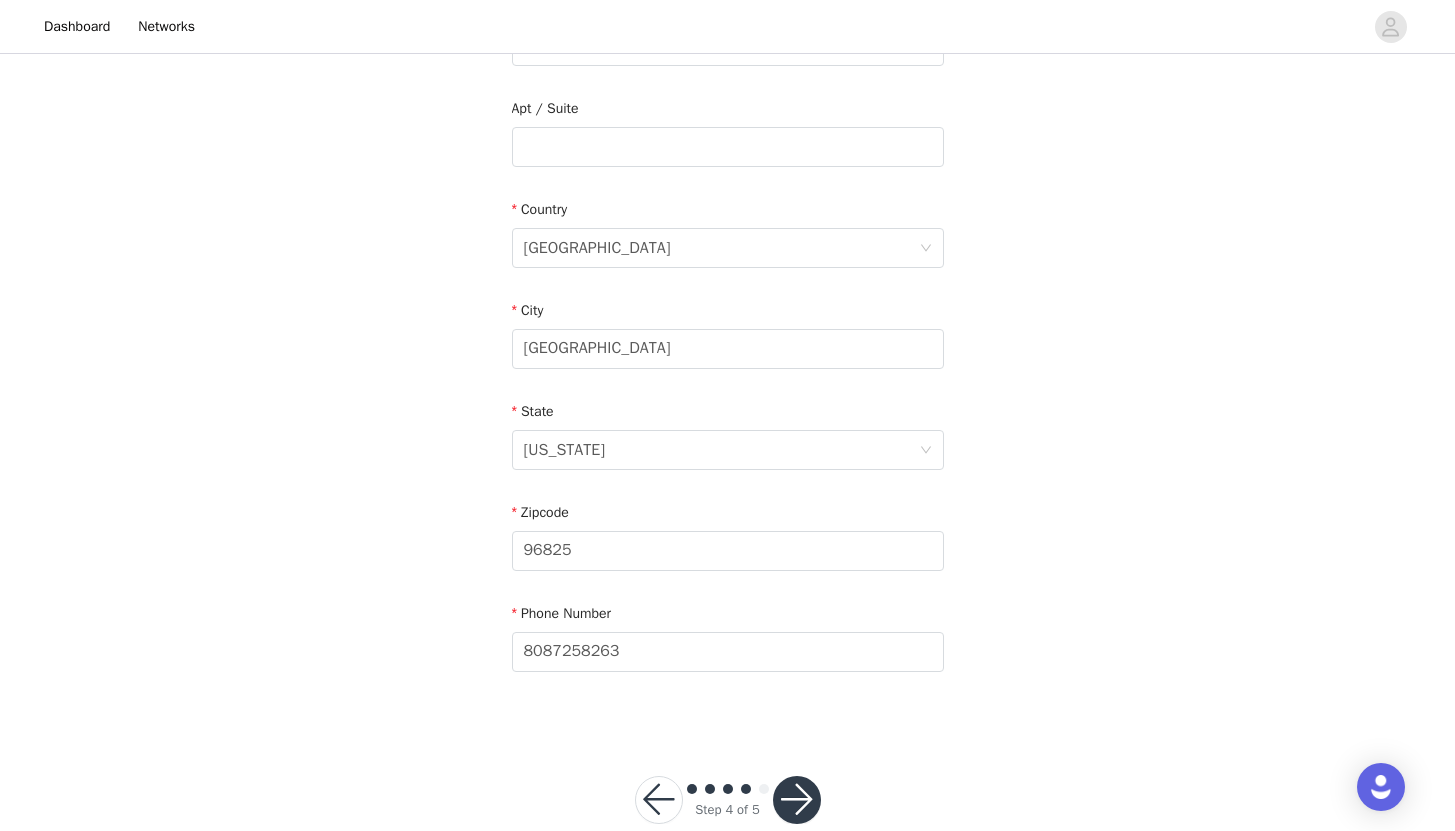 scroll, scrollTop: 532, scrollLeft: 0, axis: vertical 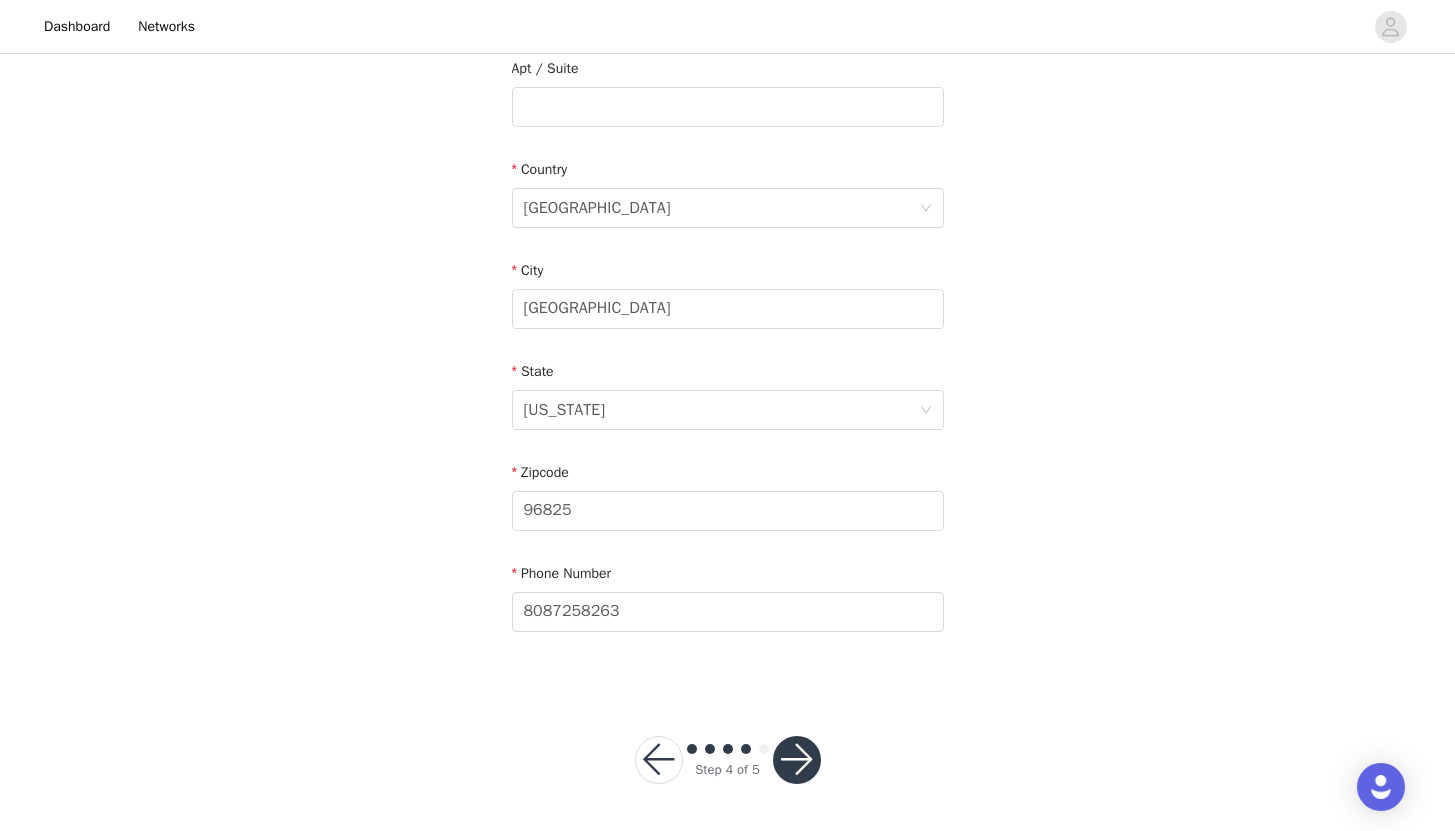 click at bounding box center [797, 760] 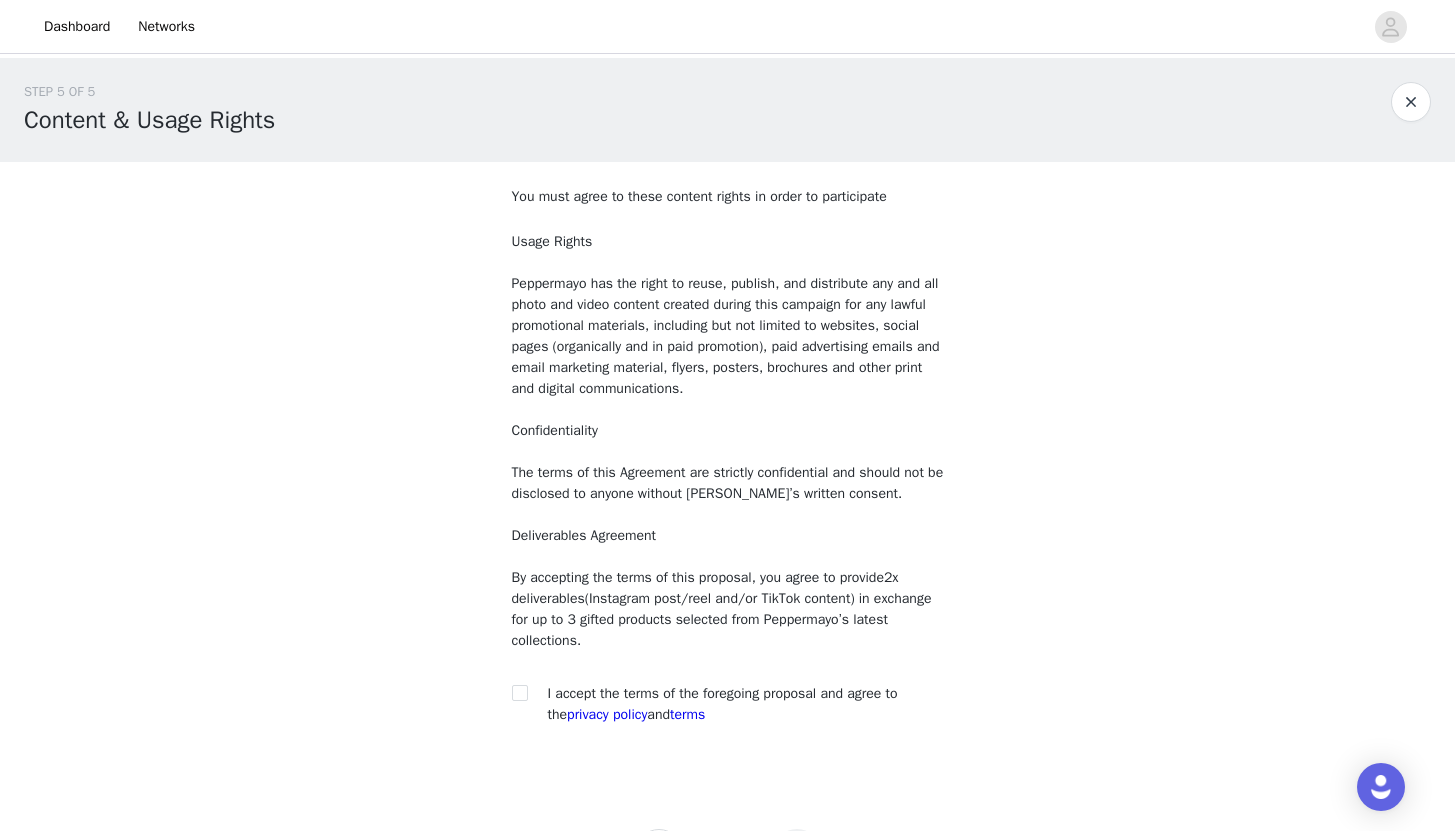 scroll, scrollTop: 93, scrollLeft: 0, axis: vertical 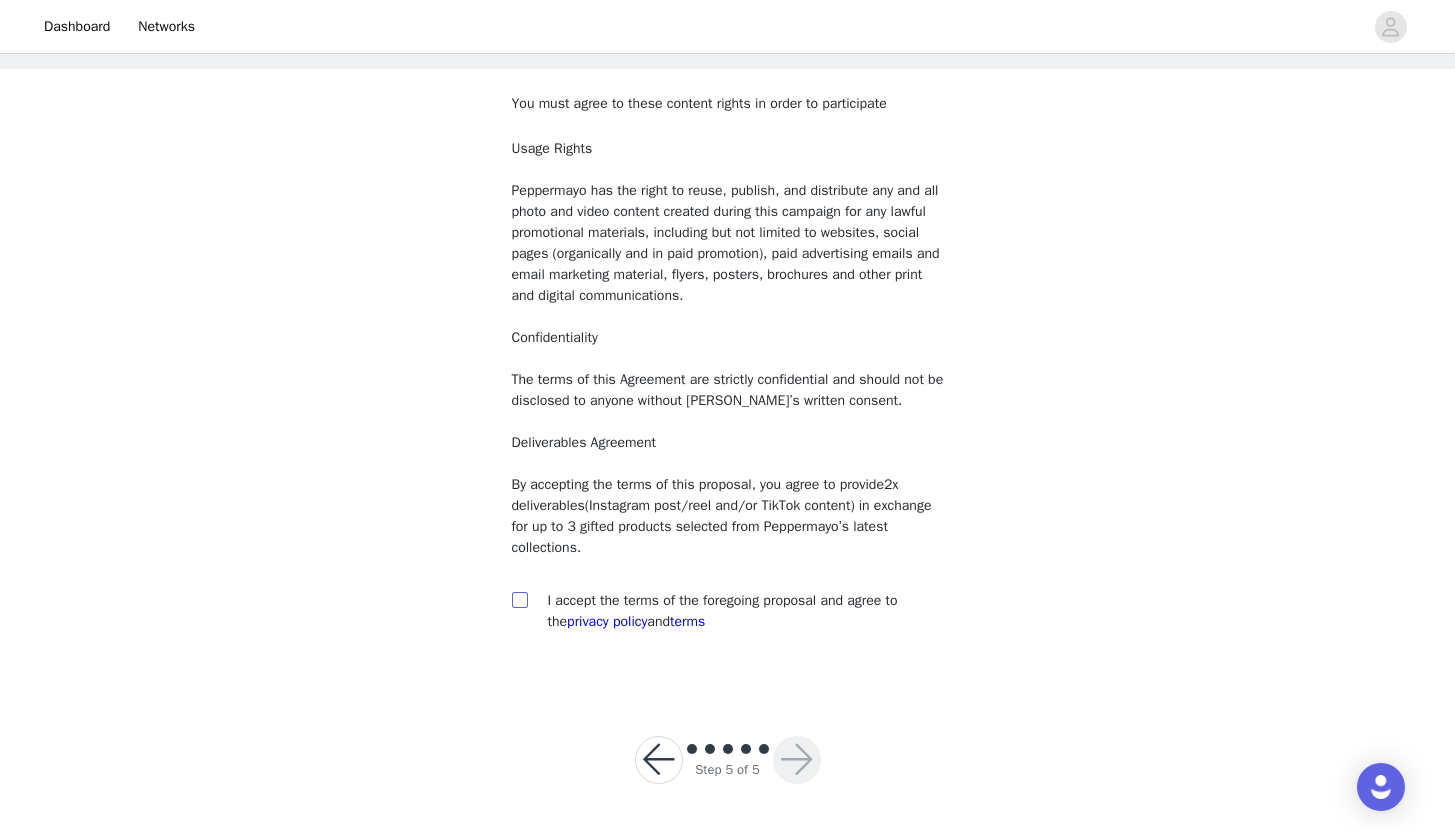 click at bounding box center (519, 599) 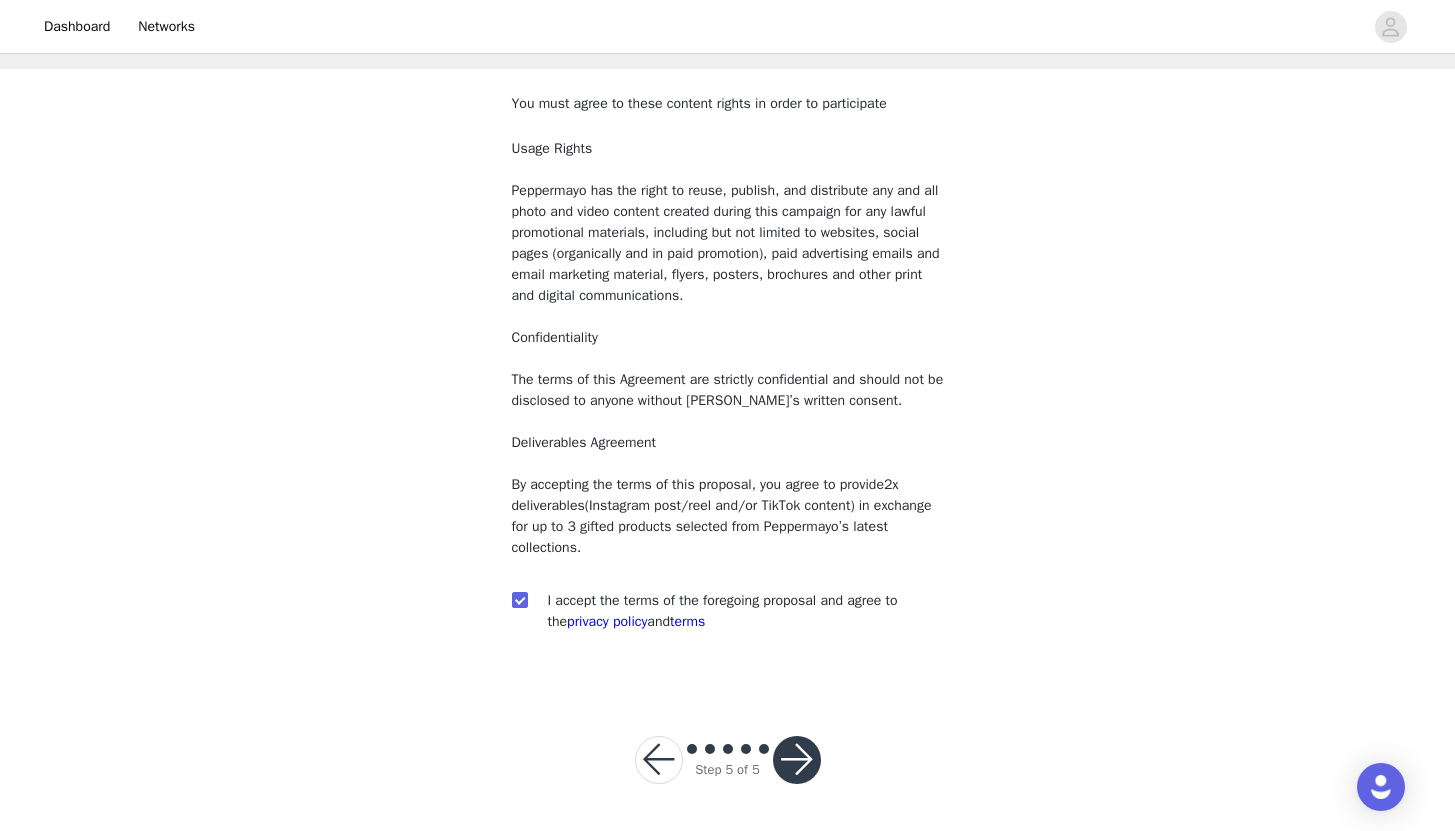 click at bounding box center (797, 760) 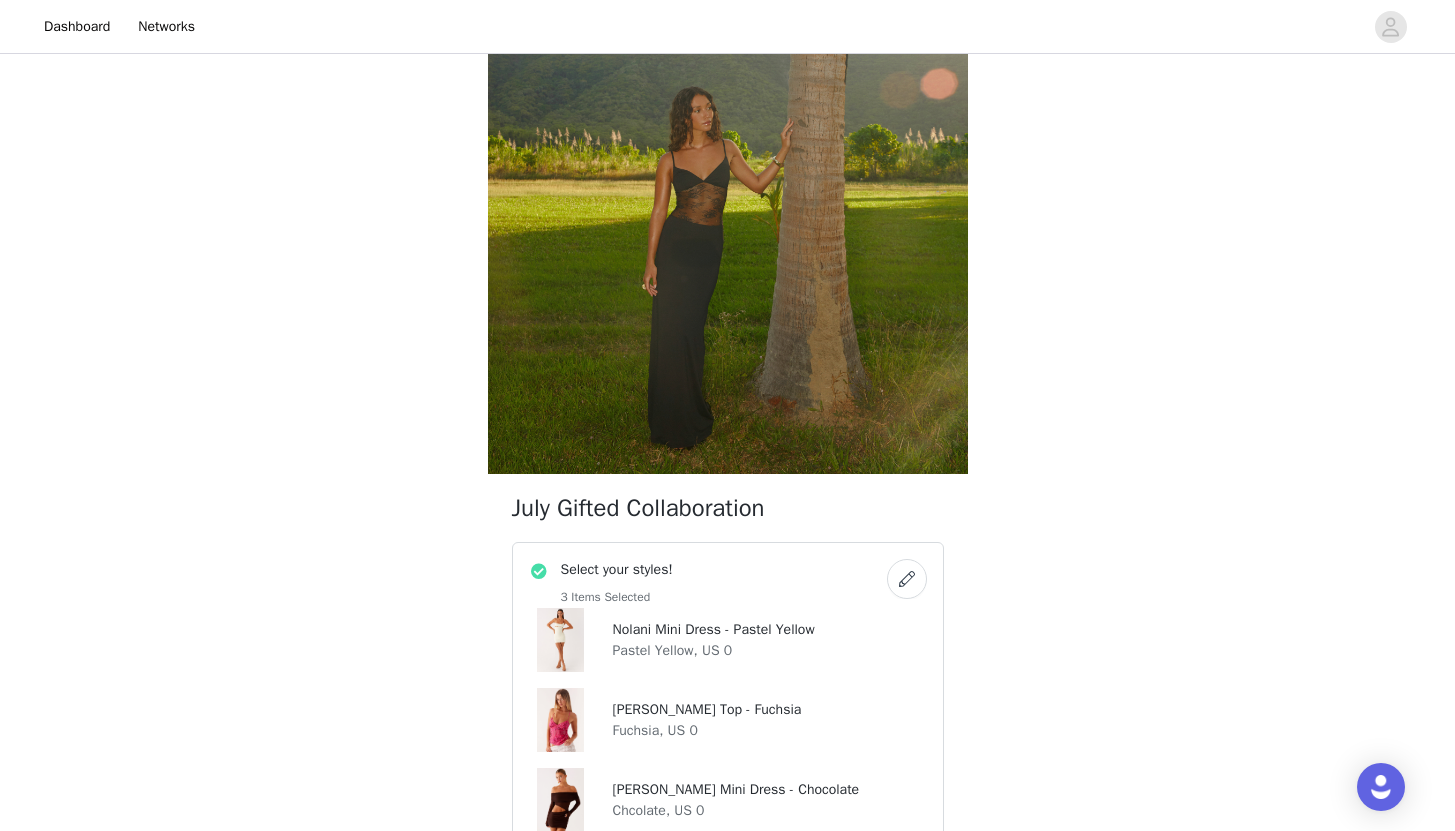 scroll, scrollTop: 300, scrollLeft: 0, axis: vertical 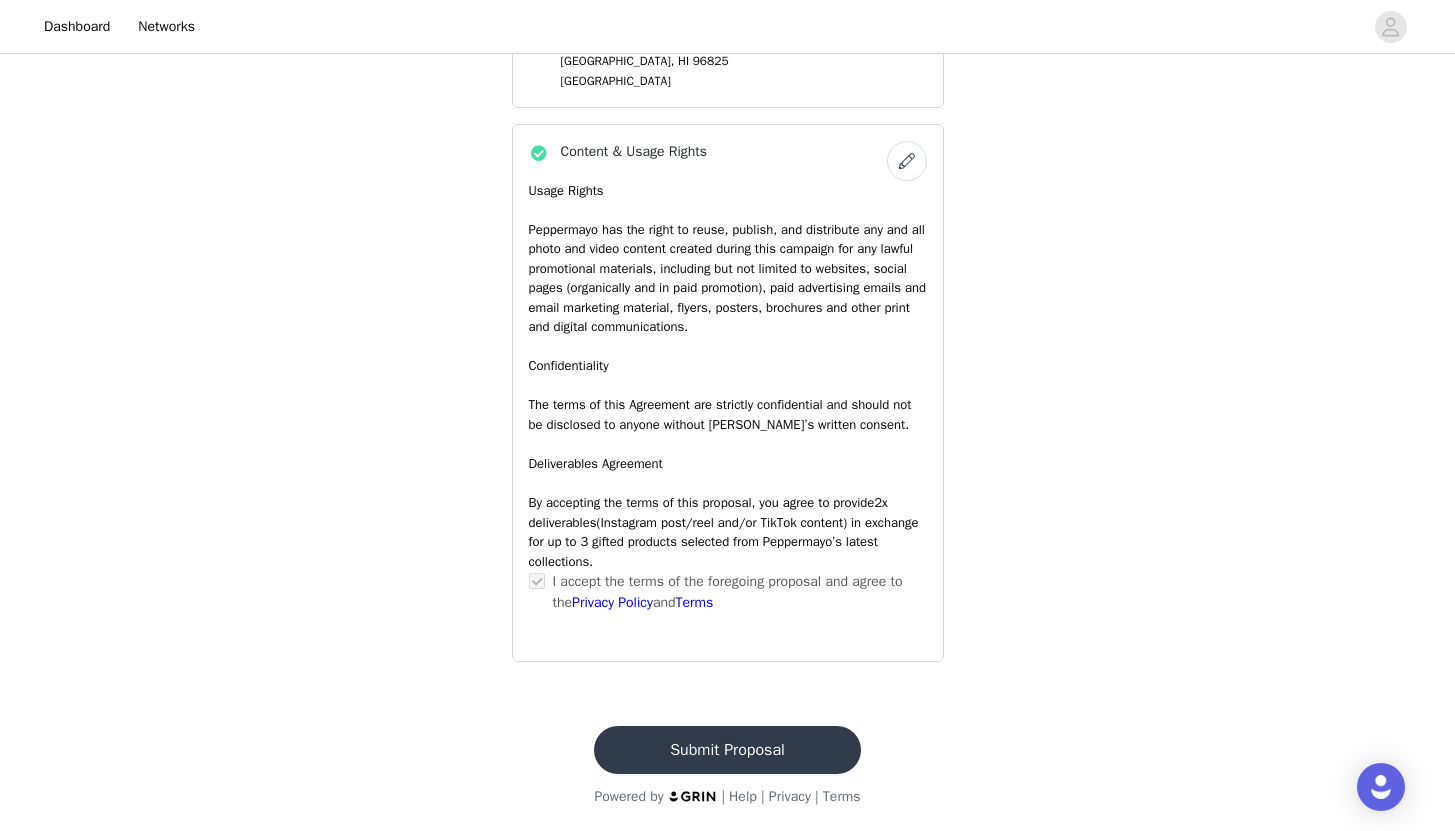 click on "Submit Proposal" at bounding box center [727, 750] 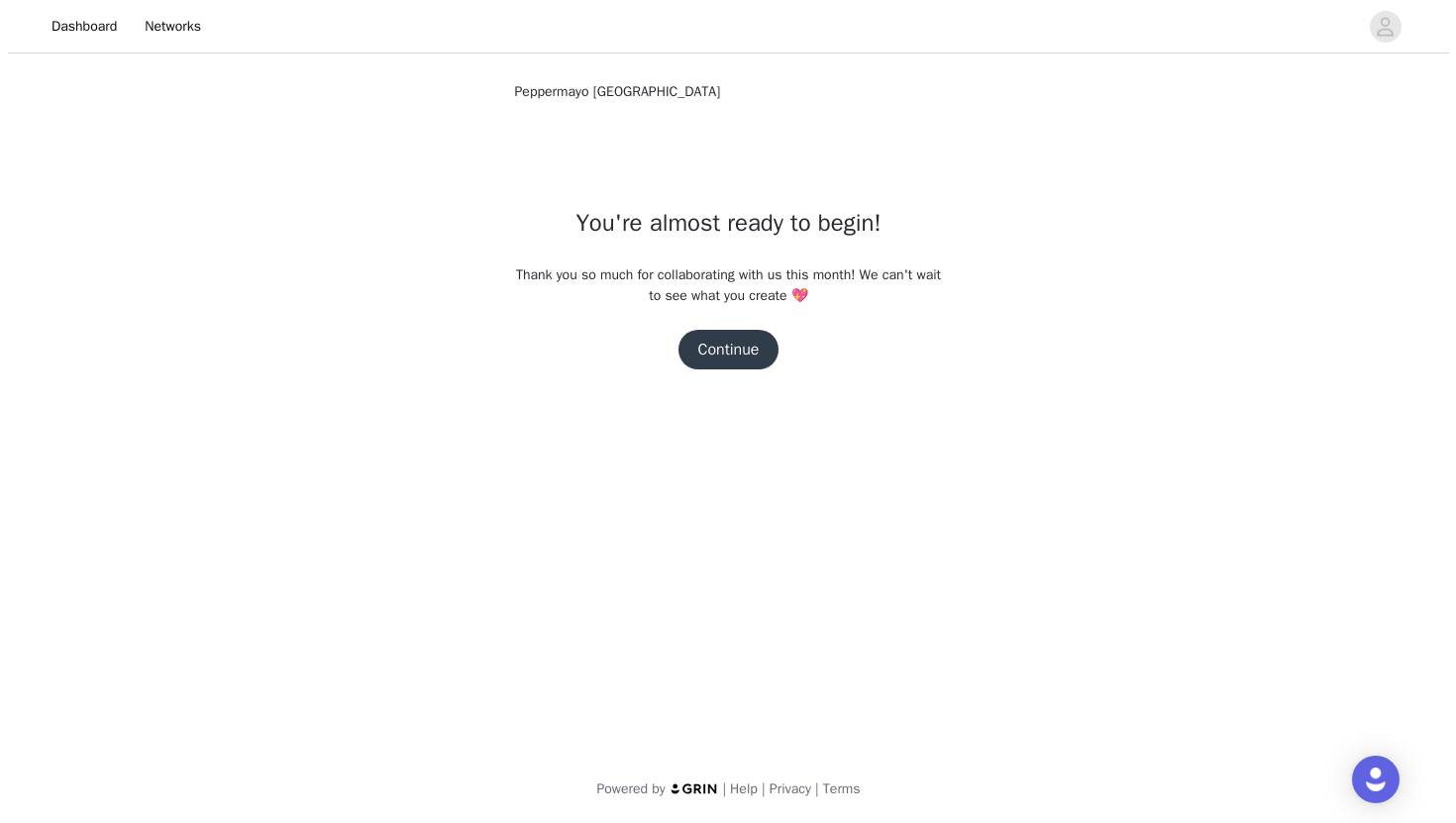 scroll, scrollTop: 0, scrollLeft: 0, axis: both 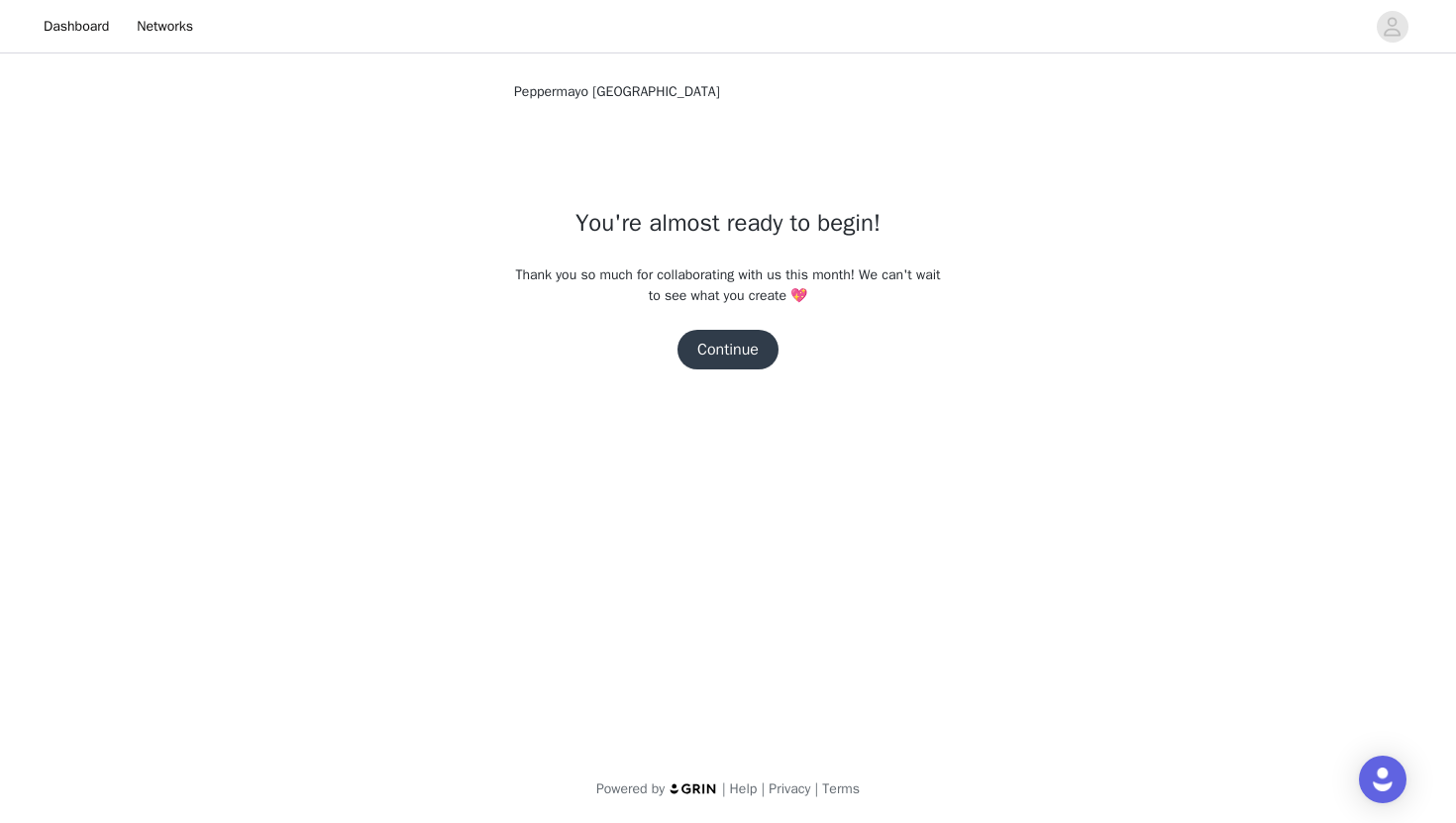 click on "Continue" at bounding box center [728, 350] 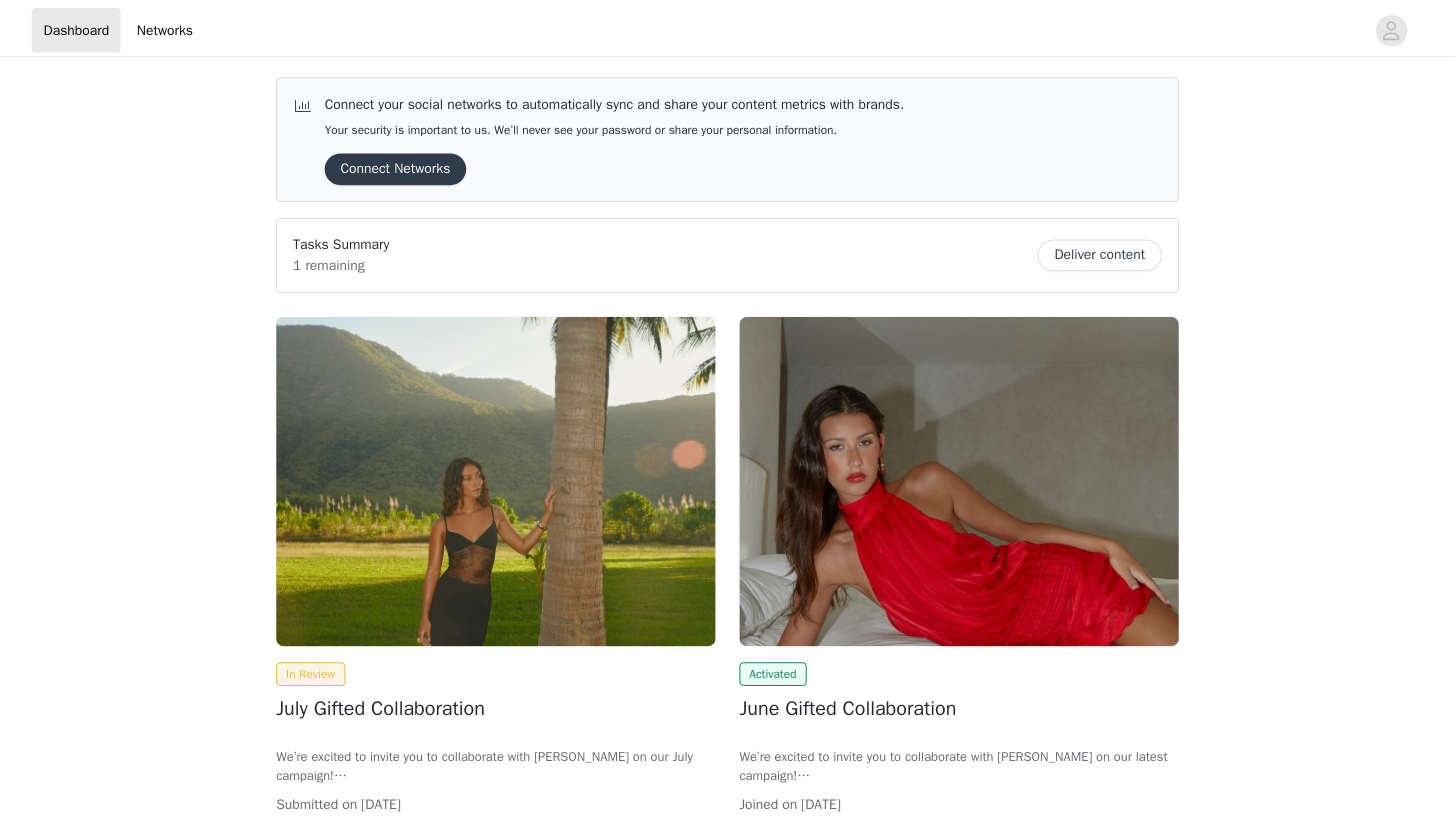 scroll, scrollTop: 0, scrollLeft: 0, axis: both 